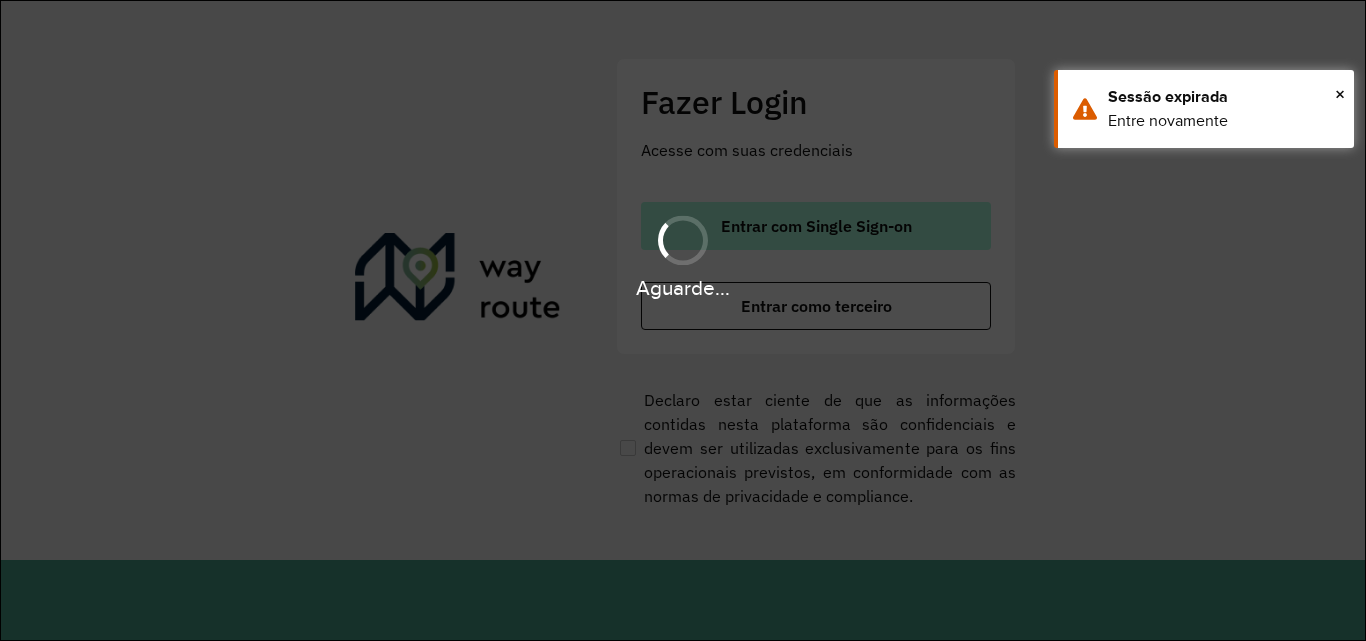 scroll, scrollTop: 0, scrollLeft: 0, axis: both 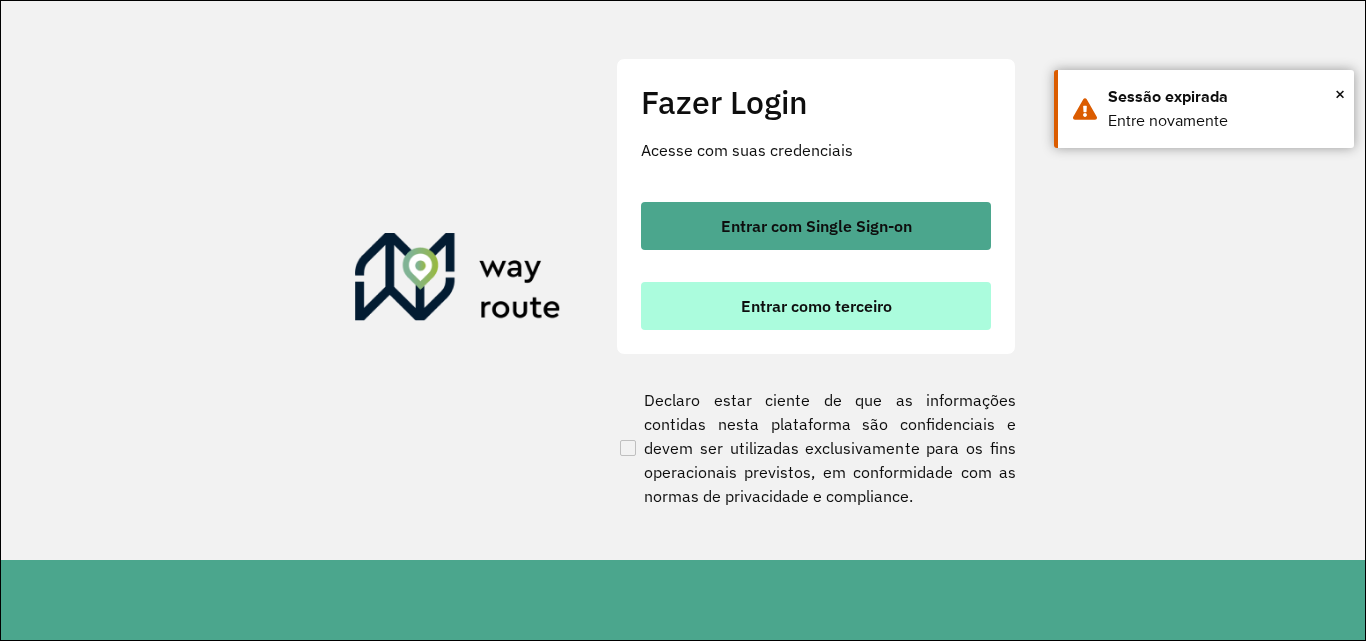 click on "Entrar como terceiro" at bounding box center [816, 306] 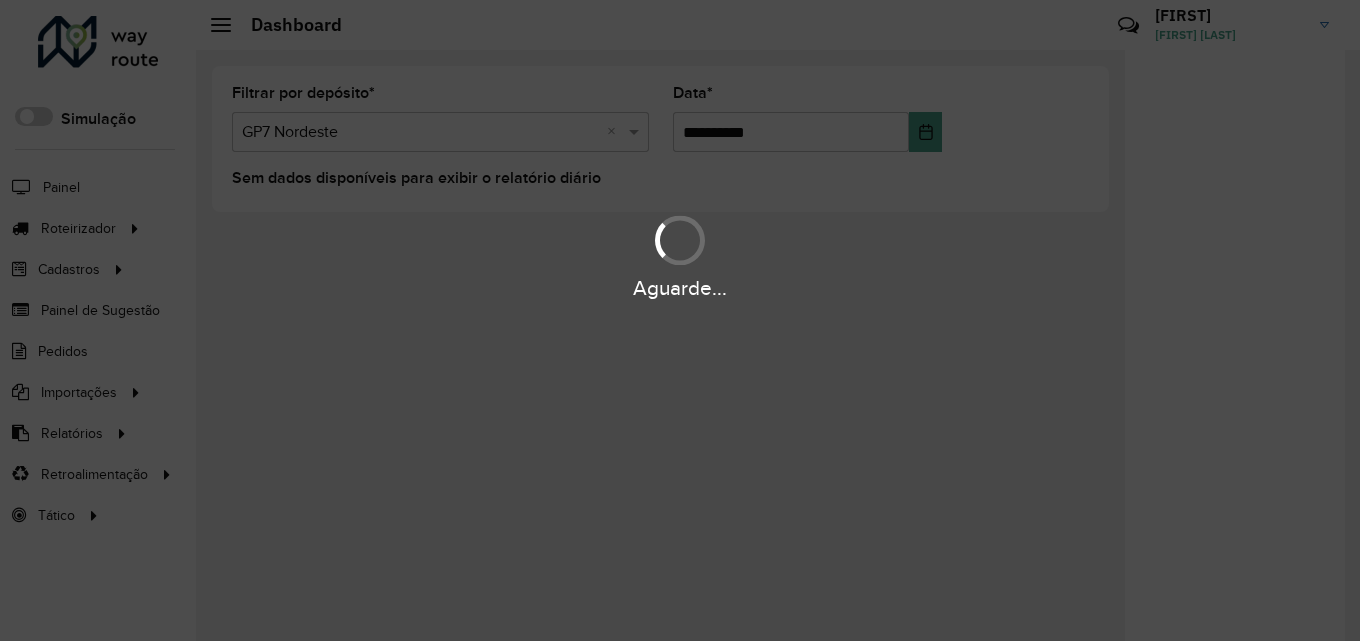 scroll, scrollTop: 0, scrollLeft: 0, axis: both 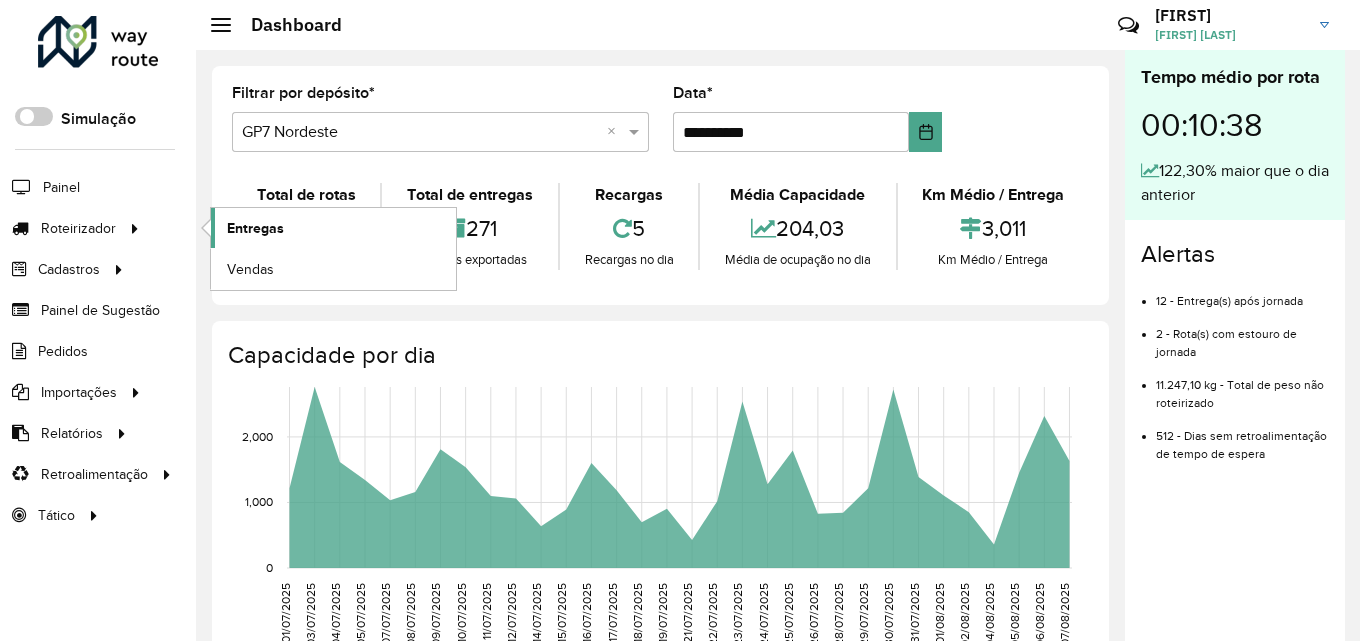 click on "Entregas" 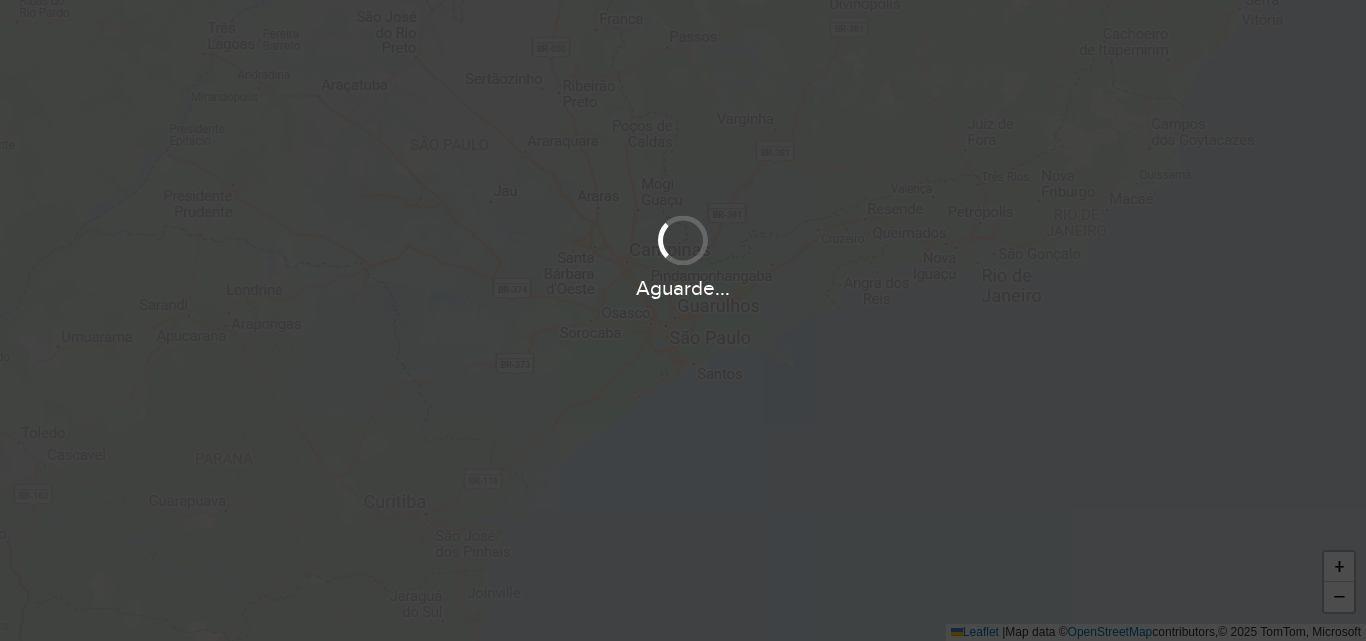 scroll, scrollTop: 0, scrollLeft: 0, axis: both 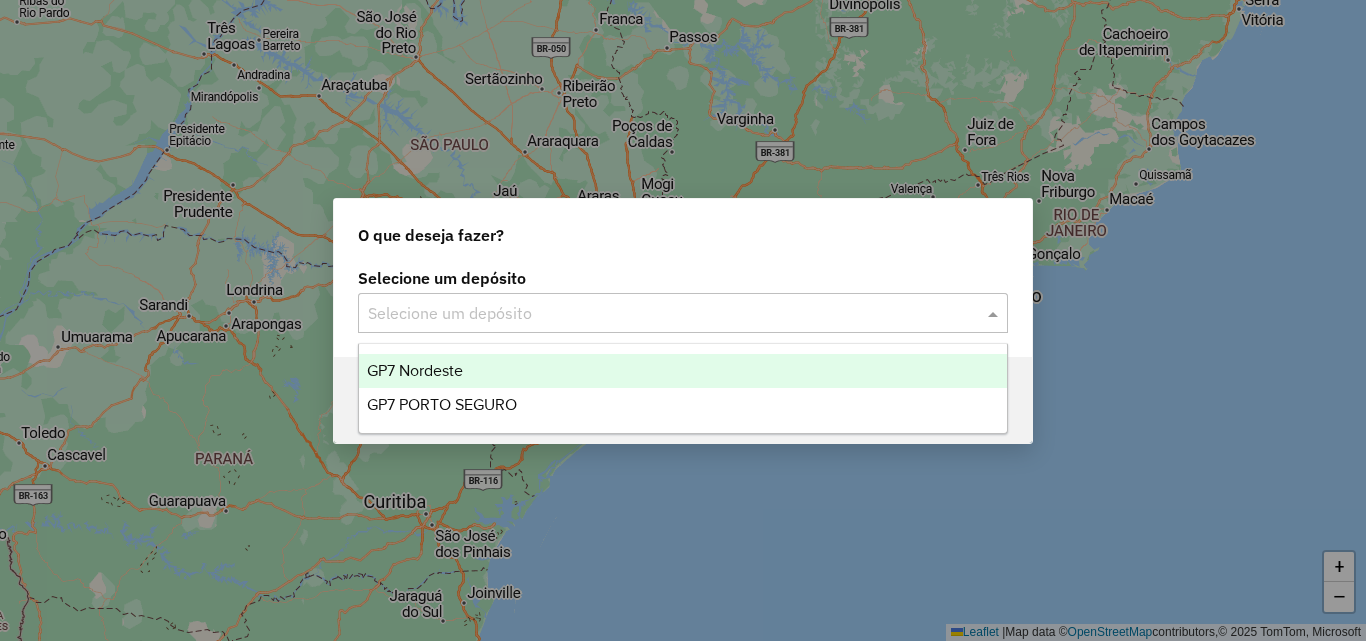 click 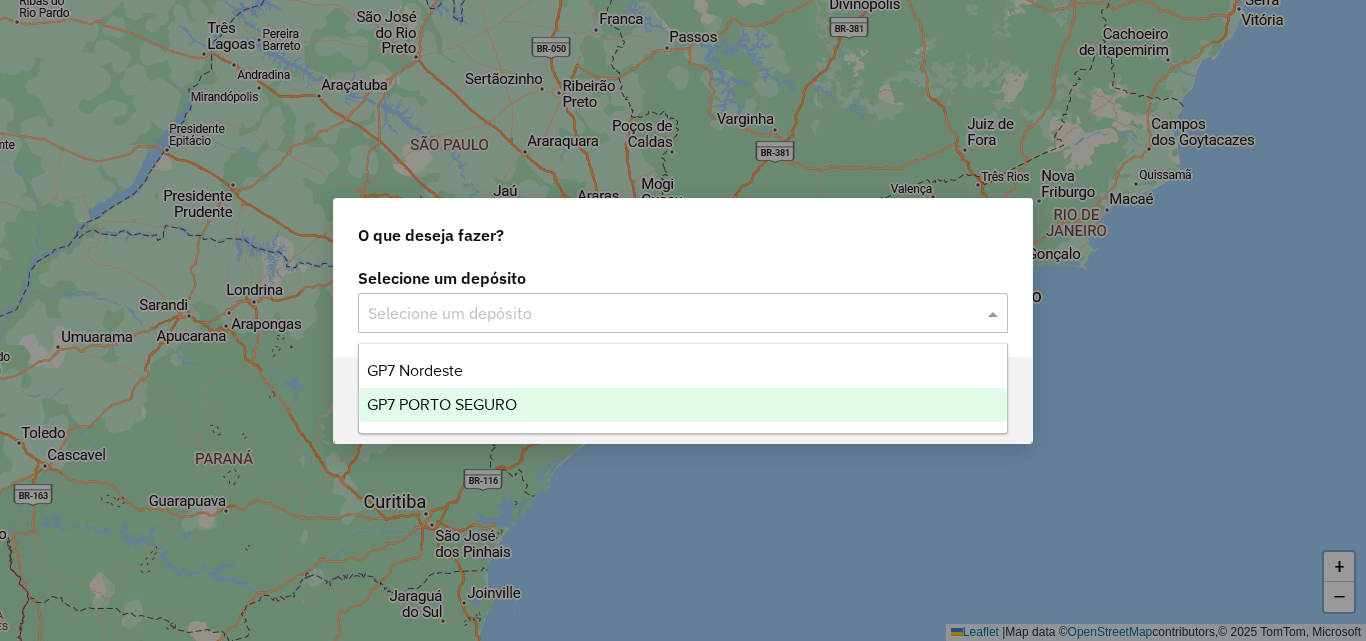 click on "GP7 PORTO SEGURO" at bounding box center [683, 405] 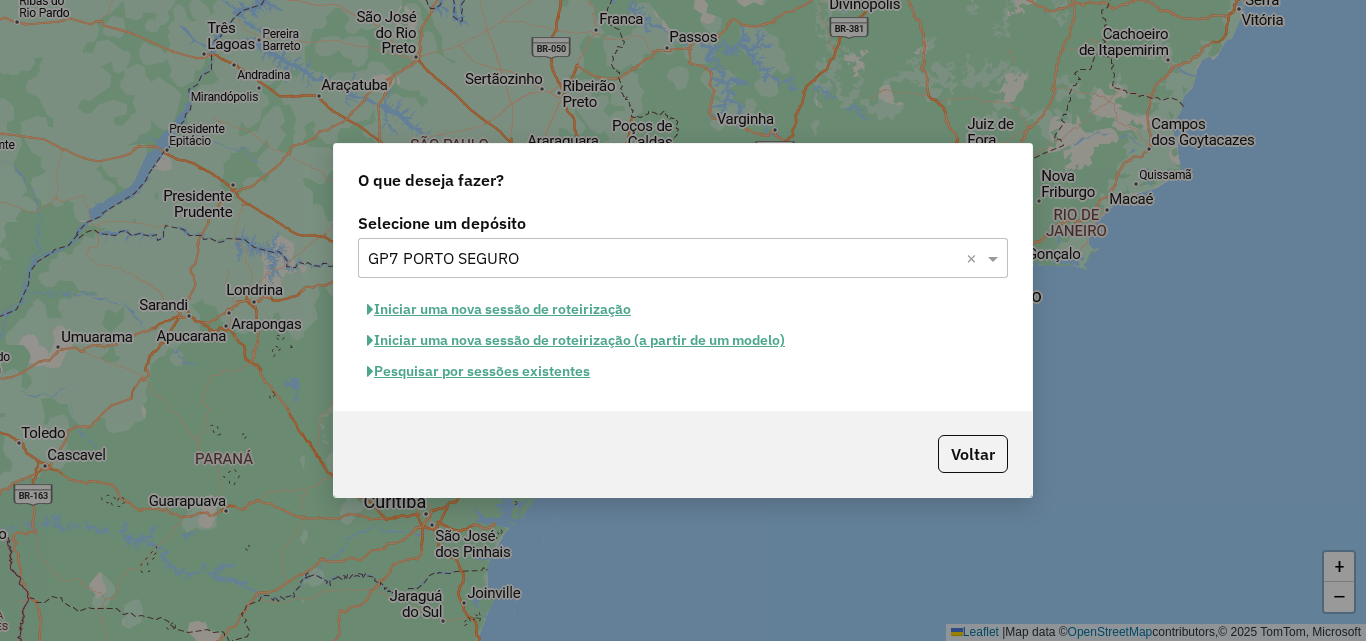 click on "Pesquisar por sessões existentes" 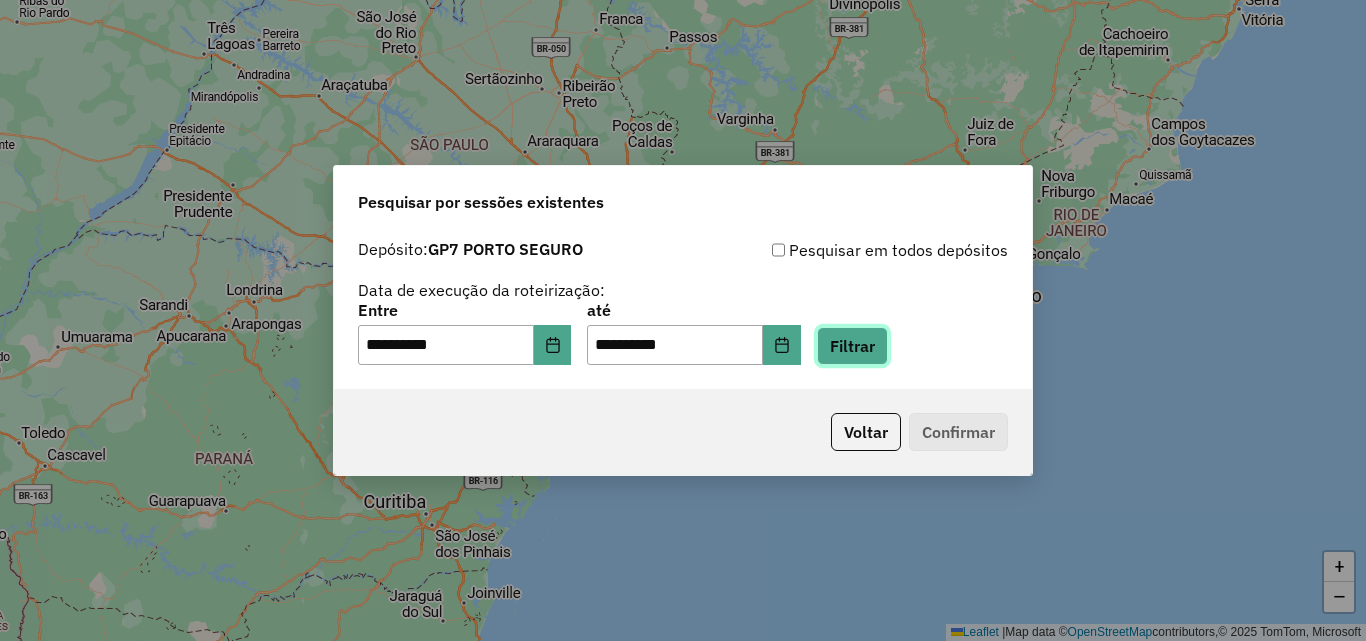 click on "Filtrar" 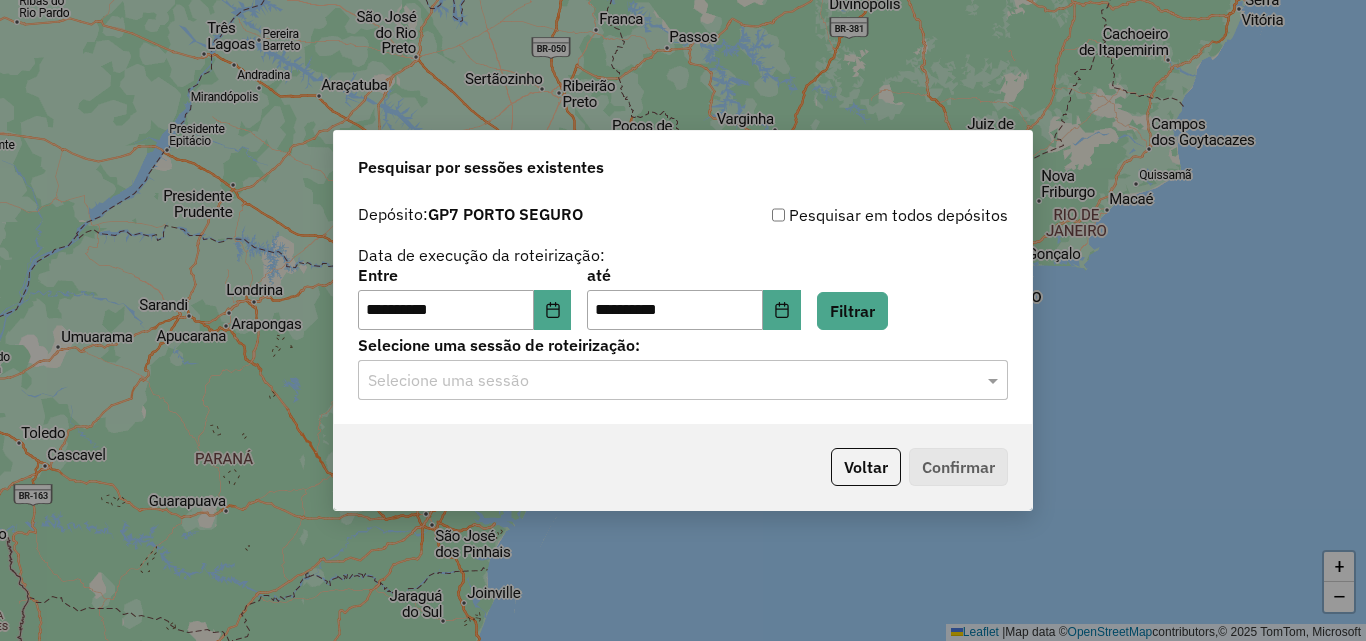 click 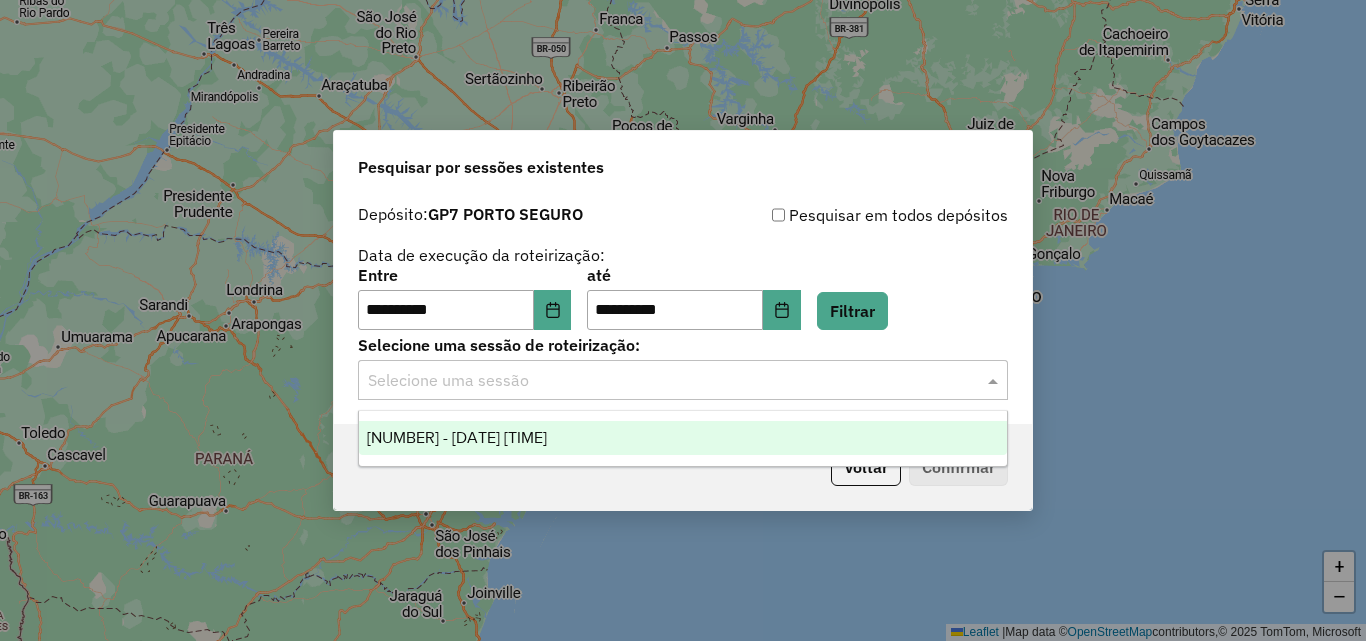 click on "975879 - 07/08/2025 17:29" at bounding box center (457, 437) 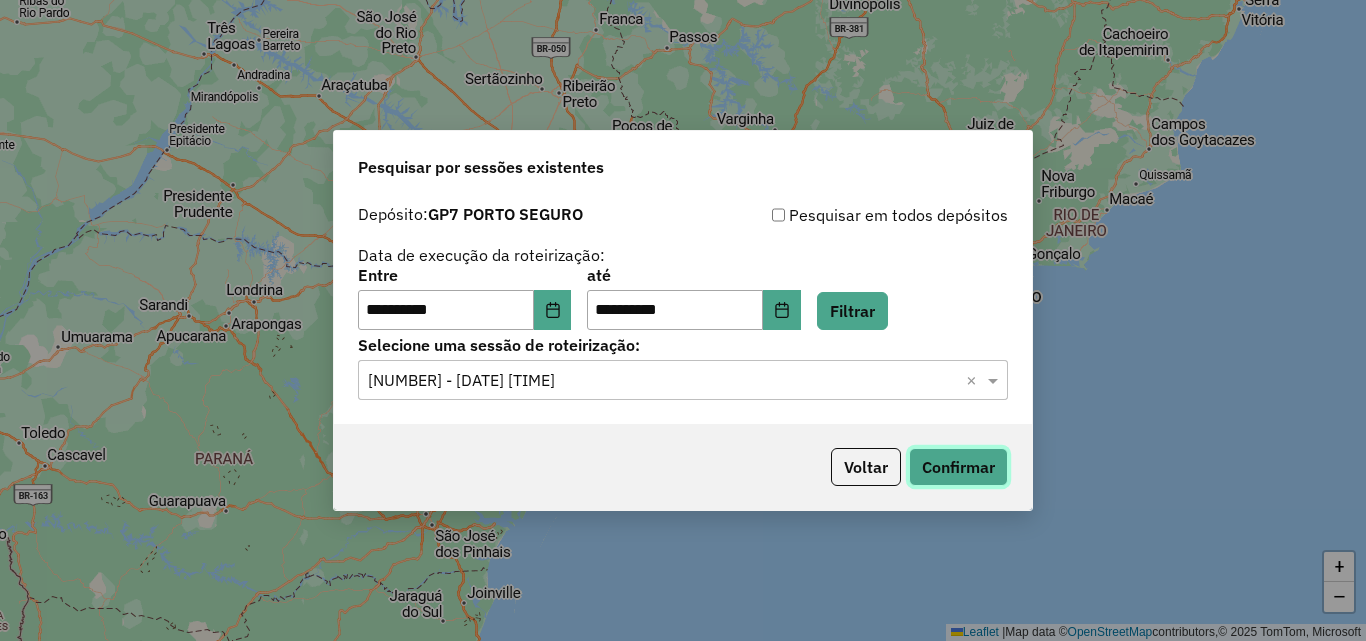 click on "Confirmar" 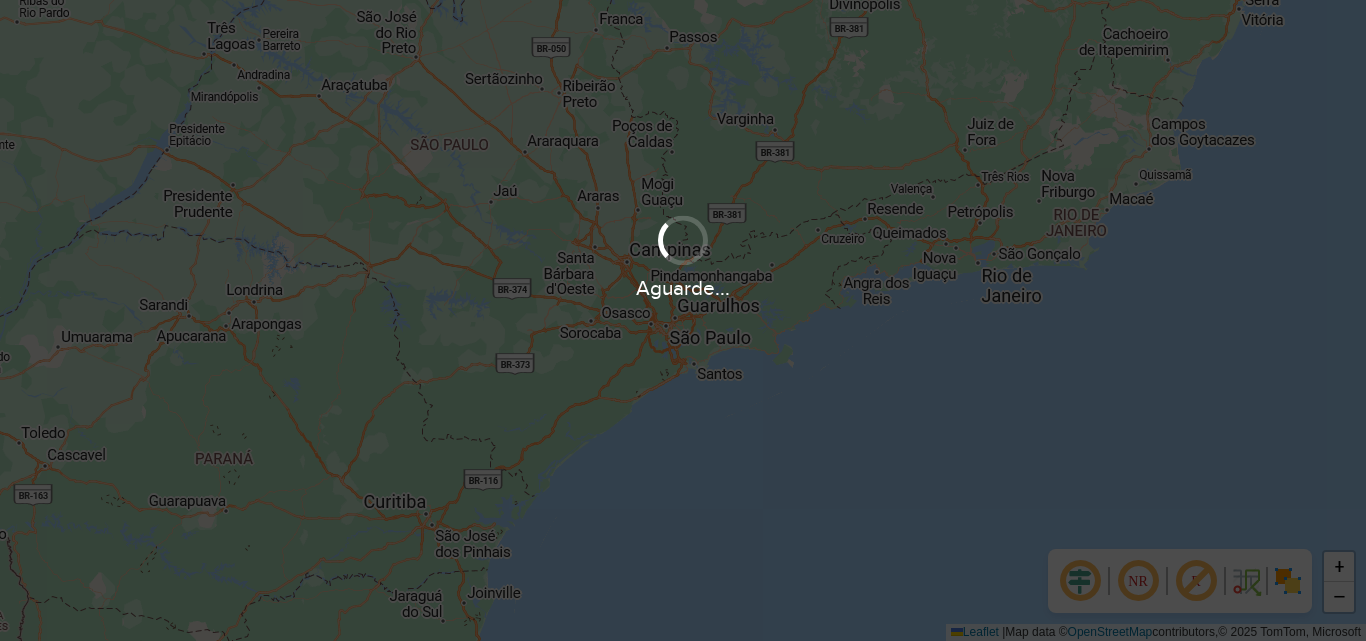 scroll, scrollTop: 0, scrollLeft: 0, axis: both 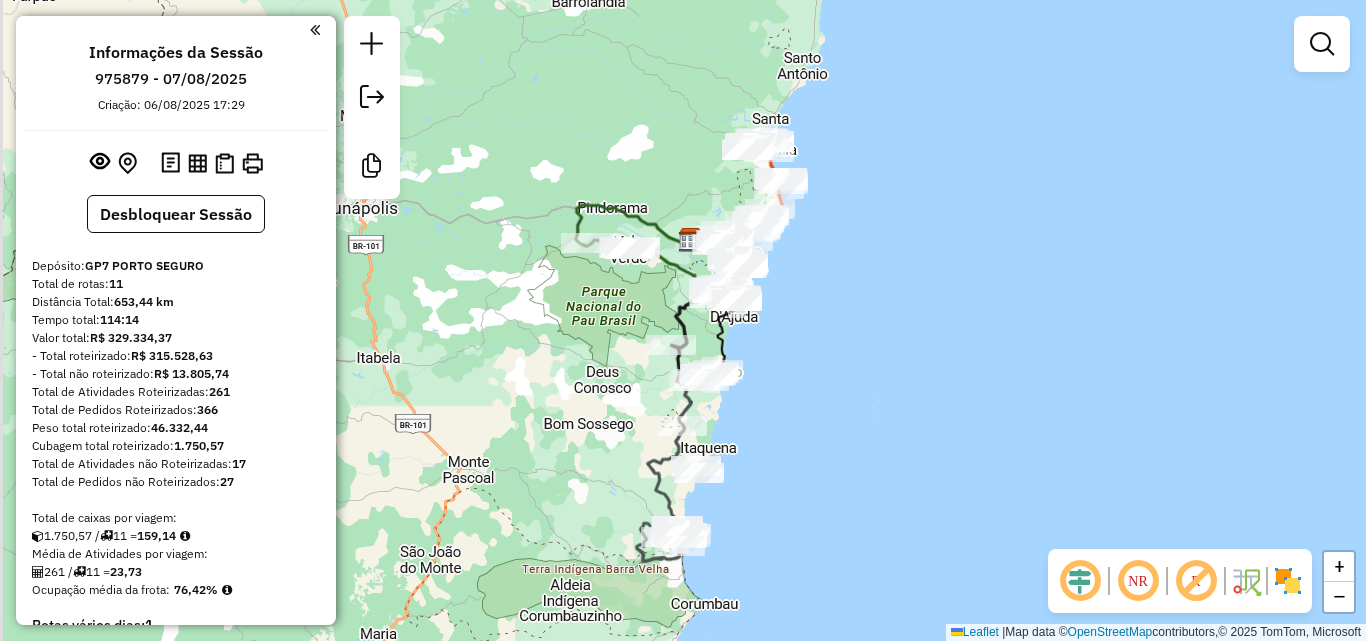 drag, startPoint x: 819, startPoint y: 459, endPoint x: 835, endPoint y: 343, distance: 117.09825 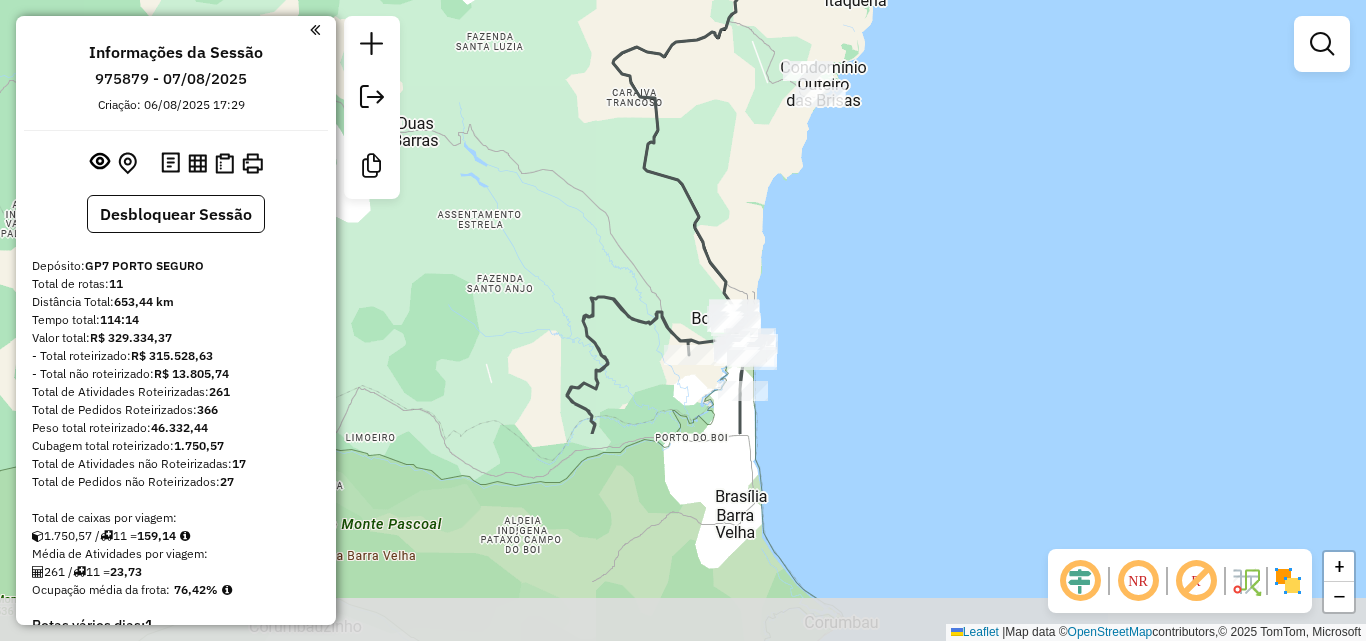 drag, startPoint x: 749, startPoint y: 499, endPoint x: 862, endPoint y: 228, distance: 293.6154 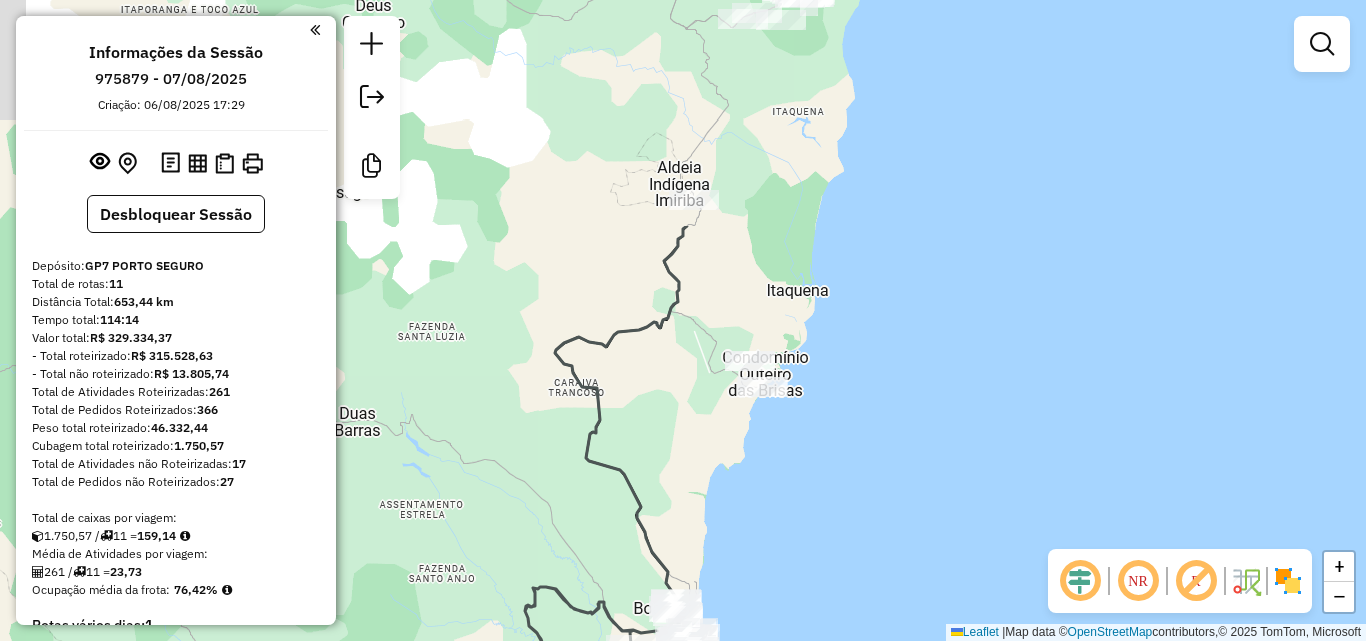 drag, startPoint x: 871, startPoint y: 220, endPoint x: 810, endPoint y: 534, distance: 319.8703 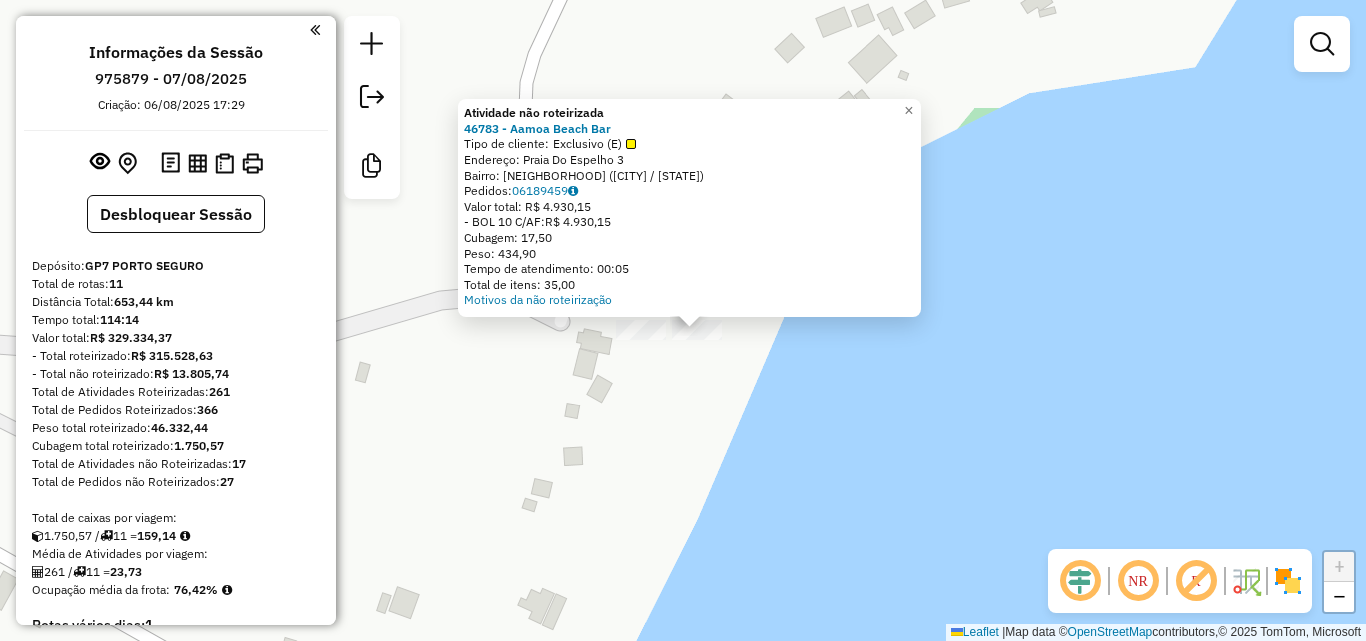 drag, startPoint x: 652, startPoint y: 390, endPoint x: 696, endPoint y: 440, distance: 66.6033 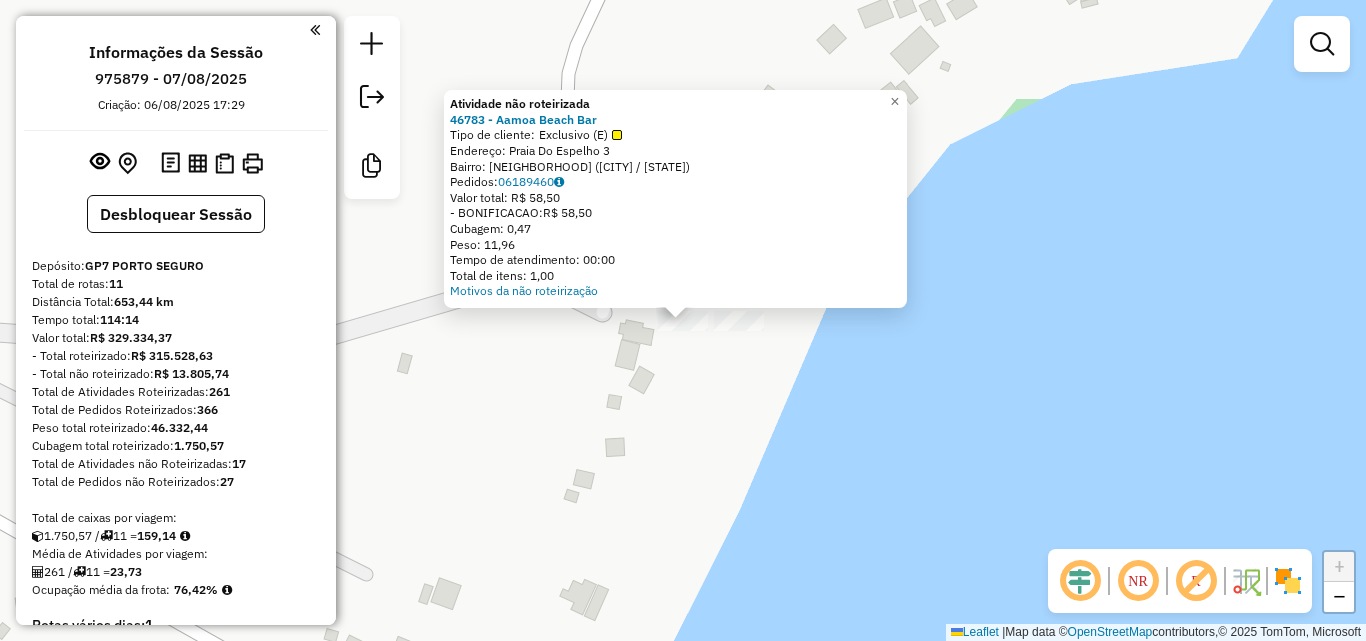 click on "Atividade não roteirizada 46783 - Aamoa Beach Bar  Tipo de cliente:   Exclusivo (E)   Endereço:  Praia Do Espelho 3   Bairro: PRAIA DO ESPELHO (PORTO SEGURO / BA)   Pedidos:  06189460   Valor total: R$ 58,50   - BONIFICACAO:  R$ 58,50   Cubagem: 0,47   Peso: 11,96   Tempo de atendimento: 00:00   Total de itens: 1,00  Motivos da não roteirização × Janela de atendimento Grade de atendimento Capacidade Transportadoras Veículos Cliente Pedidos  Rotas Selecione os dias de semana para filtrar as janelas de atendimento  Seg   Ter   Qua   Qui   Sex   Sáb   Dom  Informe o período da janela de atendimento: De: Até:  Filtrar exatamente a janela do cliente  Considerar janela de atendimento padrão  Selecione os dias de semana para filtrar as grades de atendimento  Seg   Ter   Qua   Qui   Sex   Sáb   Dom   Clientes fora do dia de atendimento selecionado Filtrar as atividades entre os valores definidos abaixo:  Peso mínimo:   Peso máximo:   De:   Até:  +" 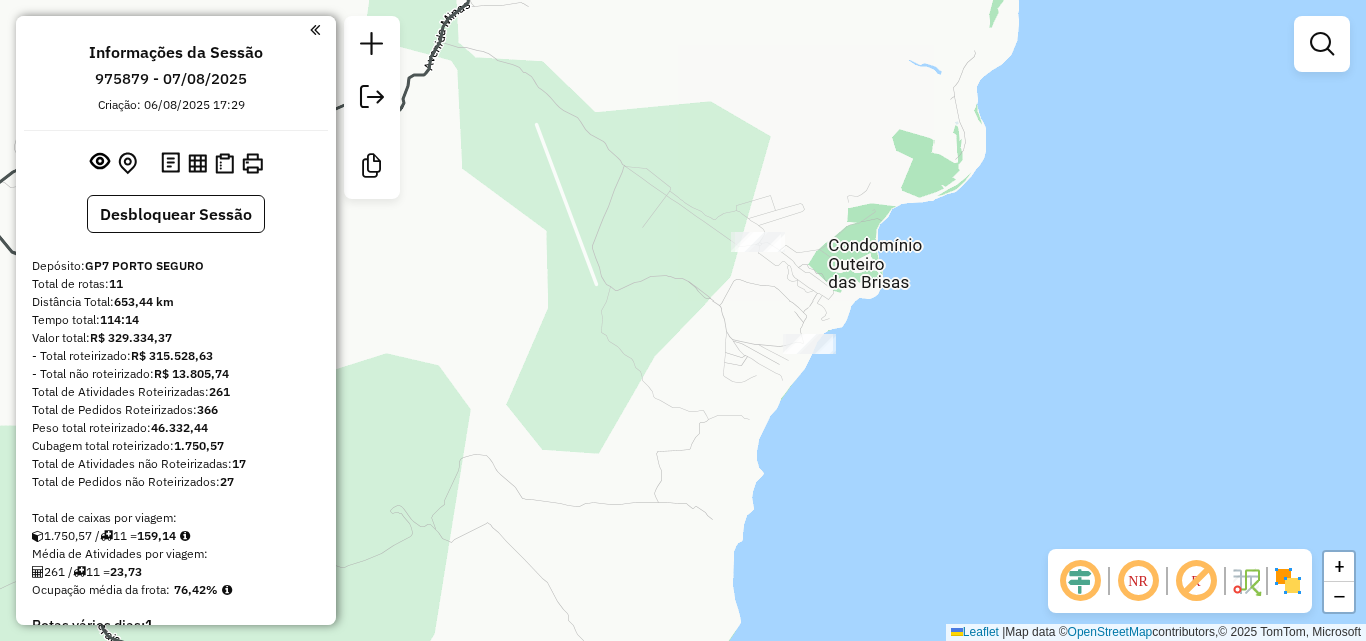 drag, startPoint x: 792, startPoint y: 281, endPoint x: 798, endPoint y: 331, distance: 50.358715 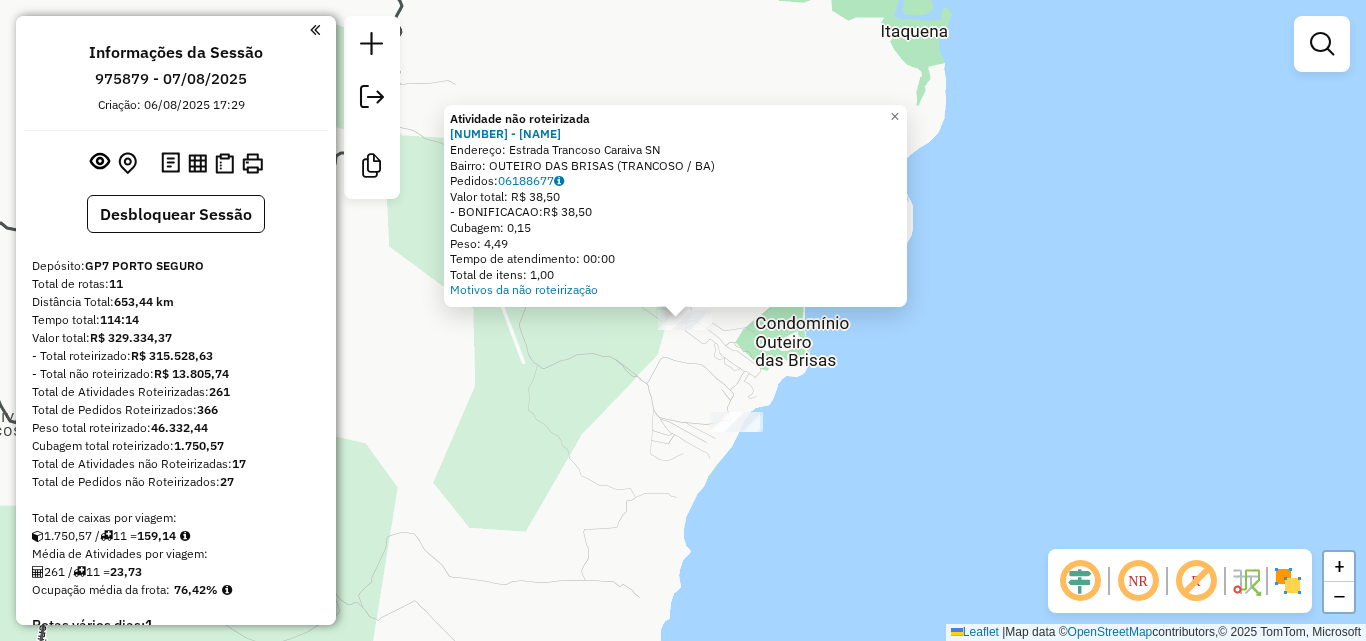 click on "Atividade não roteirizada 46820 - CASA PISTORIO  Endereço:  Estrada Trancoso Caraiva SN   Bairro: OUTEIRO DAS BRISAS (TRANCOSO / BA)   Pedidos:  06188677   Valor total: R$ 38,50   - BONIFICACAO:  R$ 38,50   Cubagem: 0,15   Peso: 4,49   Tempo de atendimento: 00:00   Total de itens: 1,00  Motivos da não roteirização × Janela de atendimento Grade de atendimento Capacidade Transportadoras Veículos Cliente Pedidos  Rotas Selecione os dias de semana para filtrar as janelas de atendimento  Seg   Ter   Qua   Qui   Sex   Sáb   Dom  Informe o período da janela de atendimento: De: Até:  Filtrar exatamente a janela do cliente  Considerar janela de atendimento padrão  Selecione os dias de semana para filtrar as grades de atendimento  Seg   Ter   Qua   Qui   Sex   Sáb   Dom   Considerar clientes sem dia de atendimento cadastrado  Clientes fora do dia de atendimento selecionado Filtrar as atividades entre os valores definidos abaixo:  Peso mínimo:   Peso máximo:   Cubagem mínima:   Cubagem máxima:   De:  De:" 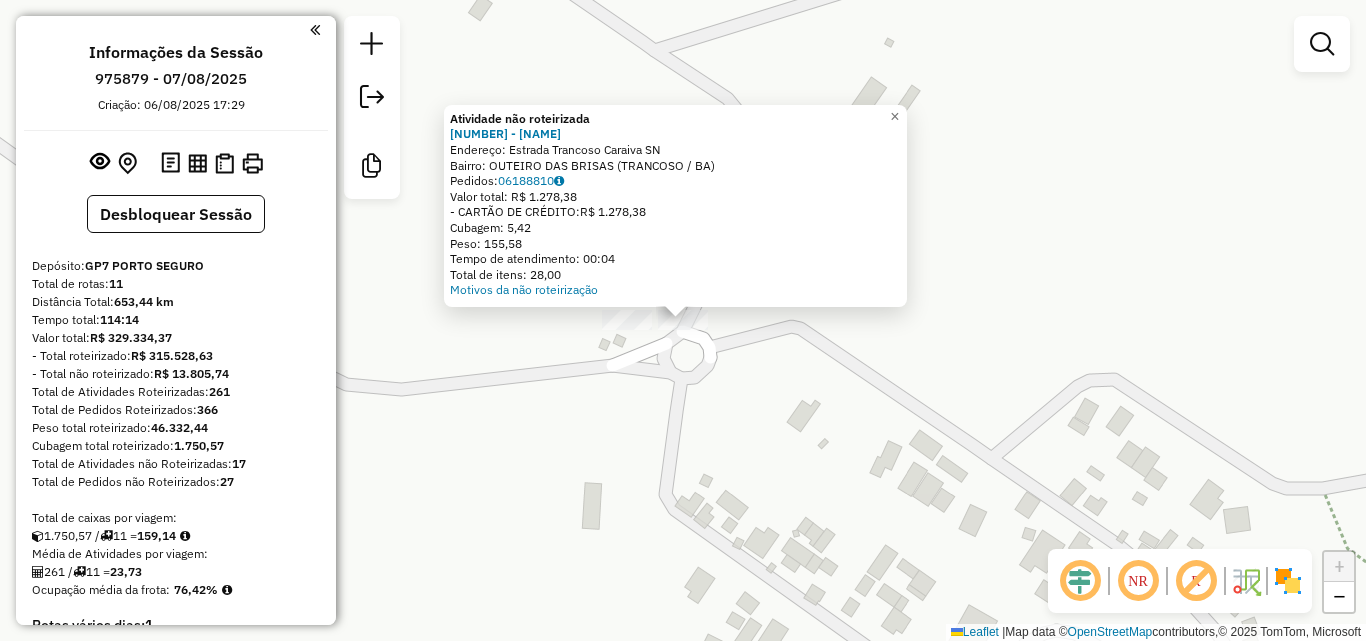 click on "Atividade não roteirizada [NUMBER] - [BRAND] Endereço: Estrada Trancoso Caraiva SN Bairro: [CITY] ([CITY] / [STATE]) Pedidos: [NUMBER] Valor total: [CURRENCY] [NUMBER] - CARTÃO DE CRÉDITO: [CURRENCY] [NUMBER] Cubagem: [NUMBER] Peso: [NUMBER] Tempo de atendimento: [TIME] Total de itens: [NUMBER] Motivos da não roteirização × Janela de atendimento Grade de atendimento Capacidade Transportadoras Veículos Cliente Pedidos Rotas Selecione os dias de semana para filtrar as janelas de atendimento Seg Ter Qua Qui Sex Sáb Dom Informe o período da janela de atendimento: De: Até: Filtrar exatamente a janela do cliente Considerar janela de atendimento padrão Selecione os dias de semana para filtrar as grades de atendimento Seg Ter Qua Qui Sex Sáb Dom Considerar clientes sem dia de atendimento cadastrado Clientes fora do dia de atendimento selecionado Filtrar as atividades entre os valores definidos abaixo: Peso mínimo: Peso máximo: Cubagem mínima: De: De:" 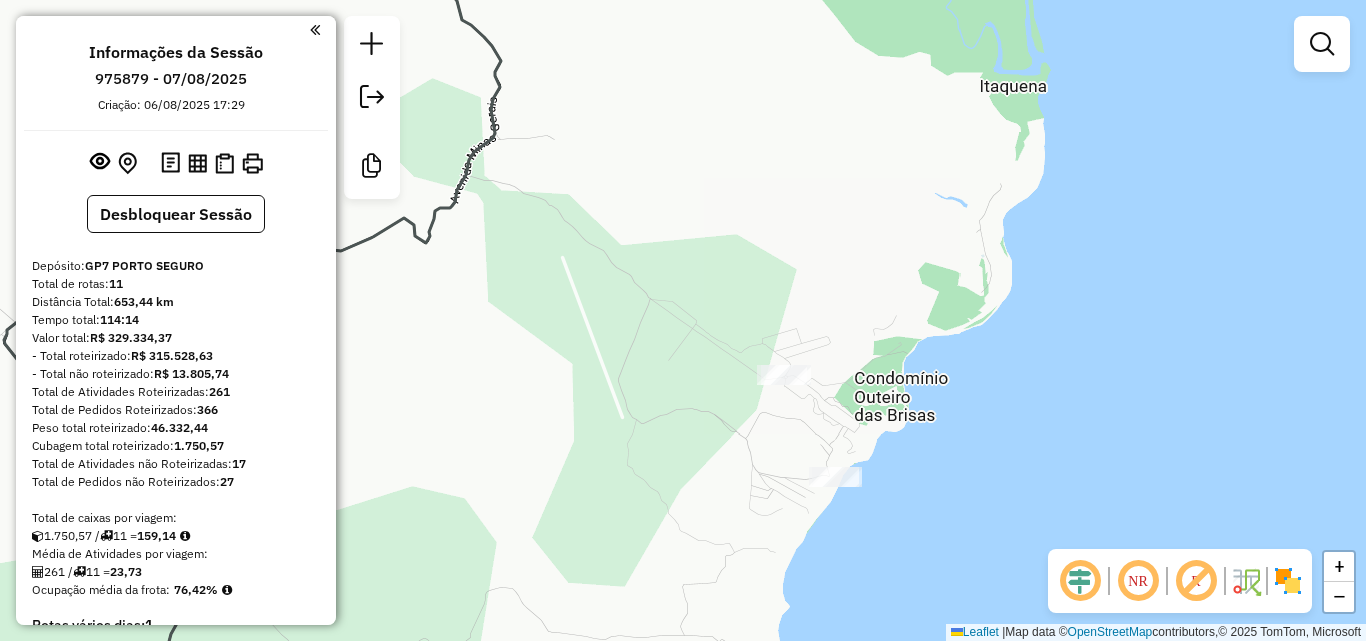 click on "Janela de atendimento Grade de atendimento Capacidade Transportadoras Veículos Cliente Pedidos  Rotas Selecione os dias de semana para filtrar as janelas de atendimento  Seg   Ter   Qua   Qui   Sex   Sáb   Dom  Informe o período da janela de atendimento: De: Até:  Filtrar exatamente a janela do cliente  Considerar janela de atendimento padrão  Selecione os dias de semana para filtrar as grades de atendimento  Seg   Ter   Qua   Qui   Sex   Sáb   Dom   Considerar clientes sem dia de atendimento cadastrado  Clientes fora do dia de atendimento selecionado Filtrar as atividades entre os valores definidos abaixo:  Peso mínimo:   Peso máximo:   Cubagem mínima:   Cubagem máxima:   De:   Até:  Filtrar as atividades entre o tempo de atendimento definido abaixo:  De:   Até:   Considerar capacidade total dos clientes não roteirizados Transportadora: Selecione um ou mais itens Tipo de veículo: Selecione um ou mais itens Veículo: Selecione um ou mais itens Motorista: Selecione um ou mais itens Nome: Rótulo:" 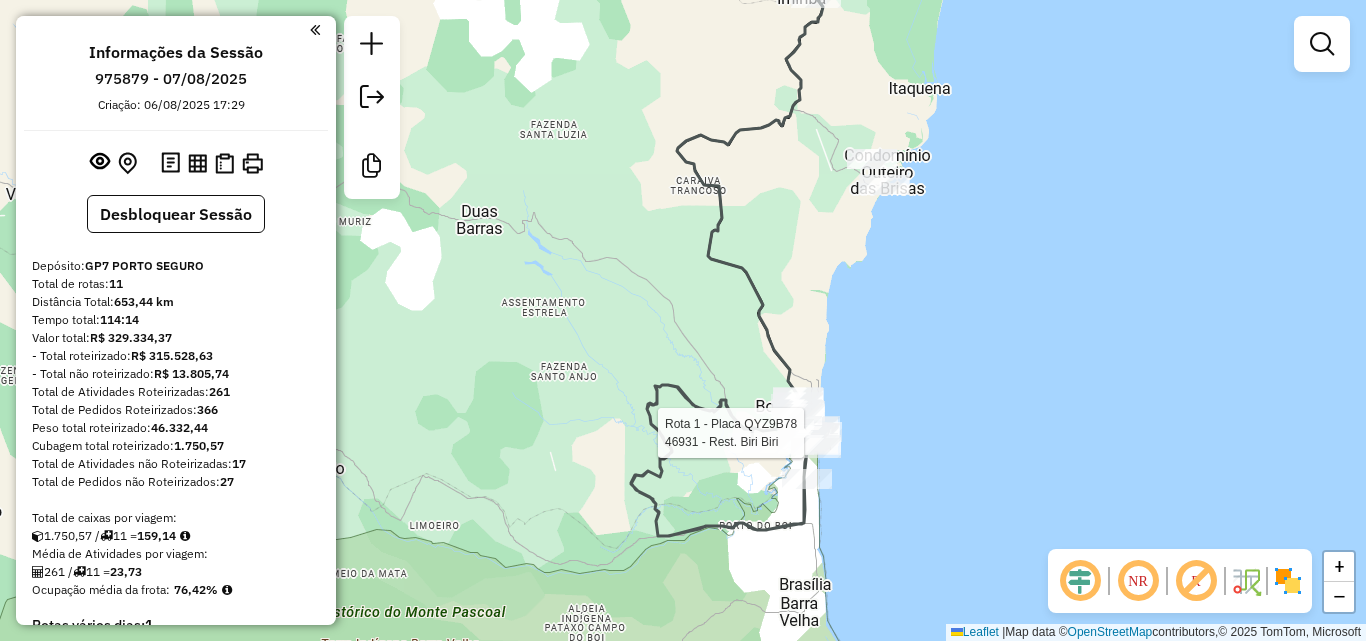 select on "**********" 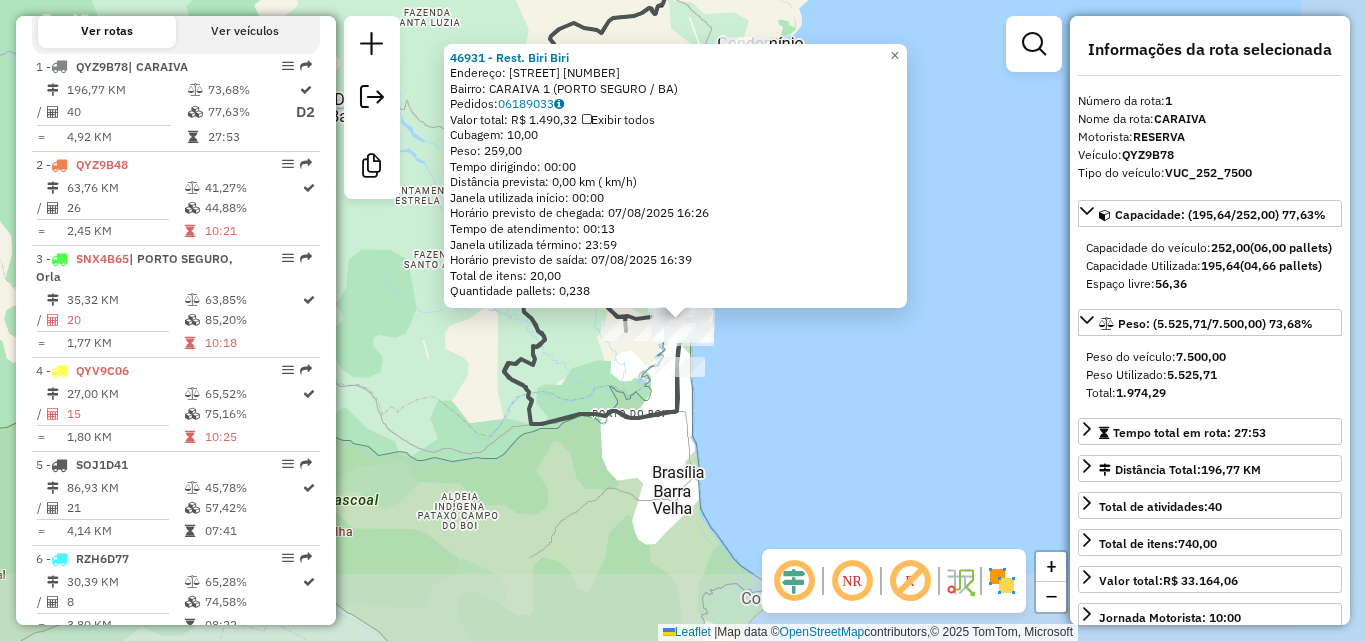 scroll, scrollTop: 764, scrollLeft: 0, axis: vertical 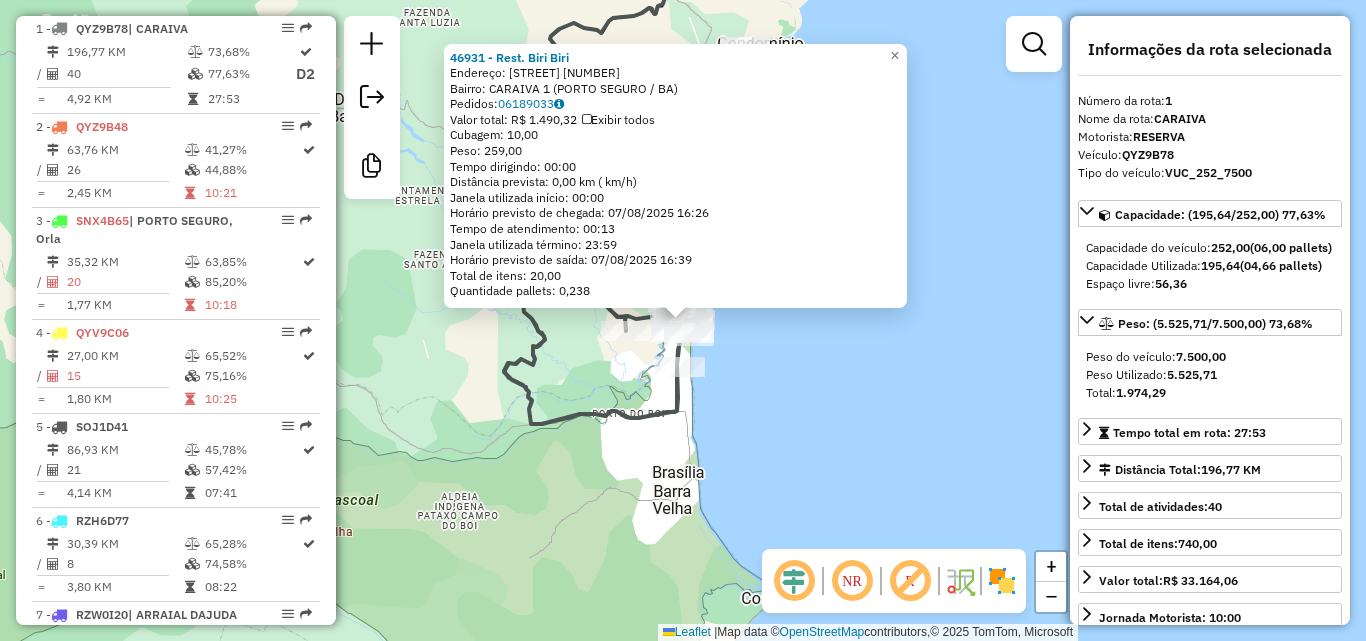click on "[NUMBER] - [BRAND] Endereço: Av Navegantes [NUMBER] Bairro: [CITY] [NUMBER] ([CITY] / [STATE]) Pedidos: [NUMBER] Valor total: [CURRENCY] [NUMBER] Exibir todos Cubagem: [NUMBER] Peso: [NUMBER] Tempo dirigindo: [TIME] Distância prevista: [NUMBER] km ([NUMBER] km/h) Janela utilizada início: [TIME] Horário previsto de chegada: [DATE] [TIME] Tempo de atendimento: [TIME] Janela utilizada término: [TIME] Horário previsto de saída: [DATE] [TIME] Total de itens: [NUMBER] Quantidade pallets: [NUMBER] × Janela de atendimento Grade de atendimento Capacidade Transportadoras Veículos Cliente Pedidos Rotas Selecione os dias de semana para filtrar as janelas de atendimento Seg Ter Qua Qui Sex Sáb Dom Informe o período da janela de atendimento: De: Até: Filtrar exatamente a janela do cliente Considerar janela de atendimento padrão Selecione os dias de semana para filtrar as grades de atendimento Seg Ter Qua Qui Sex Sáb Dom Considerar clientes sem dia de atendimento cadastrado De: +" 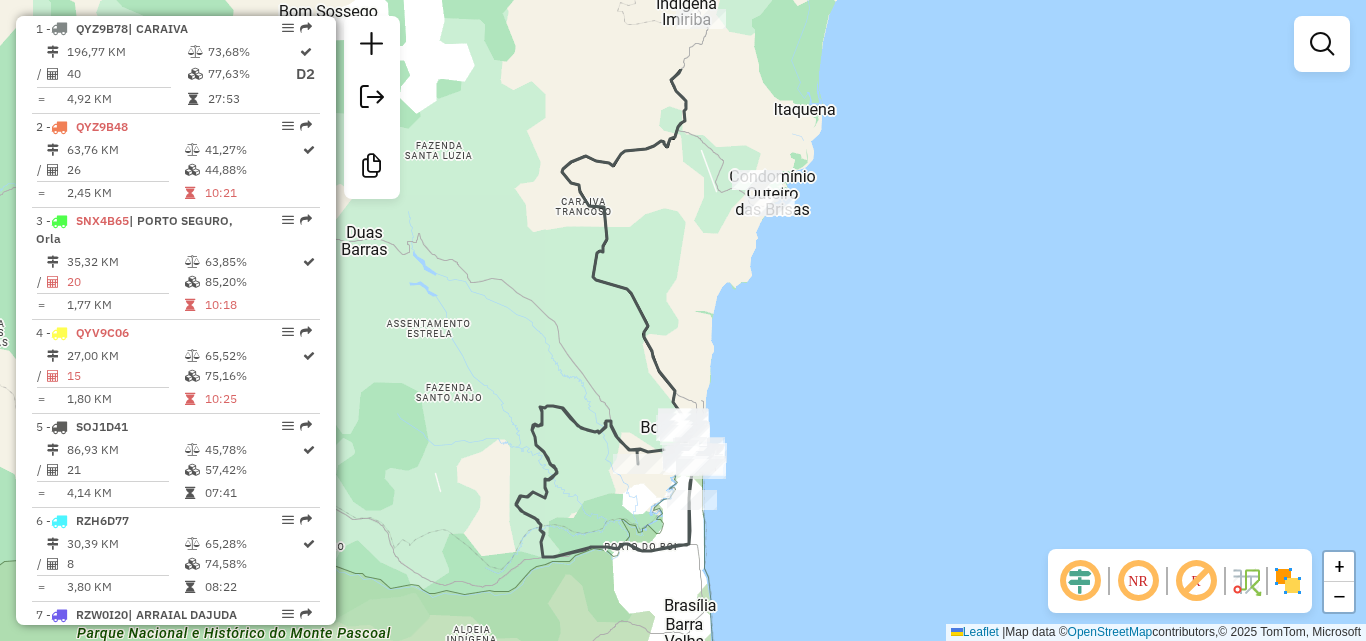 drag, startPoint x: 860, startPoint y: 225, endPoint x: 873, endPoint y: 515, distance: 290.29123 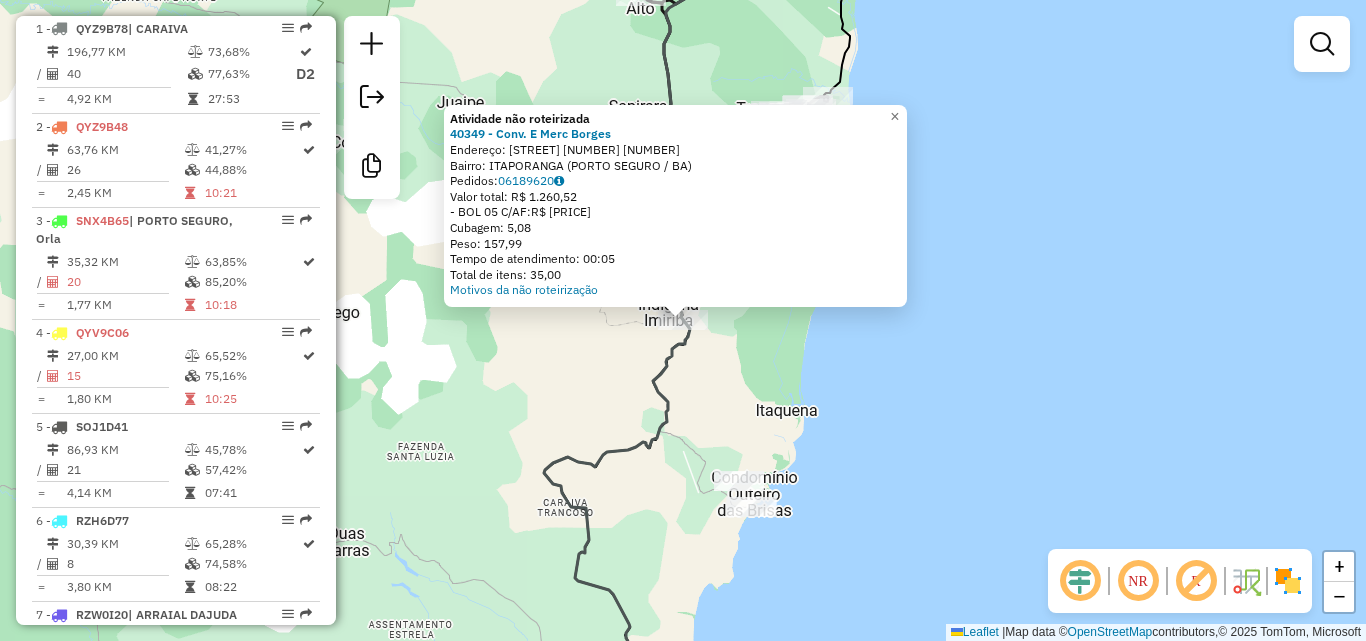 click on "Atividade não roteirizada [NUMBER] - [BRAND] Endereço: [STREET] [NUMBER] Bairro: [NEIGHBORHOOD] ([CITY] / [STATE]) Pedidos: [NUMBER] Valor total: R$ [PRICE] - [PAYMENT_METHOD] [PRICE] Cubagem: [NUMBER] Peso: [NUMBER] Tempo de atendimento: [TIME] Total de itens: [NUMBER] Motivos da não roteirização × Janela de atendimento Grade de atendimento Capacidade Transportadoras Veículos Cliente Pedidos Rotas Selecione os dias de semana para filtrar as janelas de atendimento Seg Ter Qua Qui Sex Sáb Dom Informe o período da janela de atendimento: De: Até: Filtrar exatamente a janela do cliente Considerar janela de atendimento padrão Selecione os dias de semana para filtrar as grades de atendimento Seg Ter Qua Qui Sex Sáb Dom Considerar clientes sem dia de atendimento cadastrado Clientes fora do dia de atendimento selecionado Filtrar as atividades entre os valores definidos abaixo: Peso mínimo: Peso máximo: Cubagem mínima: Cubagem máxima: De: +" 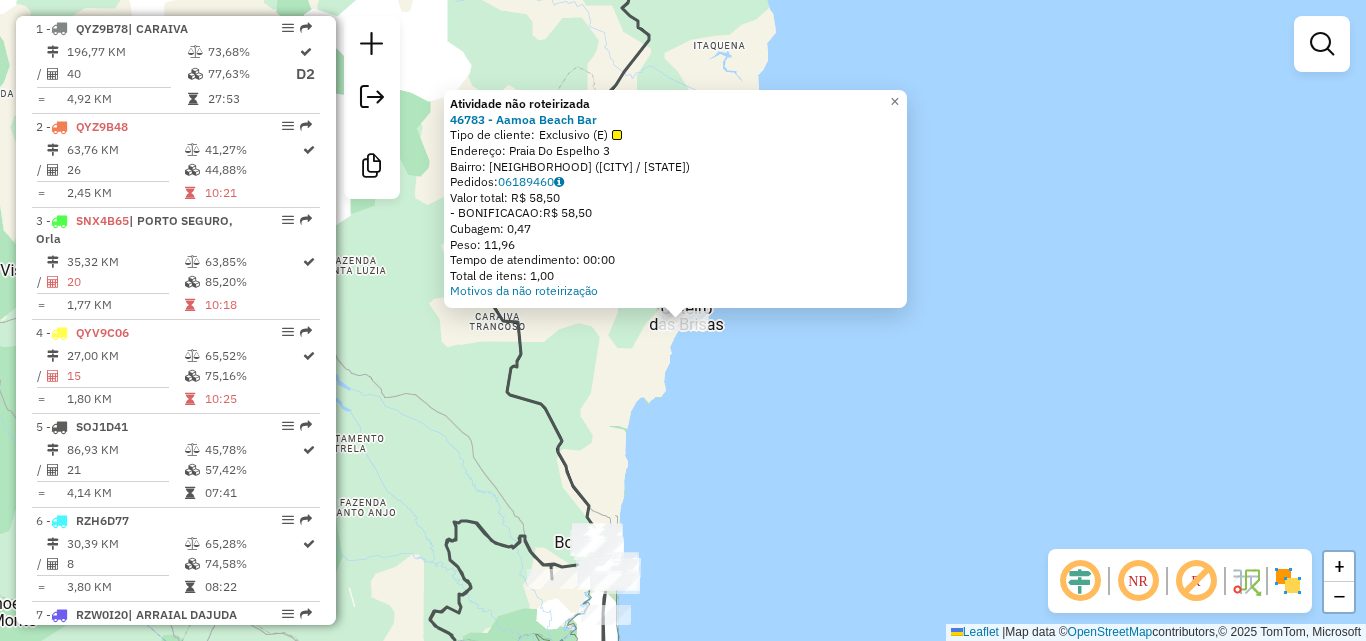 click on "Atividade não roteirizada 46783 - Aamoa Beach Bar  Tipo de cliente:   Exclusivo (E)   Endereço:  Praia Do Espelho 3   Bairro: PRAIA DO ESPELHO (PORTO SEGURO / BA)   Pedidos:  06189460   Valor total: R$ 58,50   - BONIFICACAO:  R$ 58,50   Cubagem: 0,47   Peso: 11,96   Tempo de atendimento: 00:00   Total de itens: 1,00  Motivos da não roteirização × Janela de atendimento Grade de atendimento Capacidade Transportadoras Veículos Cliente Pedidos  Rotas Selecione os dias de semana para filtrar as janelas de atendimento  Seg   Ter   Qua   Qui   Sex   Sáb   Dom  Informe o período da janela de atendimento: De: Até:  Filtrar exatamente a janela do cliente  Considerar janela de atendimento padrão  Selecione os dias de semana para filtrar as grades de atendimento  Seg   Ter   Qua   Qui   Sex   Sáb   Dom   Clientes fora do dia de atendimento selecionado Filtrar as atividades entre os valores definidos abaixo:  Peso mínimo:   Peso máximo:   De:   Até:  +" 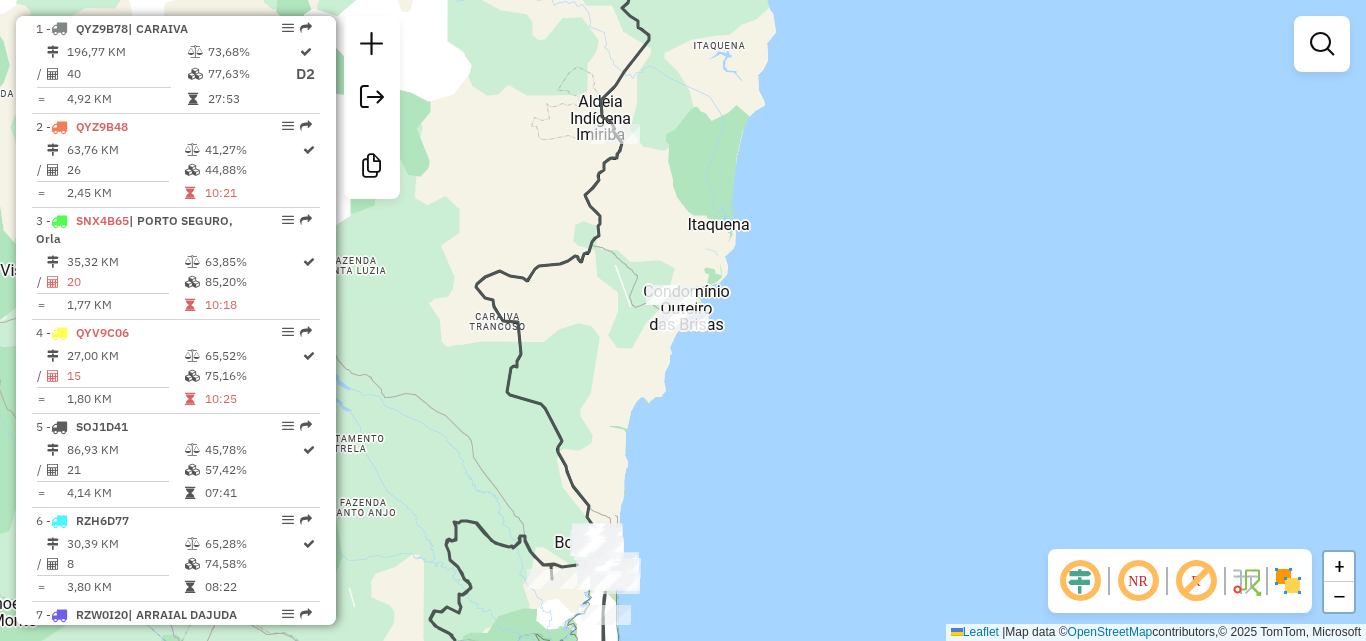 drag, startPoint x: 797, startPoint y: 252, endPoint x: 914, endPoint y: 569, distance: 337.90234 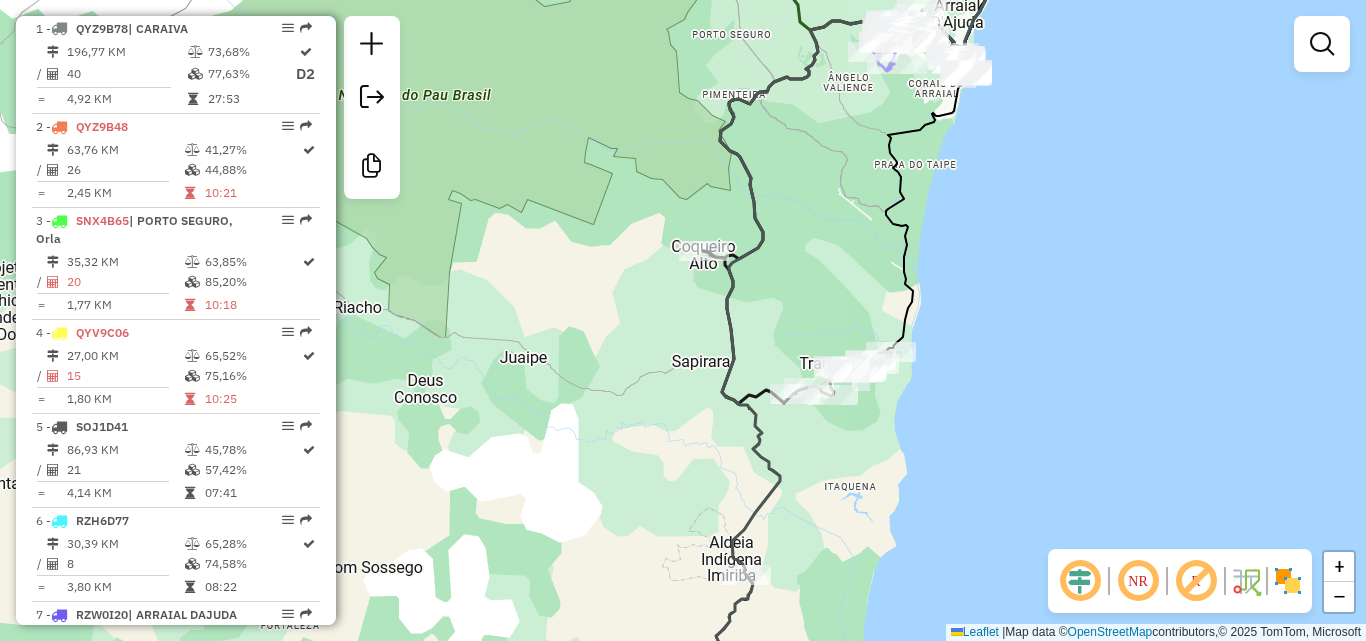 drag, startPoint x: 914, startPoint y: 346, endPoint x: 861, endPoint y: 402, distance: 77.10383 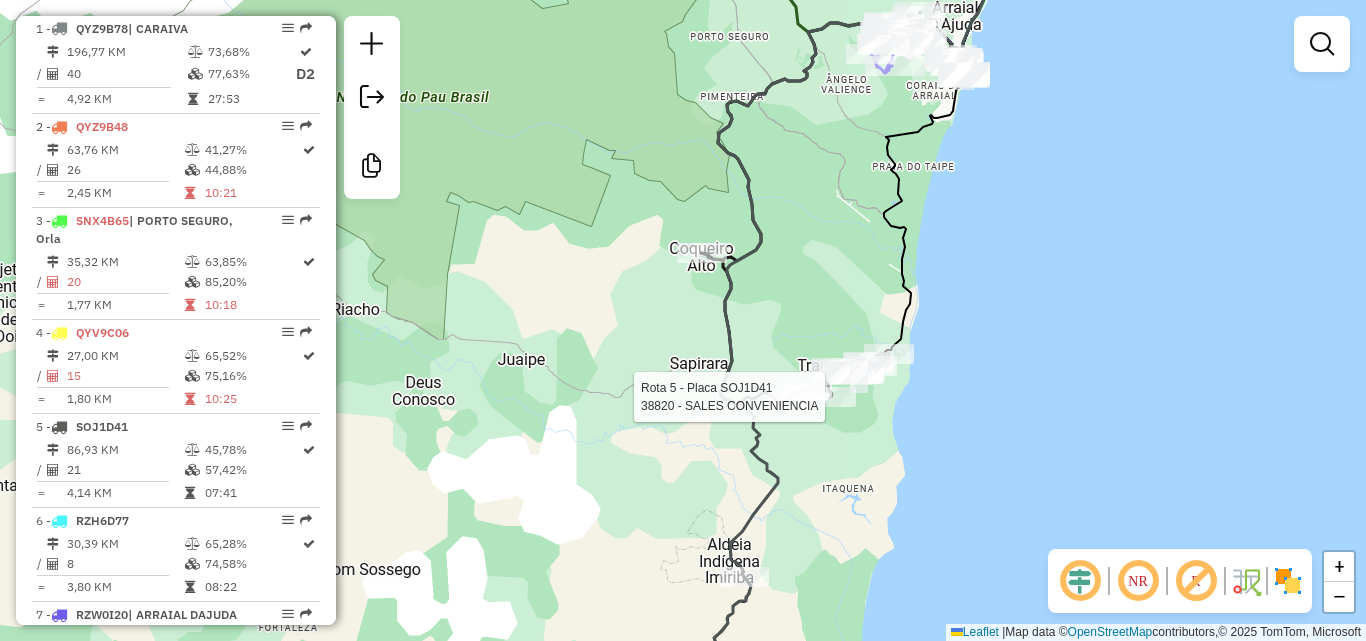 select on "**********" 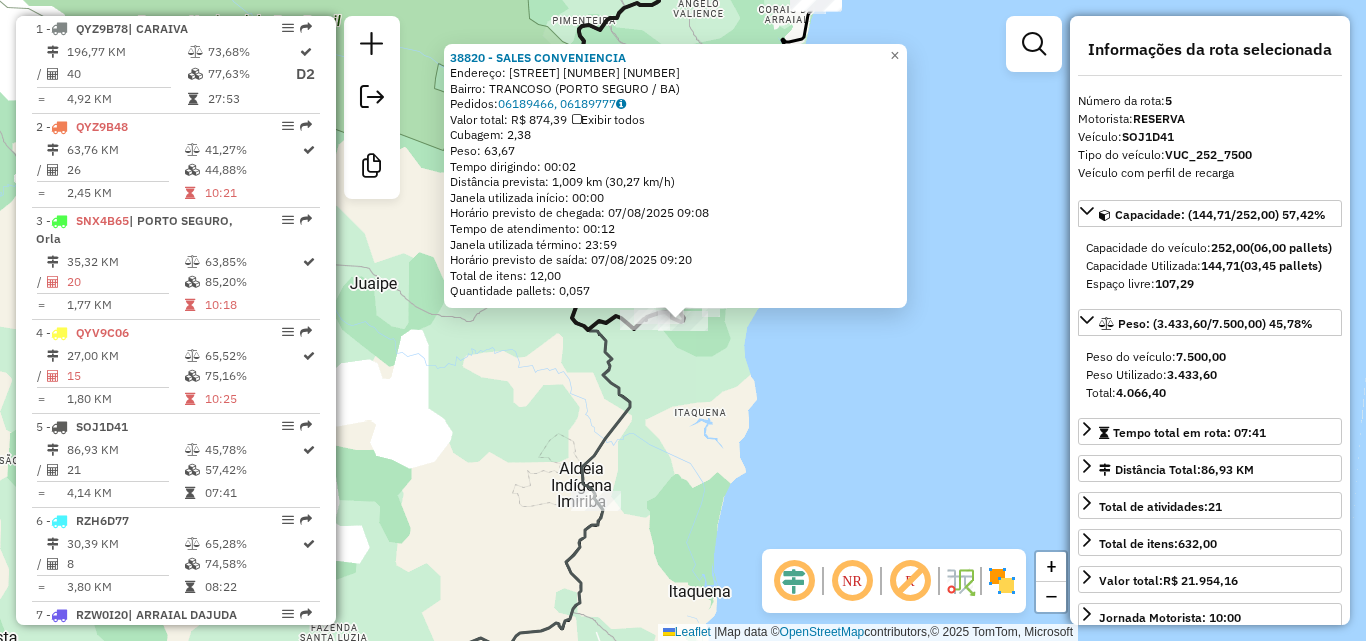 scroll, scrollTop: 1162, scrollLeft: 0, axis: vertical 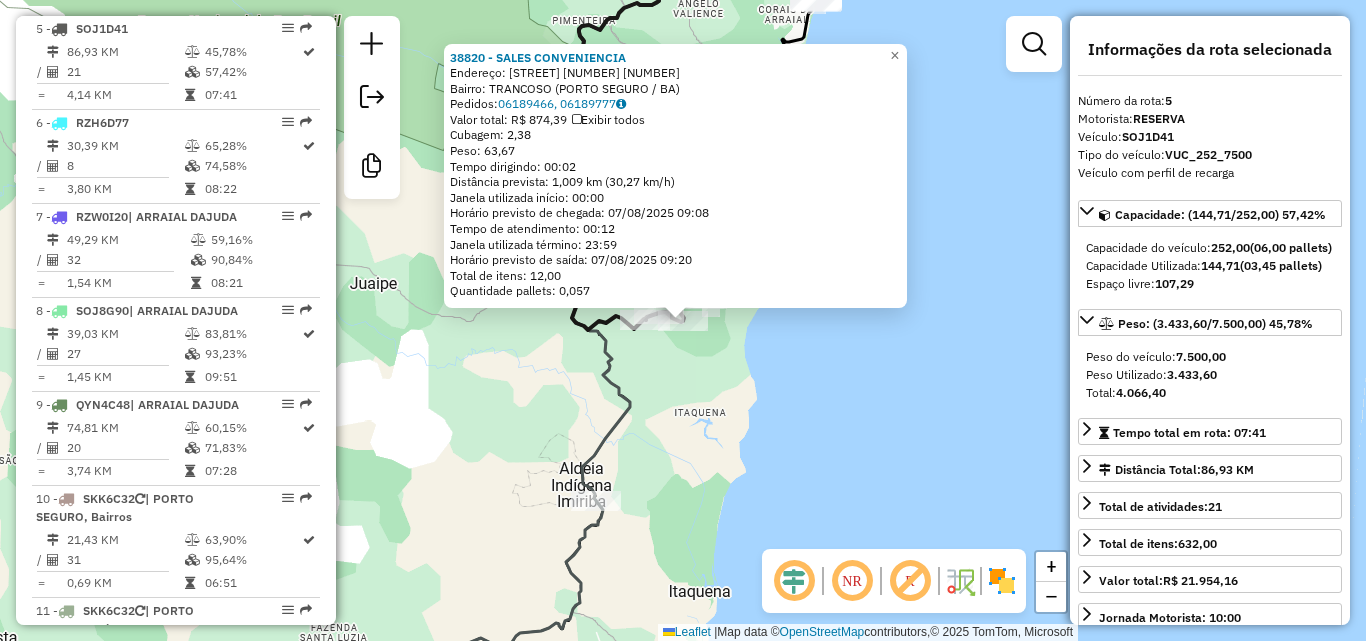 click on "38820 - SALES CONVENIENCIA  Endereço:  RO PORTO SEGURO TRANCOSO 2 B SN   Bairro: TRANCOSO (PORTO SEGURO / BA)   Pedidos:  06189466, 06189777   Valor total: R$ 874,39   Exibir todos   Cubagem: 2,38  Peso: 63,67  Tempo dirigindo: 00:02   Distância prevista: 1,009 km (30,27 km/h)   Janela utilizada início: 00:00   Horário previsto de chegada: 07/08/2025 09:08   Tempo de atendimento: 00:12   Janela utilizada término: 23:59   Horário previsto de saída: 07/08/2025 09:20   Total de itens: 12,00   Quantidade pallets: 0,057  × Janela de atendimento Grade de atendimento Capacidade Transportadoras Veículos Cliente Pedidos  Rotas Selecione os dias de semana para filtrar as janelas de atendimento  Seg   Ter   Qua   Qui   Sex   Sáb   Dom  Informe o período da janela de atendimento: De: Até:  Filtrar exatamente a janela do cliente  Considerar janela de atendimento padrão  Selecione os dias de semana para filtrar as grades de atendimento  Seg   Ter   Qua   Qui   Sex   Sáb   Dom  Peso mínimo:   Peso máximo:" 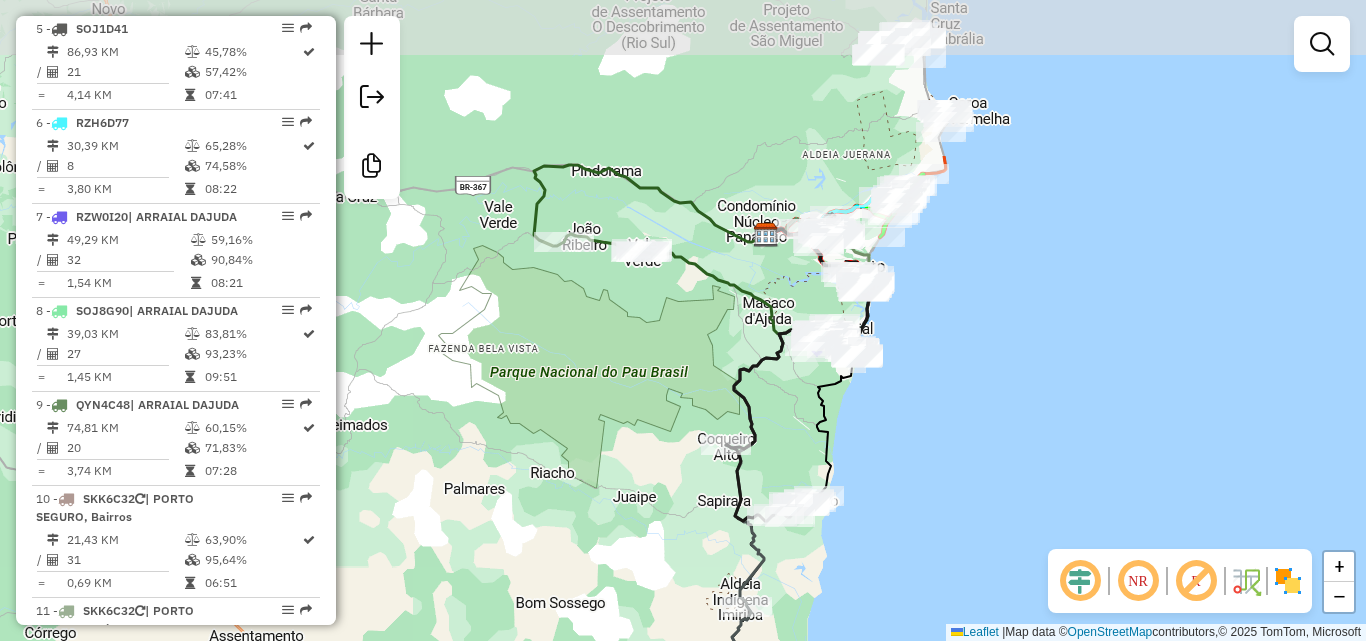 drag, startPoint x: 986, startPoint y: 270, endPoint x: 941, endPoint y: 452, distance: 187.48067 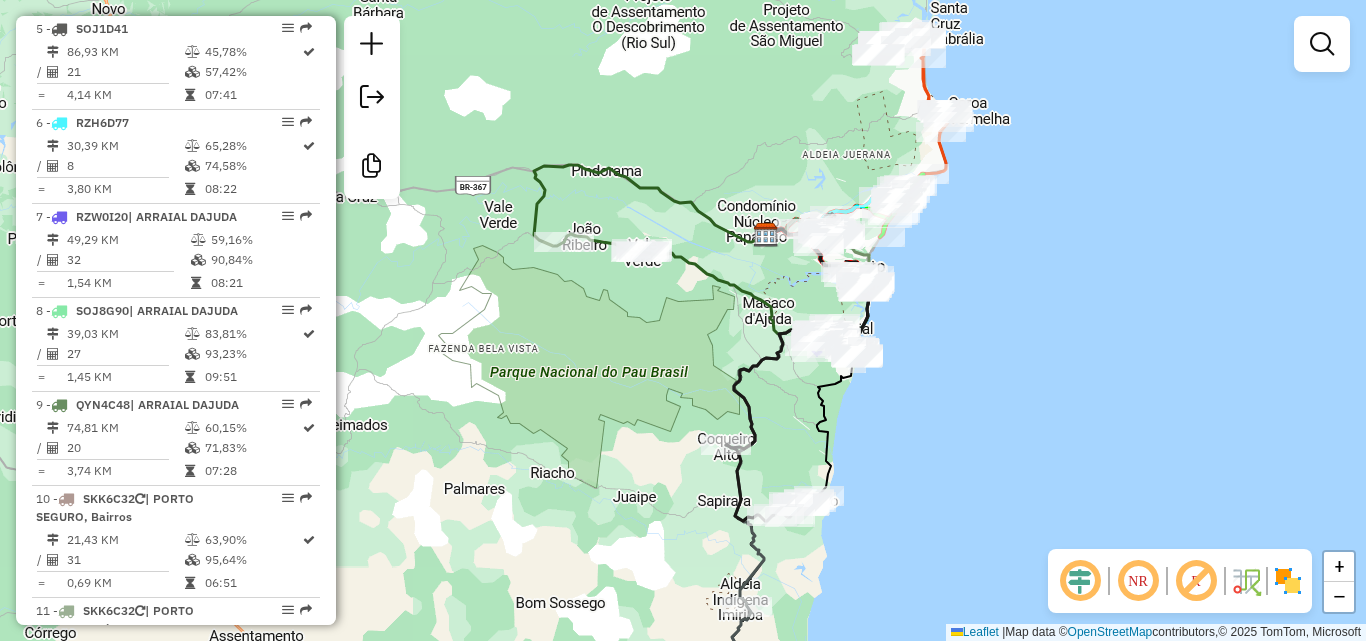 drag, startPoint x: 999, startPoint y: 225, endPoint x: 970, endPoint y: 382, distance: 159.65588 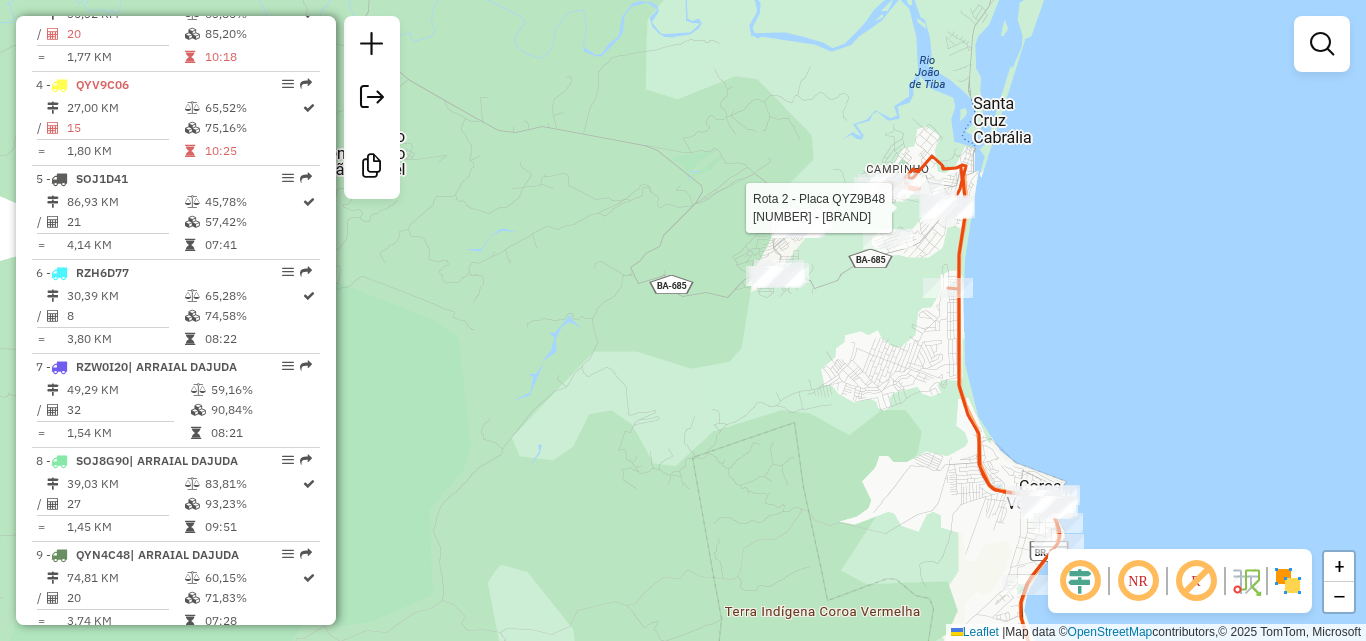 select on "**********" 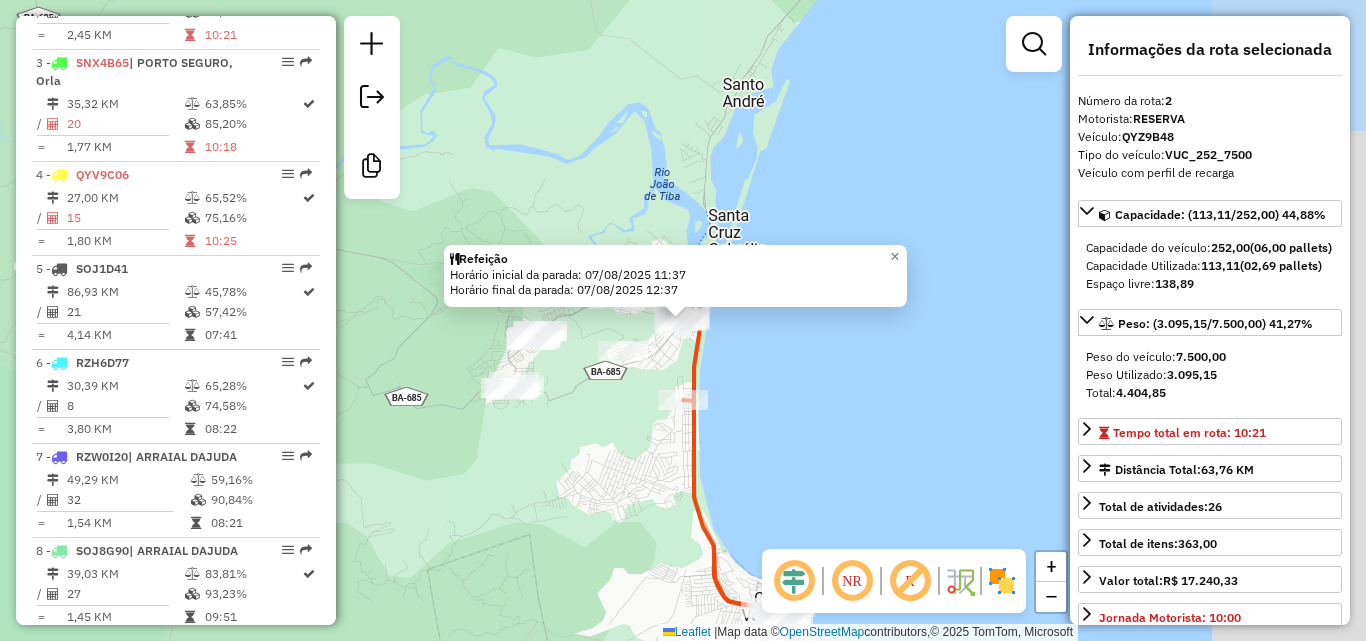 scroll, scrollTop: 862, scrollLeft: 0, axis: vertical 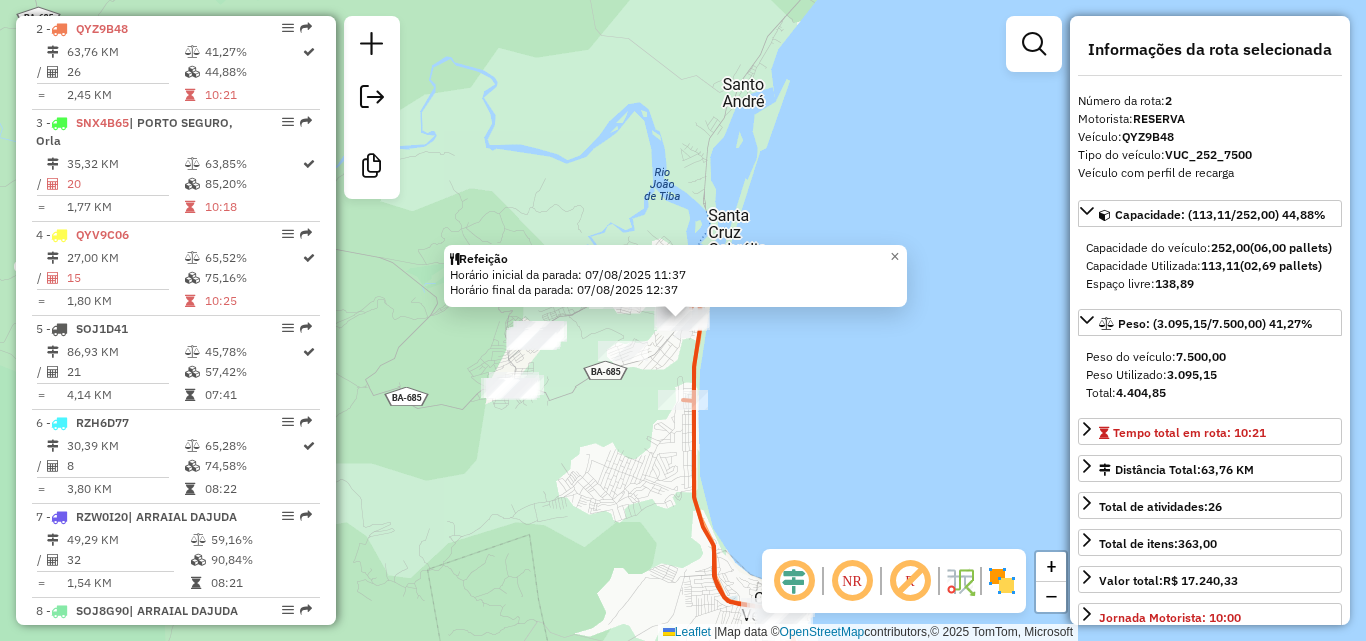 click on "Refeição Horário inicial da parada: [DATE] [TIME] Horário final da parada: [DATE] [TIME] × Janela de atendimento Grade de atendimento Capacidade Transportadoras Veículos Cliente Pedidos Rotas Selecione os dias de semana para filtrar as janelas de atendimento Seg Ter Qua Qui Sex Sáb Dom Informe o período da janela de atendimento: De: Até: Filtrar exatamente a janela do cliente Considerar janela de atendimento padrão Selecione os dias de semana para filtrar as grades de atendimento Seg Ter Qua Qui Sex Sáb Dom Considerar clientes sem dia de atendimento cadastrado Clientes fora do dia de atendimento selecionado Filtrar as atividades entre os valores definidos abaixo: Peso mínimo: Peso máximo: Cubagem mínima: Cubagem máxima: De: Até: Filtrar as atividades entre o tempo de atendimento definido abaixo: De: Até: Considerar capacidade total dos clientes não roteirizados Transportadora: Selecione um ou mais itens Tipo de veículo: Veículo:" 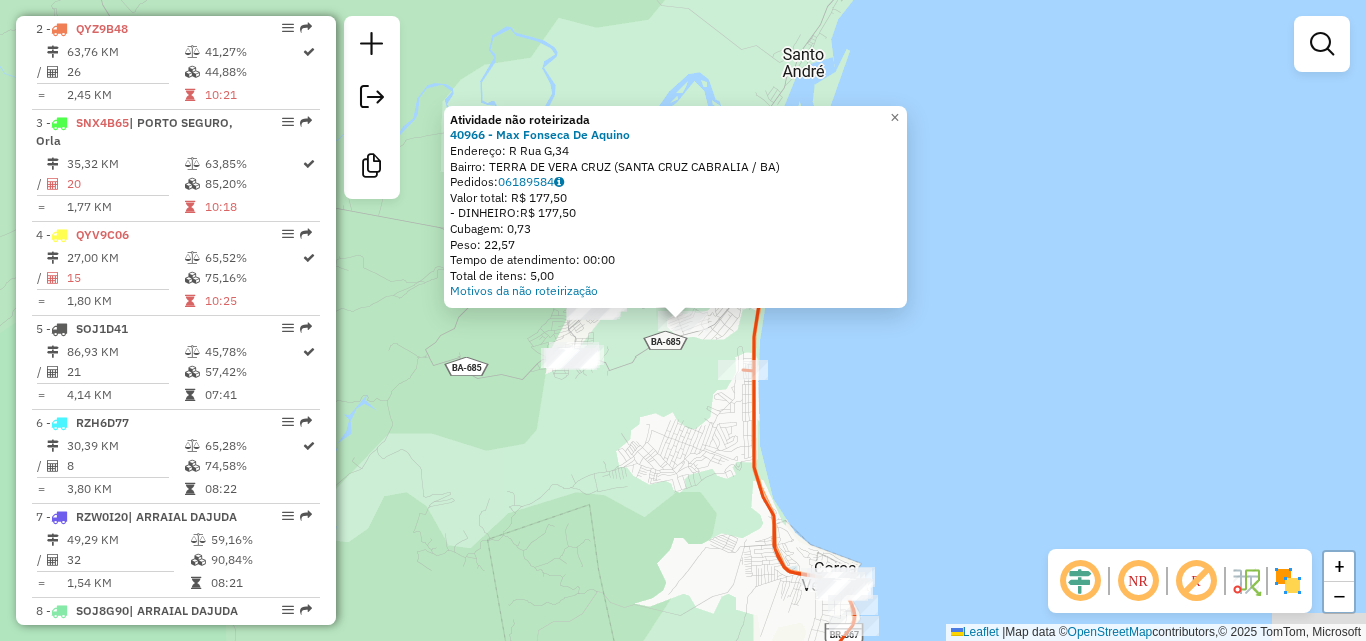 click on "Atividade não roteirizada [NUMBER] - [BRAND] De Aquino Endereço: R Rua G,[NUMBER] Bairro: [CITY] ([CITY] / [STATE]) Pedidos: [NUMBER] Valor total: [CURRENCY] [NUMBER] - DINHEIRO: [CURRENCY] [NUMBER] Cubagem: [NUMBER] Peso: [NUMBER] Tempo de atendimento: [TIME] Total de itens: [NUMBER] Motivos da não roteirização × Janela de atendimento Grade de atendimento Capacidade Transportadoras Veículos Cliente Pedidos Rotas Selecione os dias de semana para filtrar as janelas de atendimento Seg Ter Qua Qui Sex Sáb Dom Informe o período da janela de atendimento: De: Até: Filtrar exatamente a janela do cliente Considerar janela de atendimento padrão Selecione os dias de semana para filtrar as grades de atendimento Seg Ter Qua Qui Sex Sáb Dom Considerar clientes sem dia de atendimento cadastrado Clientes fora do dia de atendimento selecionado Filtrar as atividades entre os valores definidos abaixo: Peso mínimo: Peso máximo: Cubagem mínima: Cubagem máxima: De: +" 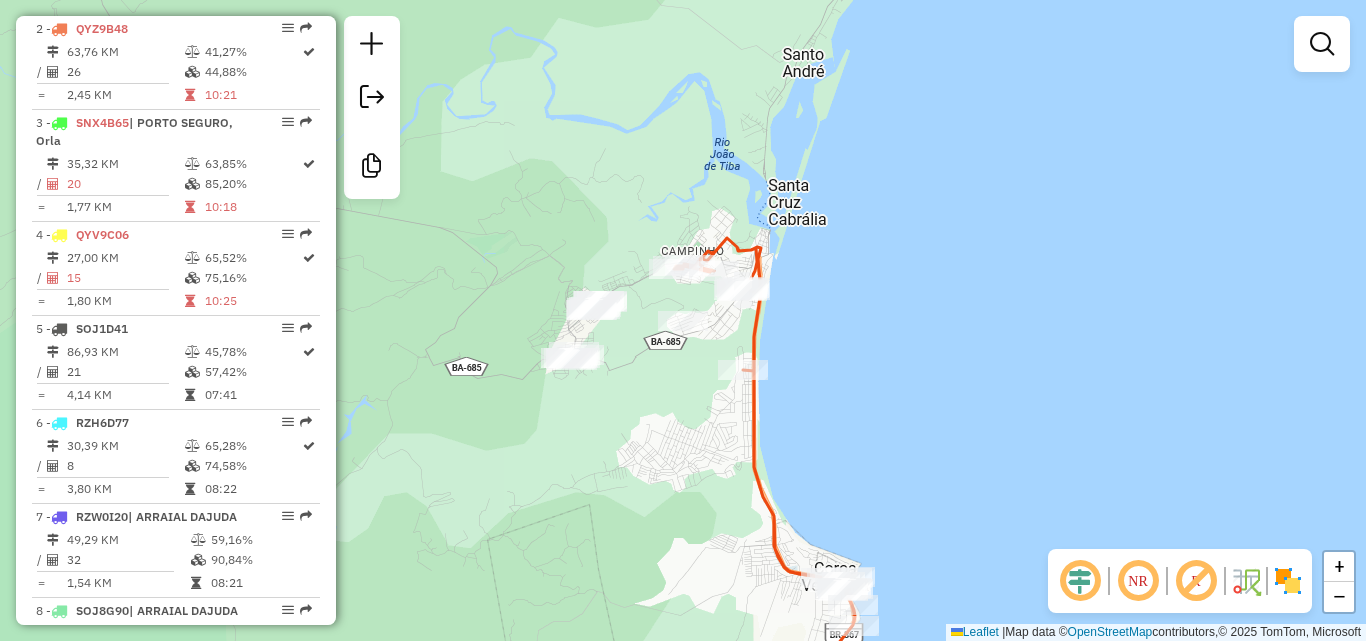 drag, startPoint x: 654, startPoint y: 517, endPoint x: 635, endPoint y: 219, distance: 298.6051 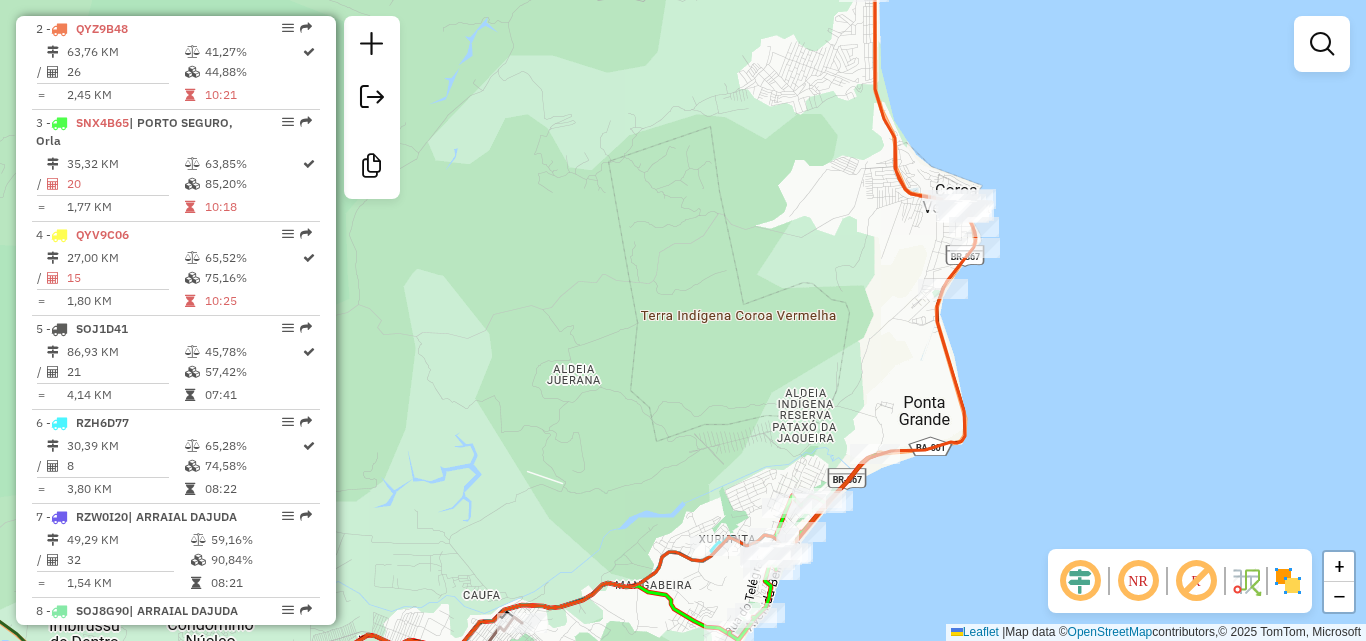 drag, startPoint x: 794, startPoint y: 396, endPoint x: 870, endPoint y: 153, distance: 254.60754 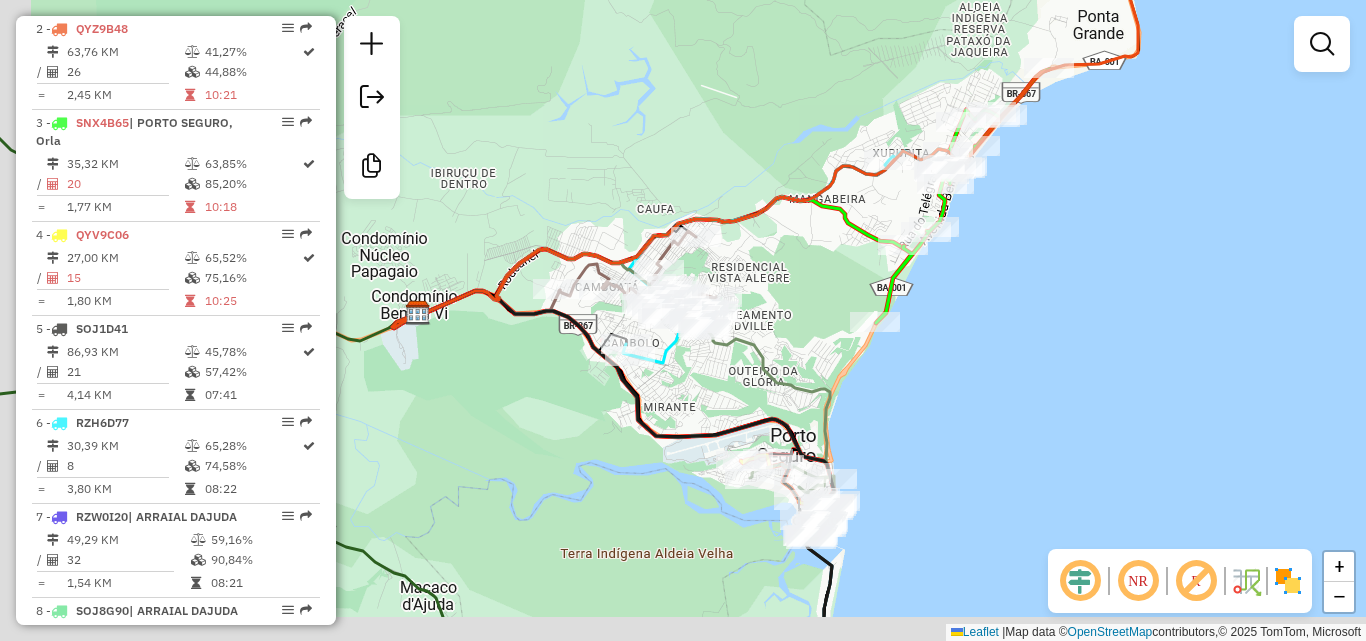 drag, startPoint x: 726, startPoint y: 380, endPoint x: 831, endPoint y: 239, distance: 175.80103 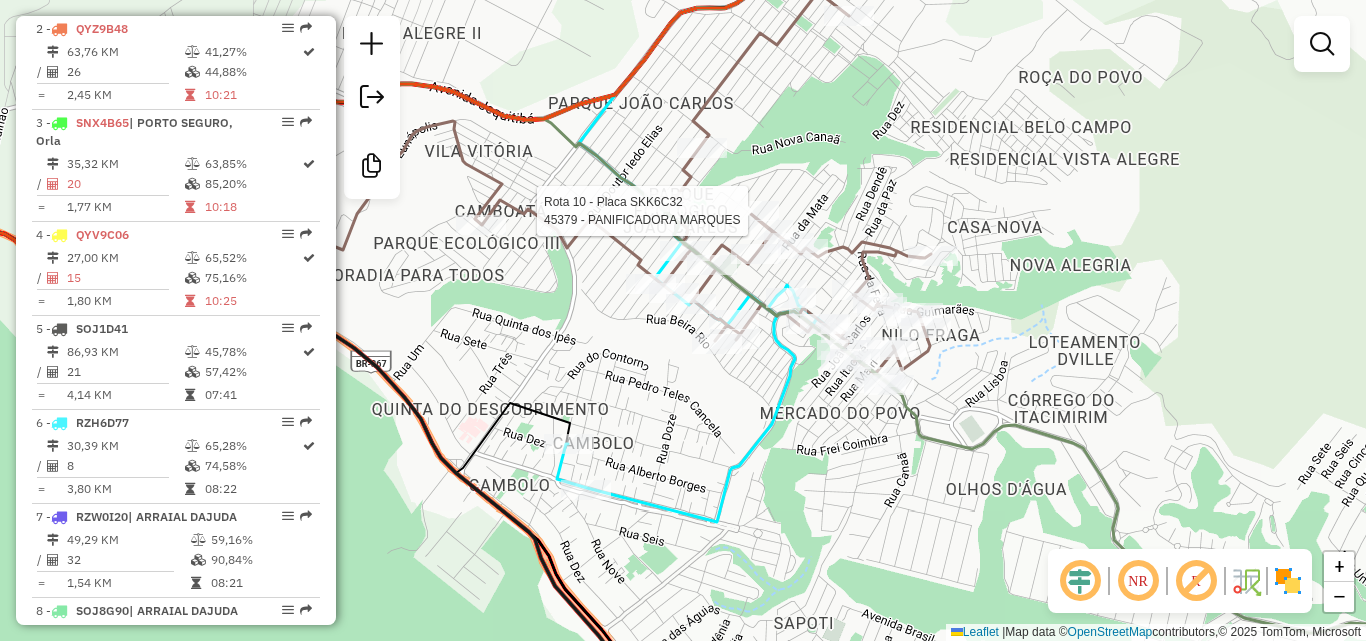 select on "**********" 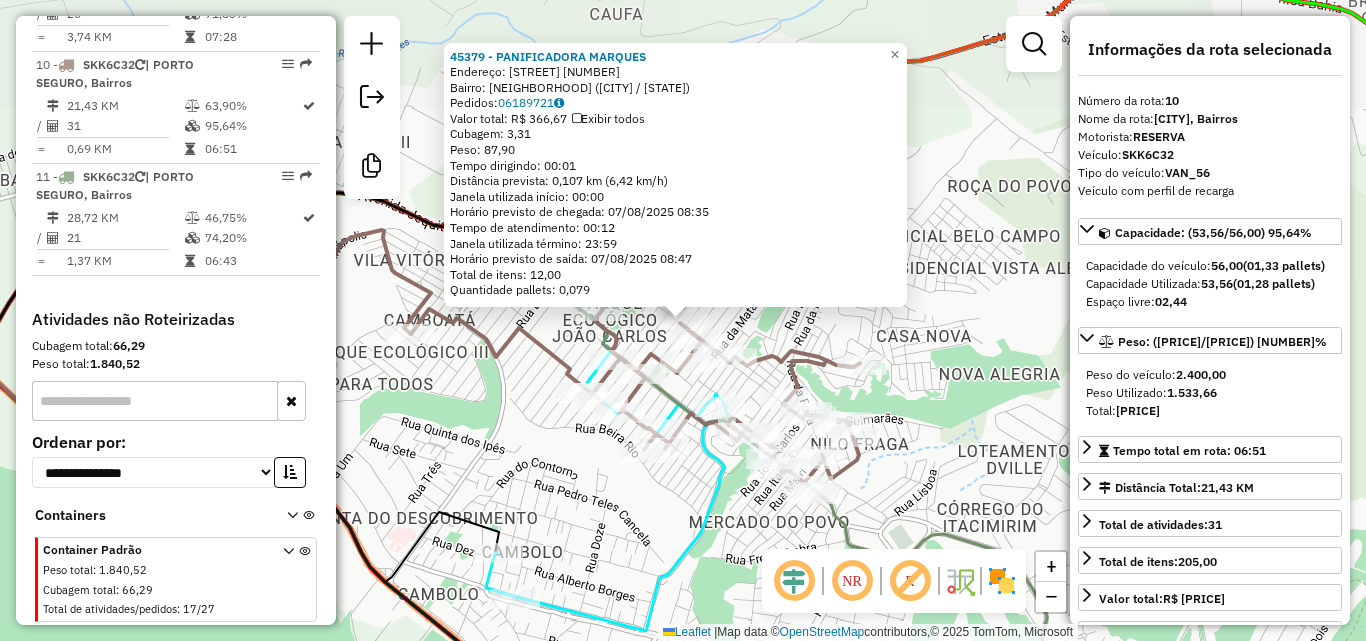 scroll, scrollTop: 1632, scrollLeft: 0, axis: vertical 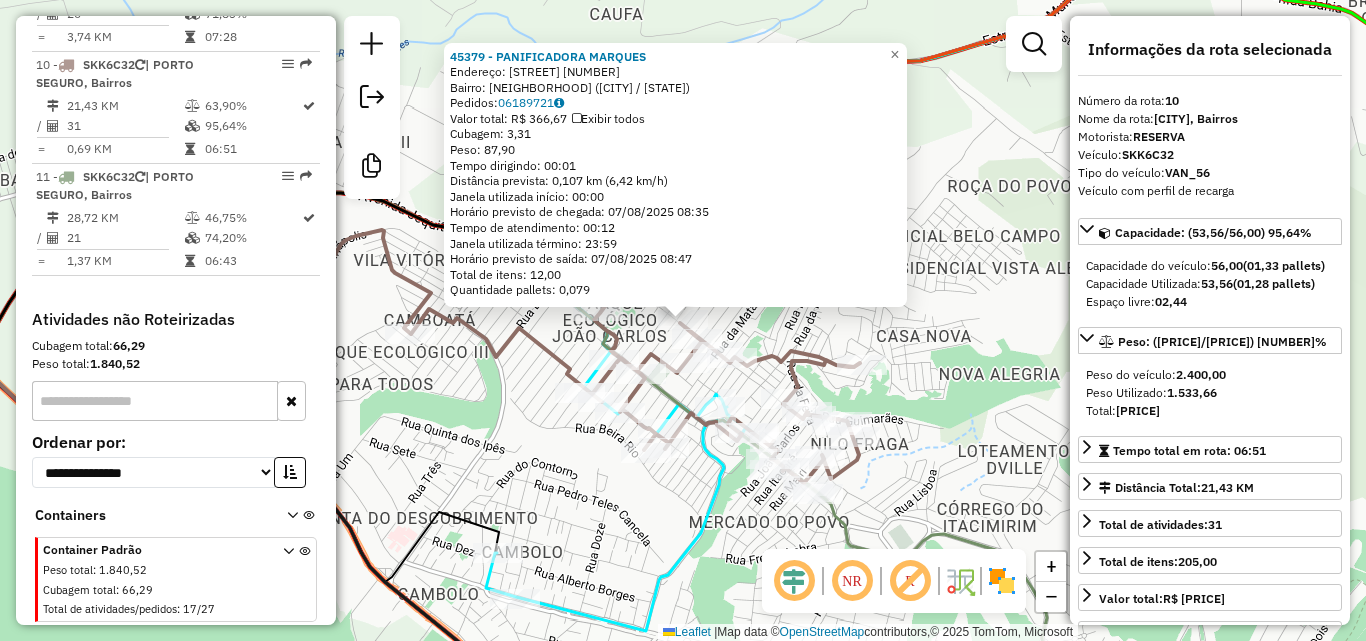 click on "[BRAND] [BRAND] Endereço: [STREET] [NUMBER] Bairro: [NEIGHBORHOOD] ([CITY] / [STATE]) Pedidos: [NUMBER] Valor total: R$ [PRICE] Exibir todos Cubagem: [NUMBER] Peso: [NUMBER] Tempo dirigindo: [TIME] Distância prevista: [NUMBER] km ([NUMBER] km/h) Janela utilizada início: [TIME] Horário previsto de chegada: [DATE] [TIME] Tempo de atendimento: [TIME] Janela utilizada término: [TIME] Horário previsto de saída: [DATE] [TIME] Total de itens: [NUMBER] Quantidade pallets: [NUMBER] × Janela de atendimento Grade de atendimento Capacidade Transportadoras Veículos Cliente Pedidos Rotas Selecione os dias de semana para filtrar as janelas de atendimento Seg Ter Qua Qui Sex Sáb Dom Informe o período da janela de atendimento: De: Até: Filtrar exatamente a janela do cliente Considerar janela de atendimento padrão Selecione os dias de semana para filtrar as grades de atendimento Seg Ter Qua Qui Sex Sáb Dom Clientes fora do dia de atendimento selecionado" 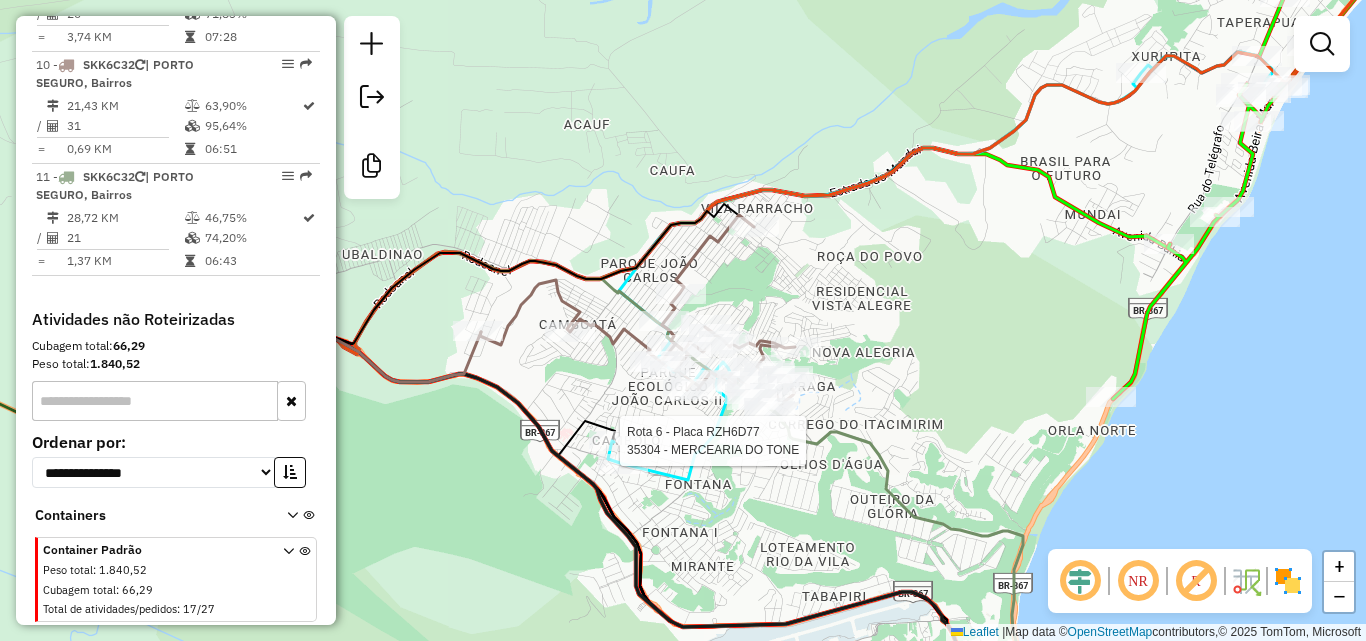 select on "**********" 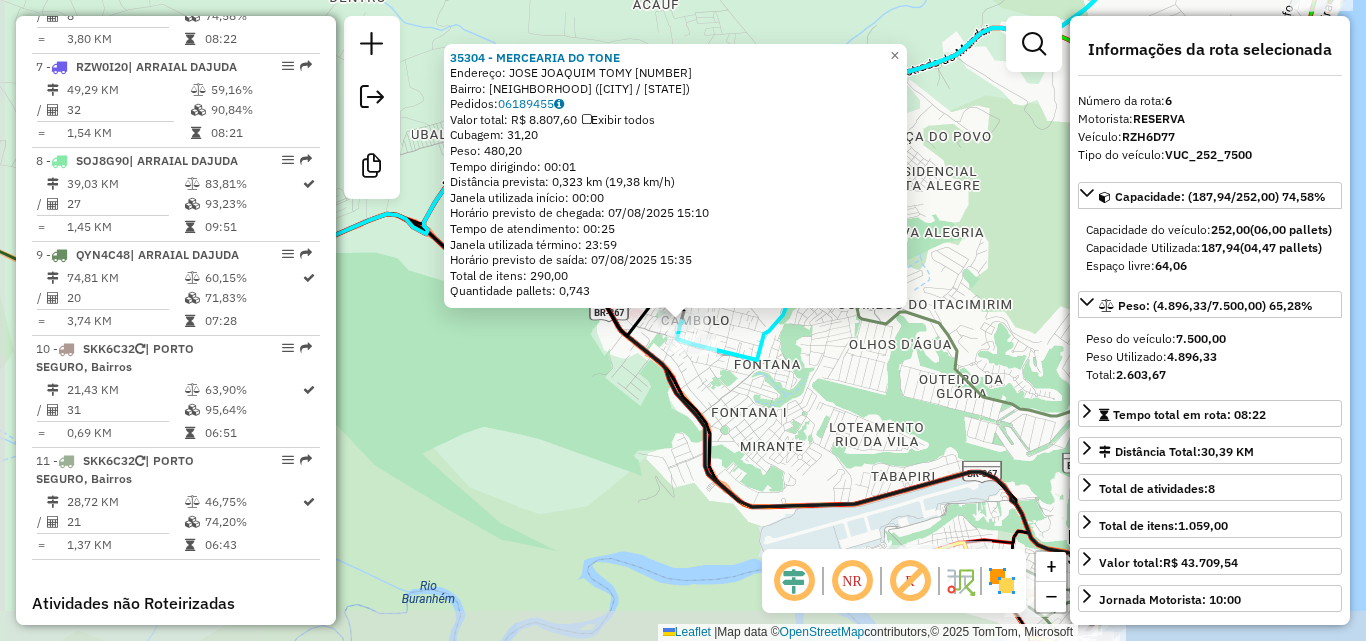 scroll, scrollTop: 1256, scrollLeft: 0, axis: vertical 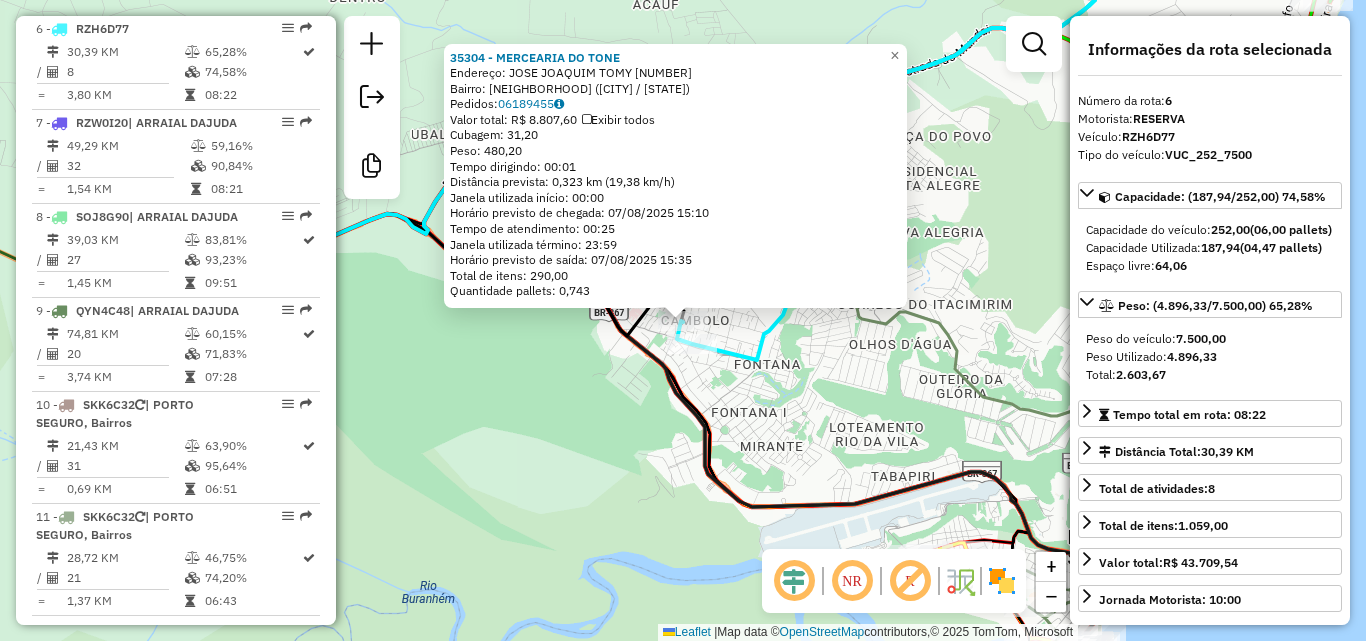 click on "[NUMBER] - [NAME]  Endereço:  [ADDRESS]   Bairro: [NEIGHBORHOOD] ([CITY] / [STATE])   Pedidos:  [ORDER_ID], [ORDER_ID]   Valor total: [CURRENCY] [PRICE]   Exibir todos   Cubagem: [CUBAGE]  Peso: [WEIGHT]  Tempo dirigindo: [TIME]   Distância prevista: [DISTANCE] ([SPEED])   Janela utilizada início: [TIME]   Horário previsto de chegada: [DATE] [TIME]   Tempo de atendimento: [TIME]   Janela utilizada término: [TIME]   Horário previsto de saída: [DATE] [TIME]   Total de itens: [ITEMS]   Quantidade pallets: [PALLETS]  × Janela de atendimento Grade de atendimento Capacidade Transportadoras Veículos Cliente Pedidos  Rotas Selecione os dias de semana para filtrar as janelas de atendimento  Seg   Ter   Qua   Qui   Sex   Sáb   Dom  Informe o período da janela de atendimento: De: Até:  Filtrar exatamente a janela do cliente  Considerar janela de atendimento padrão  Selecione os dias de semana para filtrar as grades de atendimento  Seg   Ter   Qua   Qui   Sex   Sáb   Dom   Clientes fora do dia de atendimento selecionado +" 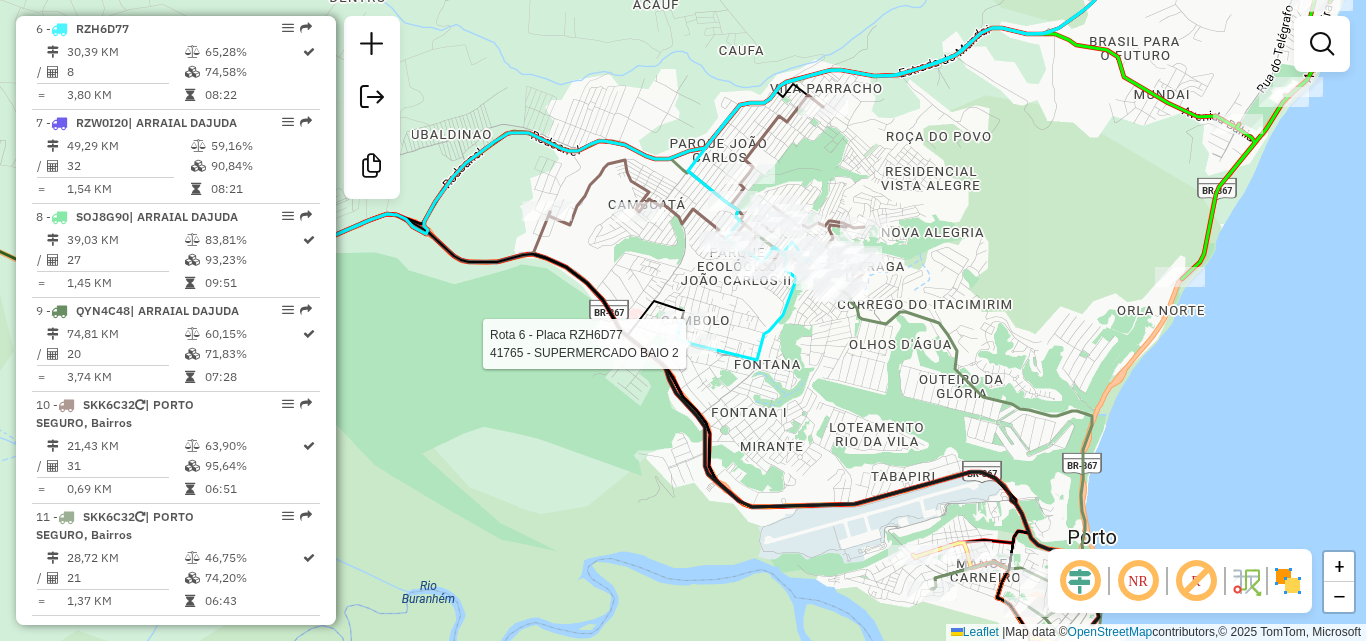 select on "**********" 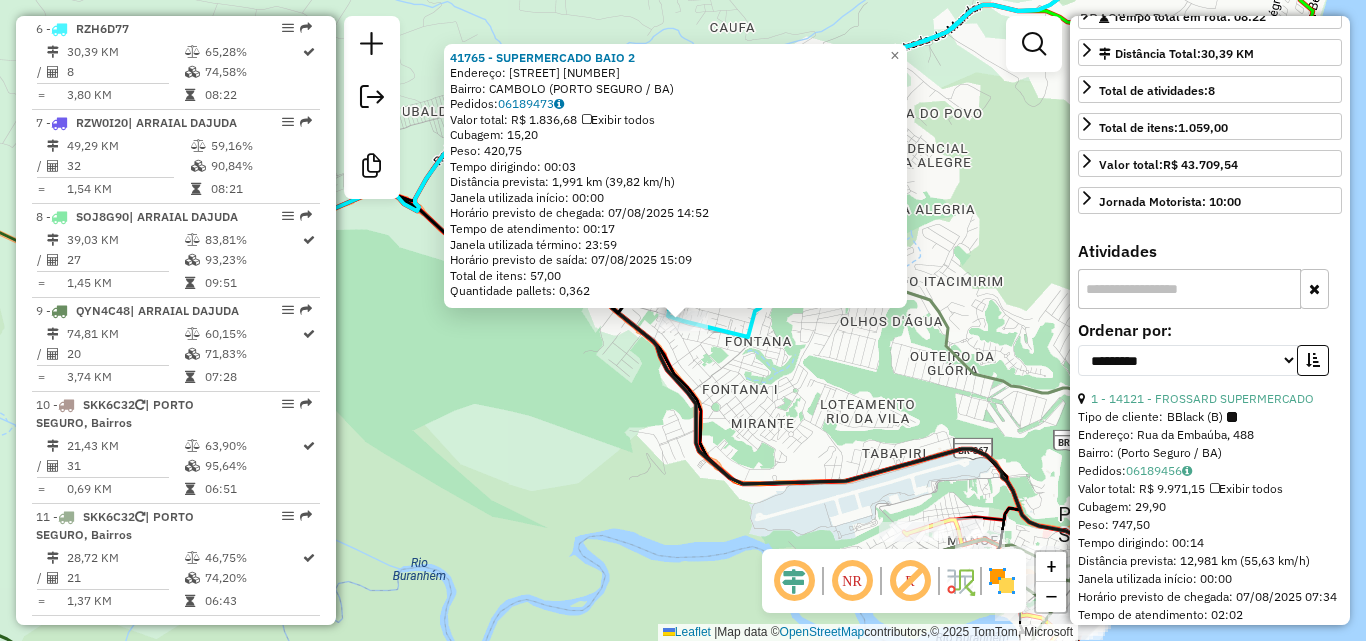 scroll, scrollTop: 400, scrollLeft: 0, axis: vertical 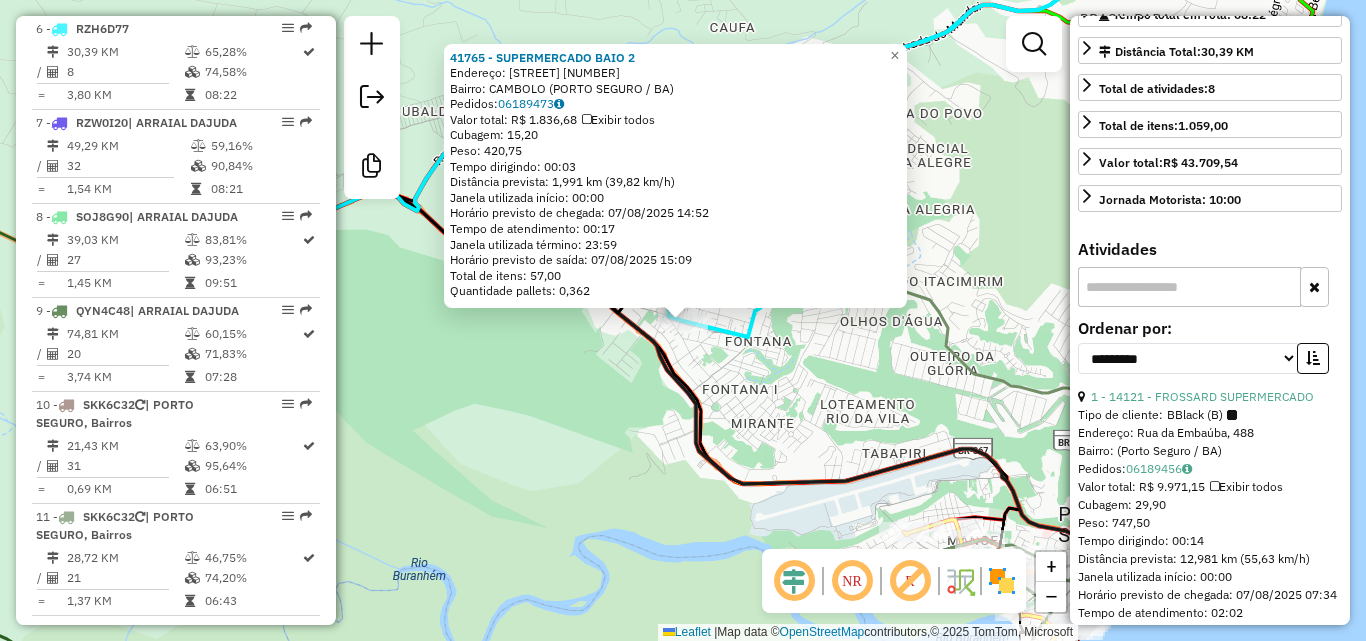 click 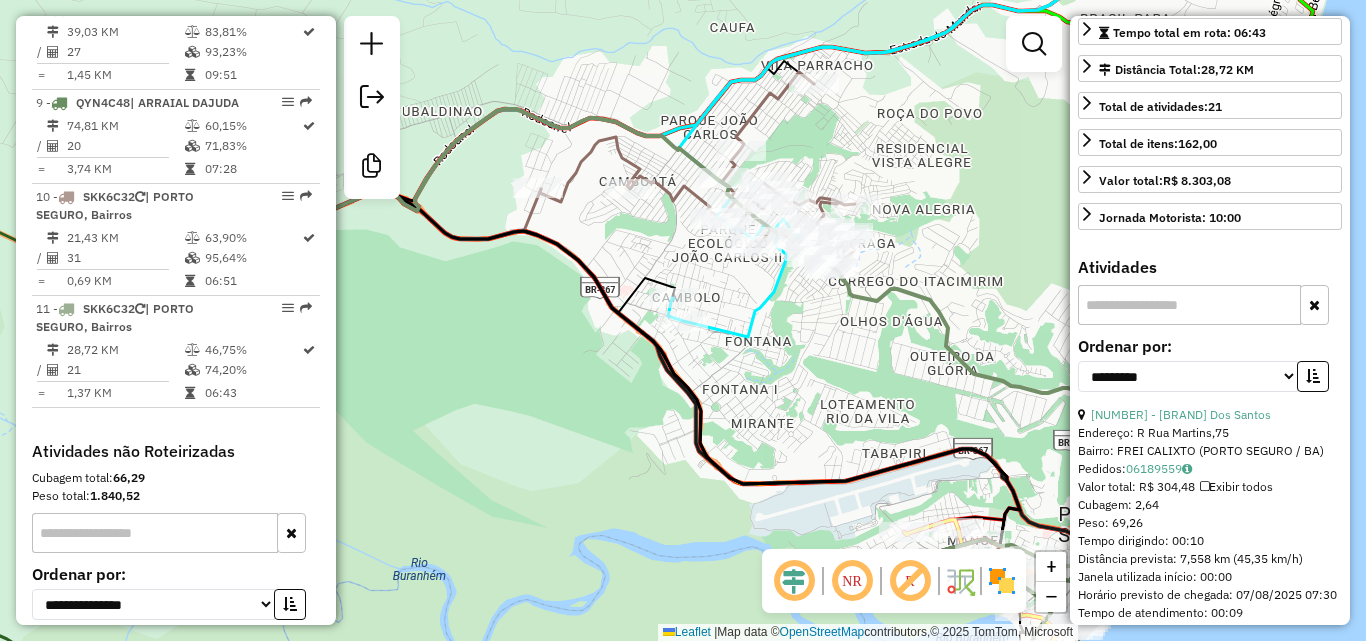 scroll, scrollTop: 1632, scrollLeft: 0, axis: vertical 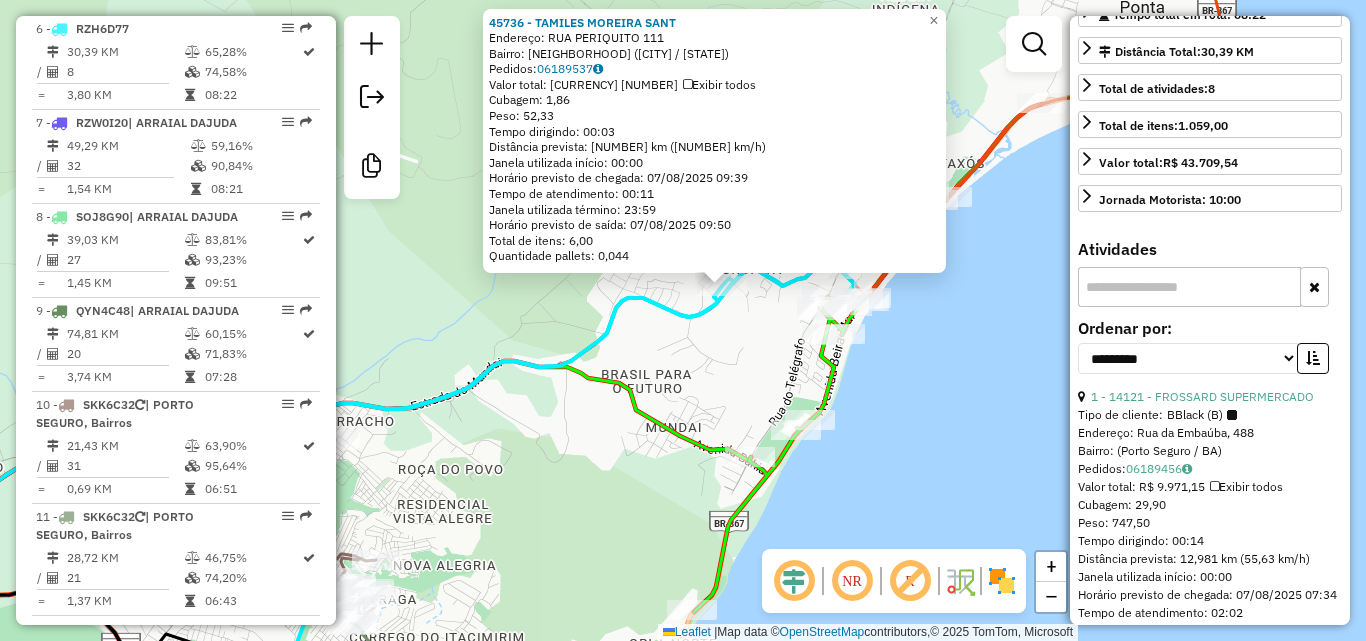drag, startPoint x: 689, startPoint y: 417, endPoint x: 795, endPoint y: 166, distance: 272.4647 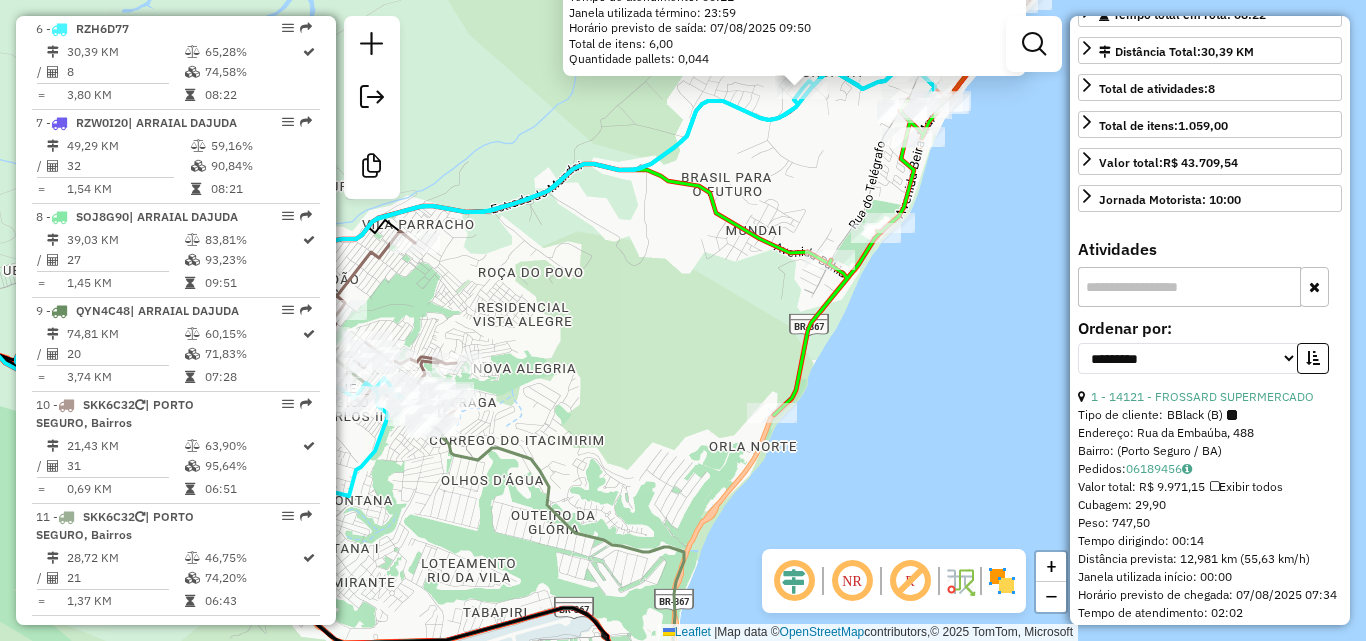 click on "[NUMBER] - [NUMBER] - [BRAND] [LAST] SANT Endereço: RUA PERIQUITO [NUMBER] Bairro: [CITY] ([CITY] / [STATE]) Pedidos: [NUMBER] Valor total: [CURRENCY] [NUMBER] Exibir todos Cubagem: [NUMBER] Peso: [NUMBER] Tempo dirigindo: [TIME] Distância prevista: [NUMBER] km ([NUMBER] km/h) Janela utilizada início: [TIME] Horário previsto de chegada: [DATE] [TIME] Tempo de atendimento: [TIME] Janela utilizada término: [TIME] Horário previsto de saída: [DATE] [TIME] Total de itens: [NUMBER] Quantidade pallets: [NUMBER] × Janela de atendimento Grade de atendimento Capacidade Transportadoras Veículos Cliente Pedidos Rotas Selecione os dias de semana para filtrar as janelas de atendimento Seg Ter Qua Qui Sex Sáb Dom Informe o período da janela de atendimento: De: Até: Filtrar exatamente a janela do cliente Considerar janela de atendimento padrão Selecione os dias de semana para filtrar as grades de atendimento Seg Ter Qua Qui Sex Sáb Dom Considerar clientes sem dia de atendimento cadastrado +" 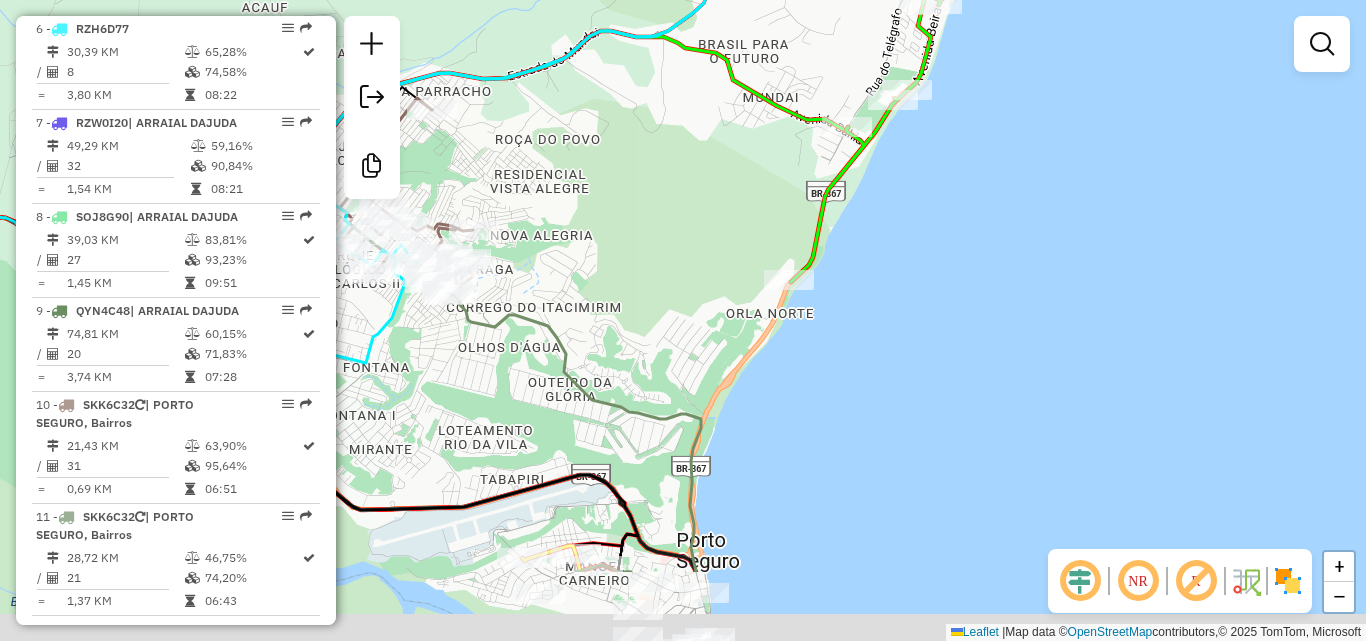 drag, startPoint x: 623, startPoint y: 397, endPoint x: 652, endPoint y: 99, distance: 299.40775 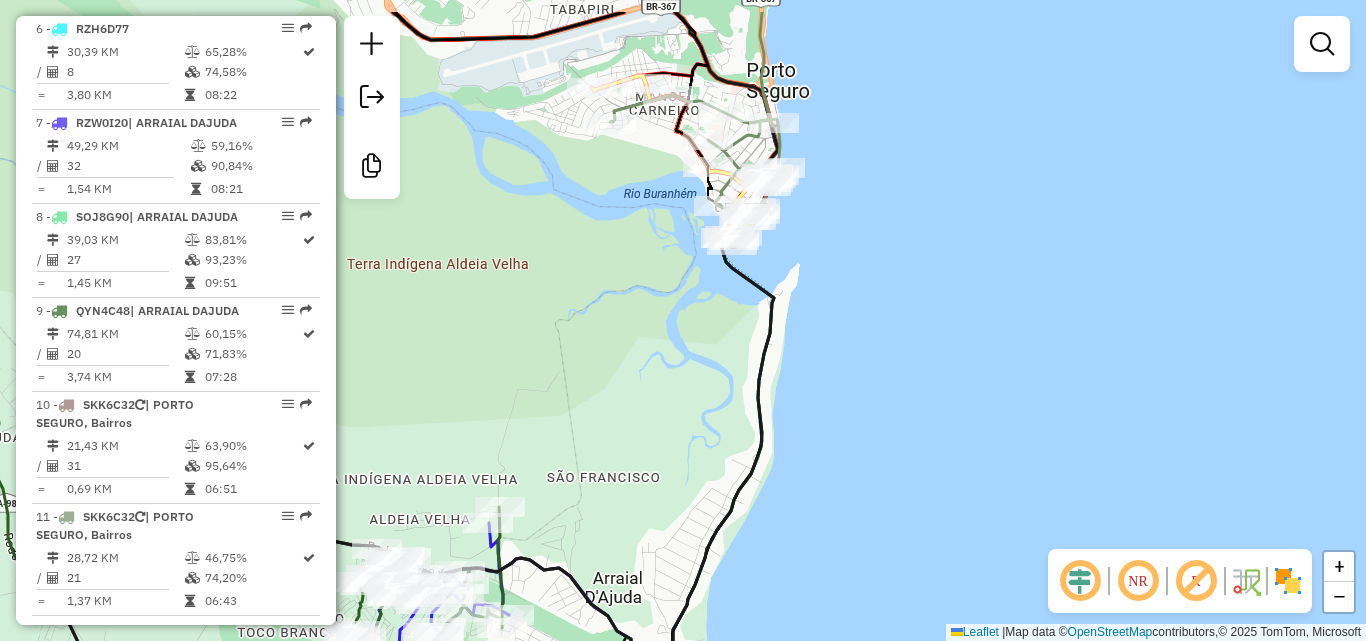 drag, startPoint x: 674, startPoint y: 199, endPoint x: 703, endPoint y: 325, distance: 129.29424 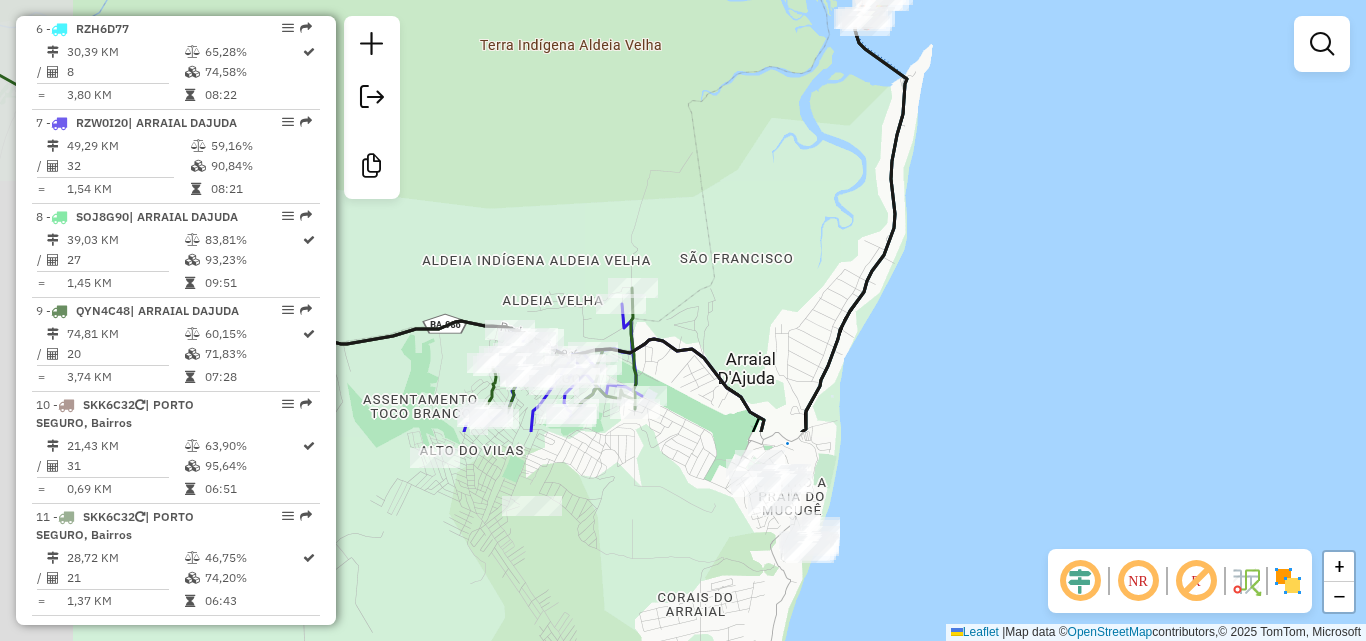 drag, startPoint x: 667, startPoint y: 335, endPoint x: 785, endPoint y: 116, distance: 248.76695 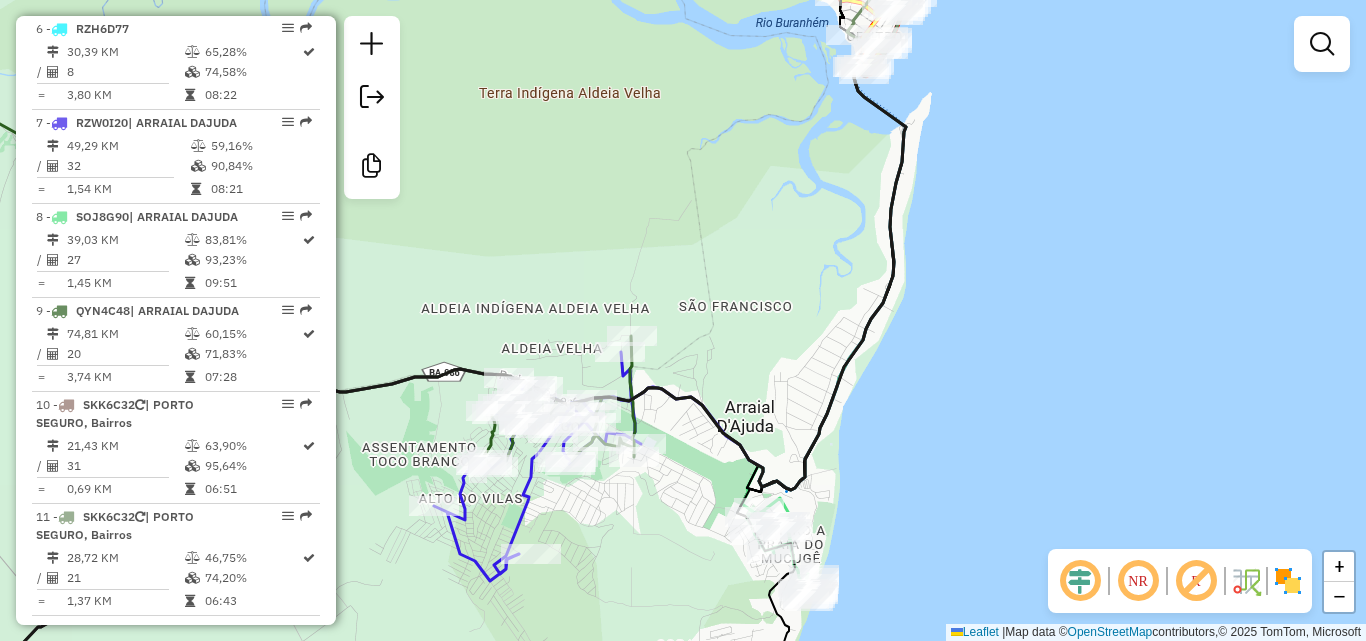 drag, startPoint x: 814, startPoint y: 286, endPoint x: 715, endPoint y: 561, distance: 292.27725 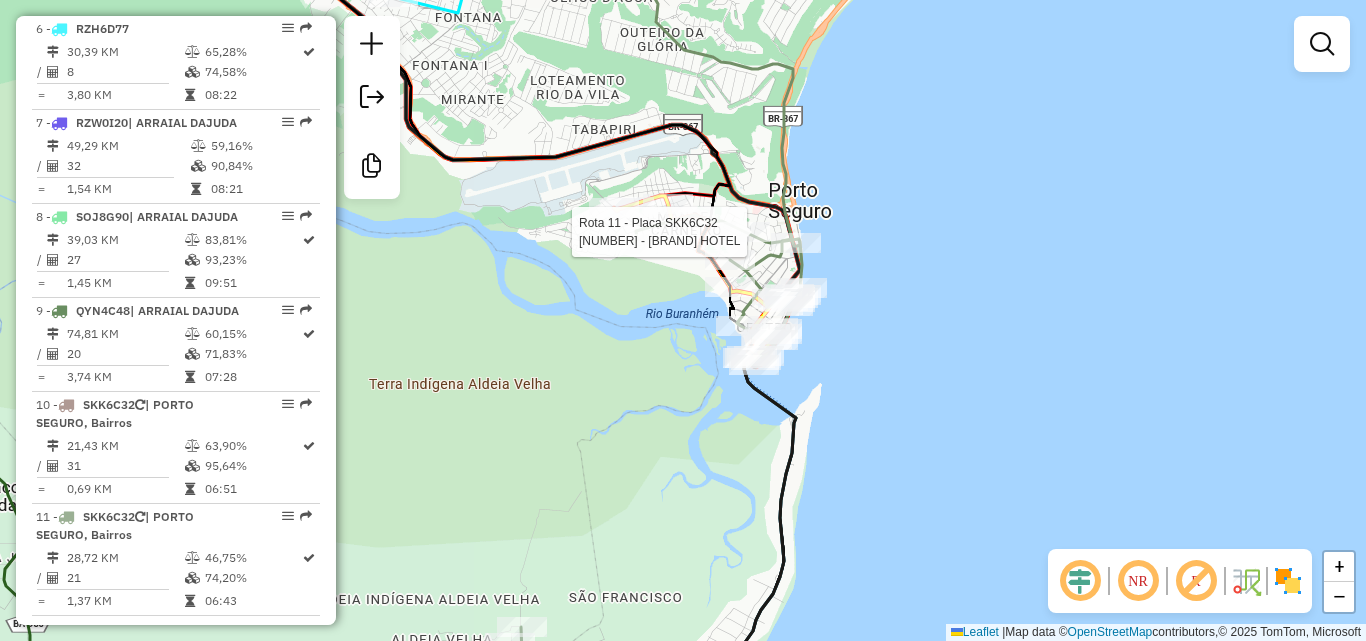 select on "**********" 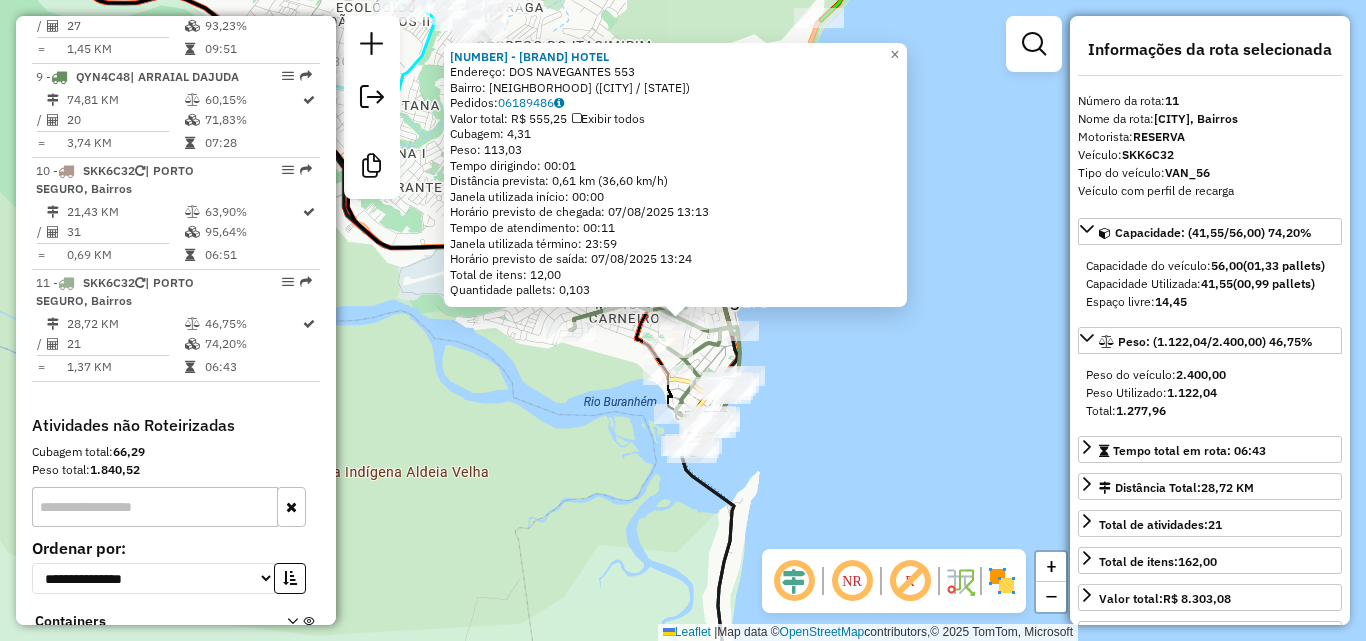 scroll, scrollTop: 1632, scrollLeft: 0, axis: vertical 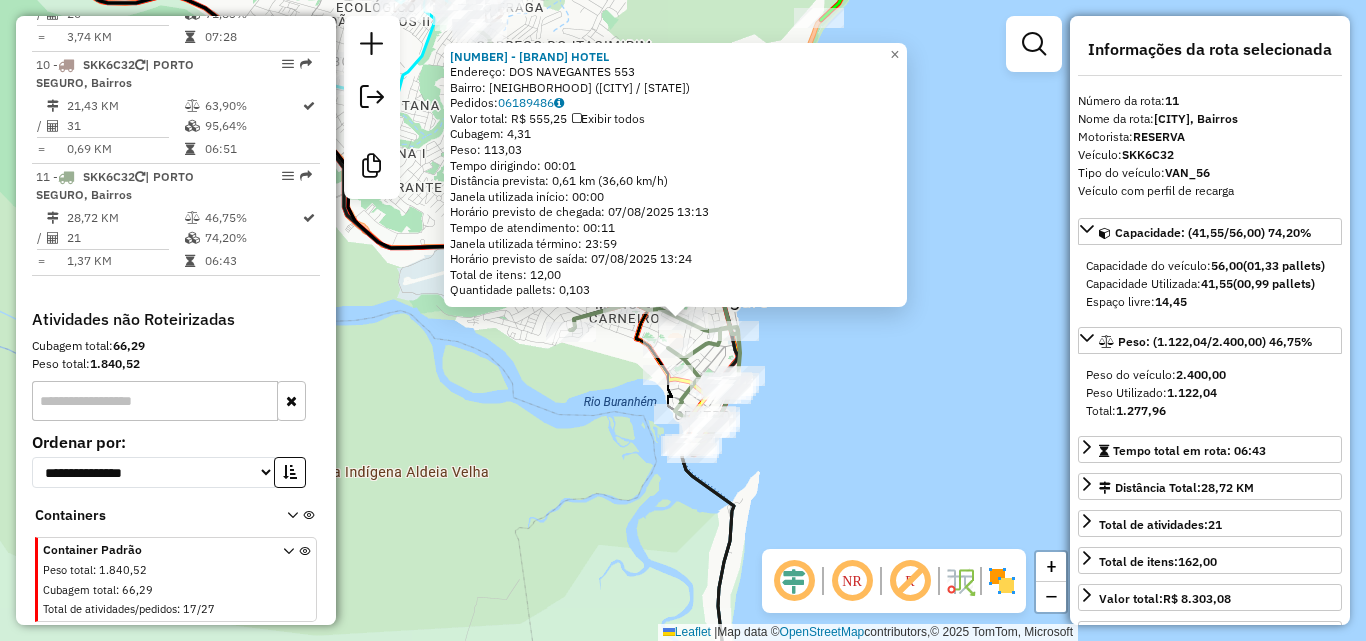 click on "[NUMBER] - [BRAND] HOTEL Endereço: DOS NAVEGANTES [NUMBER] Bairro: [CITY] ([CITY] / [STATE]) Pedidos: [NUMBER] Valor total: [CURRENCY] [NUMBER] Exibir todos Cubagem: [NUMBER] Peso: [NUMBER] Tempo dirigindo: [TIME] Distância prevista: [NUMBER] km ([NUMBER] km/h) Janela utilizada início: [TIME] Horário previsto de chegada: [DATE] [TIME] Tempo de atendimento: [TIME] Janela utilizada término: [TIME] Horário previsto de saída: [DATE] [TIME] Total de itens: [NUMBER] Quantidade pallets: [NUMBER] × Janela de atendimento Grade de atendimento Capacidade Transportadoras Veículos Cliente Pedidos Rotas Selecione os dias de semana para filtrar as janelas de atendimento Seg Ter Qua Qui Sex Sáb Dom Informe o período da janela de atendimento: De: Até: Filtrar exatamente a janela do cliente Considerar janela de atendimento padrão Selecione os dias de semana para filtrar as grades de atendimento Seg Ter Qua Qui Sex Sáb Dom Considerar clientes sem dia de atendimento cadastrado De:" 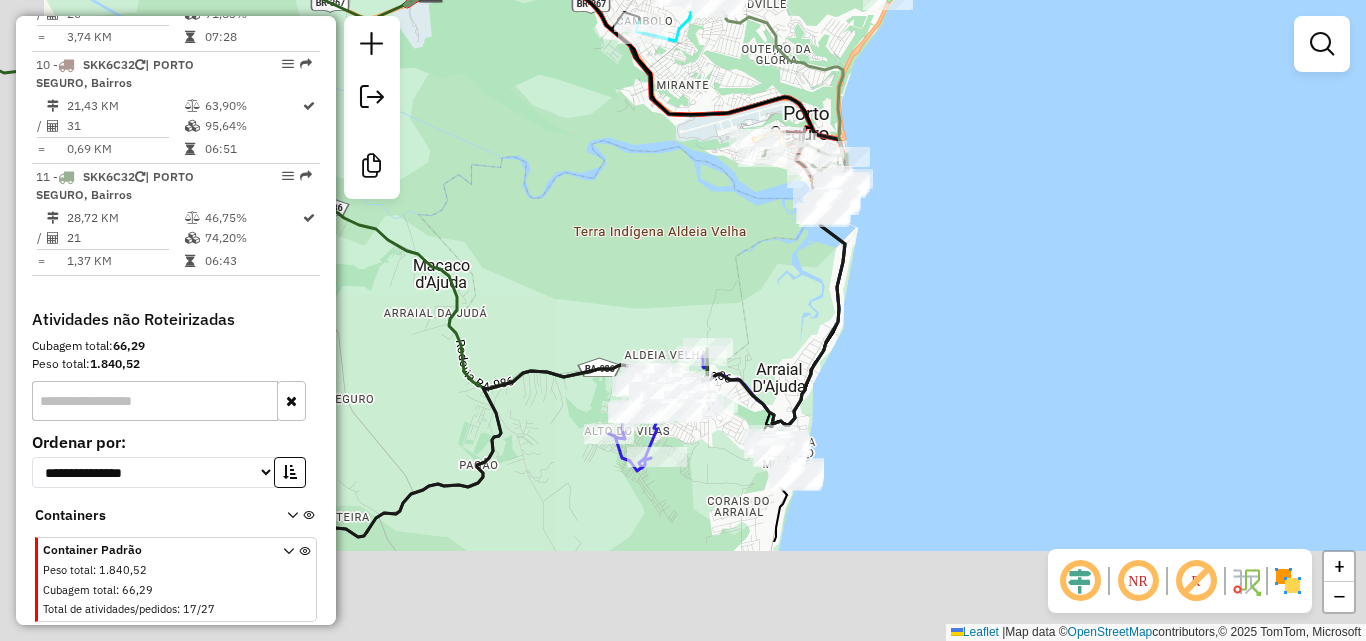 drag, startPoint x: 667, startPoint y: 460, endPoint x: 850, endPoint y: 150, distance: 359.9847 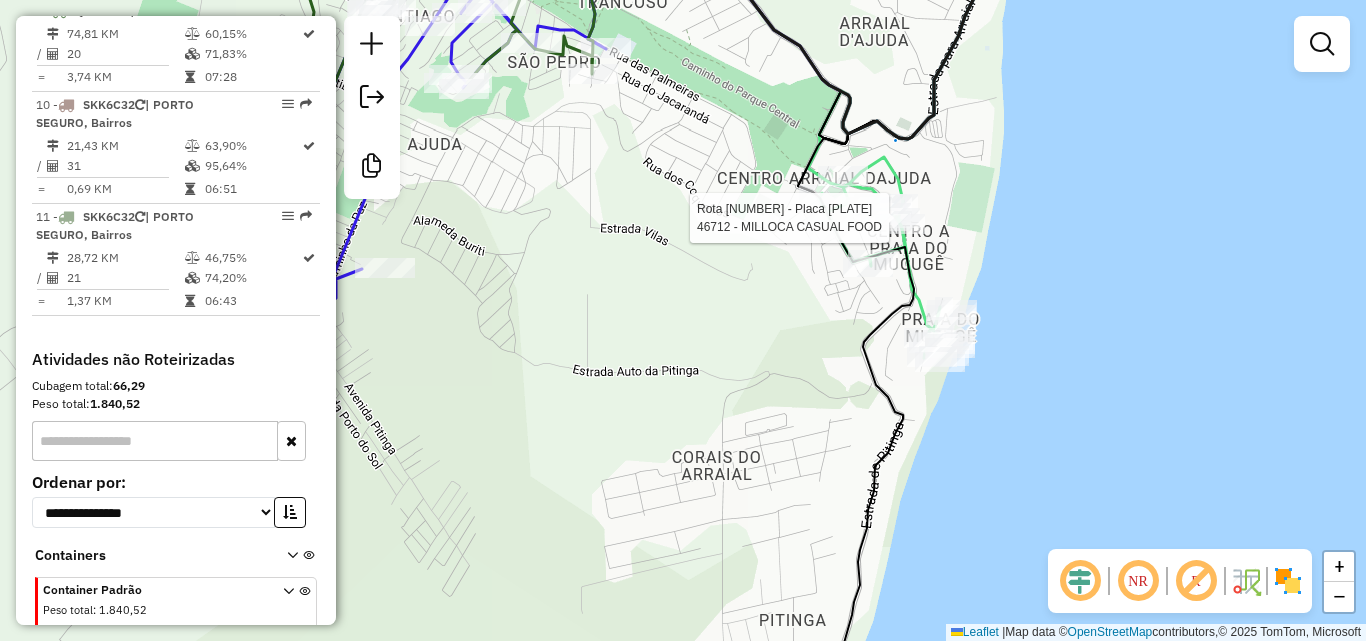select on "**********" 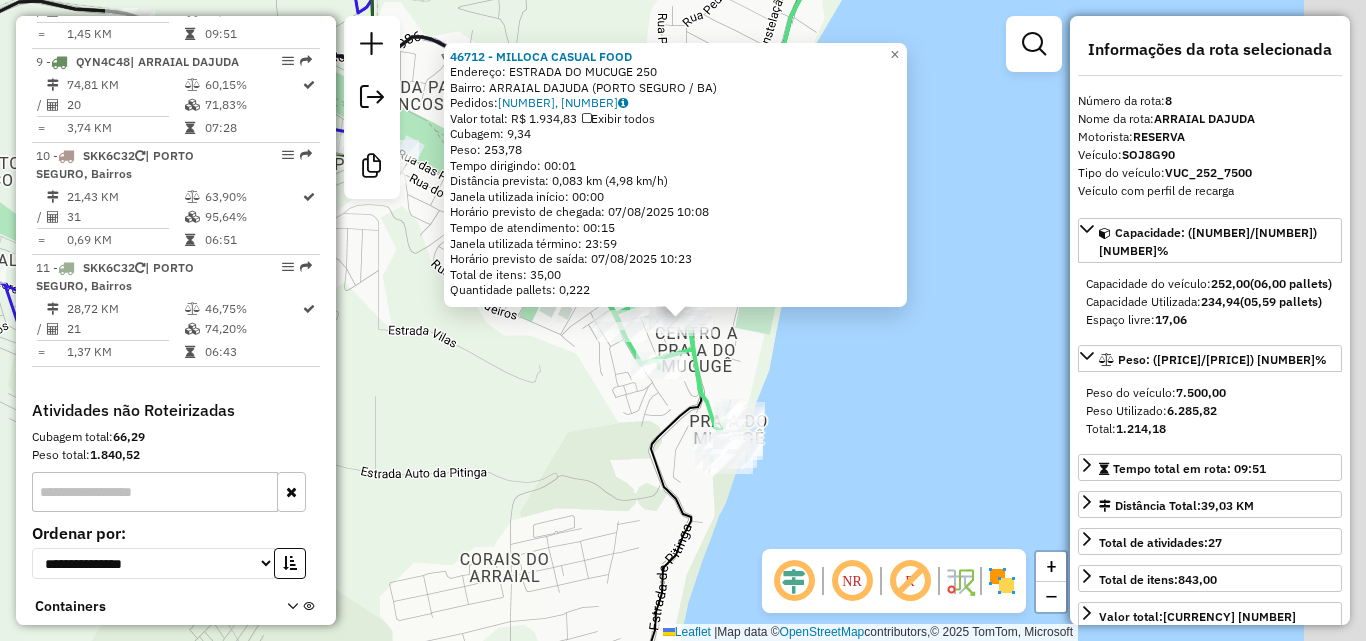 scroll, scrollTop: 1462, scrollLeft: 0, axis: vertical 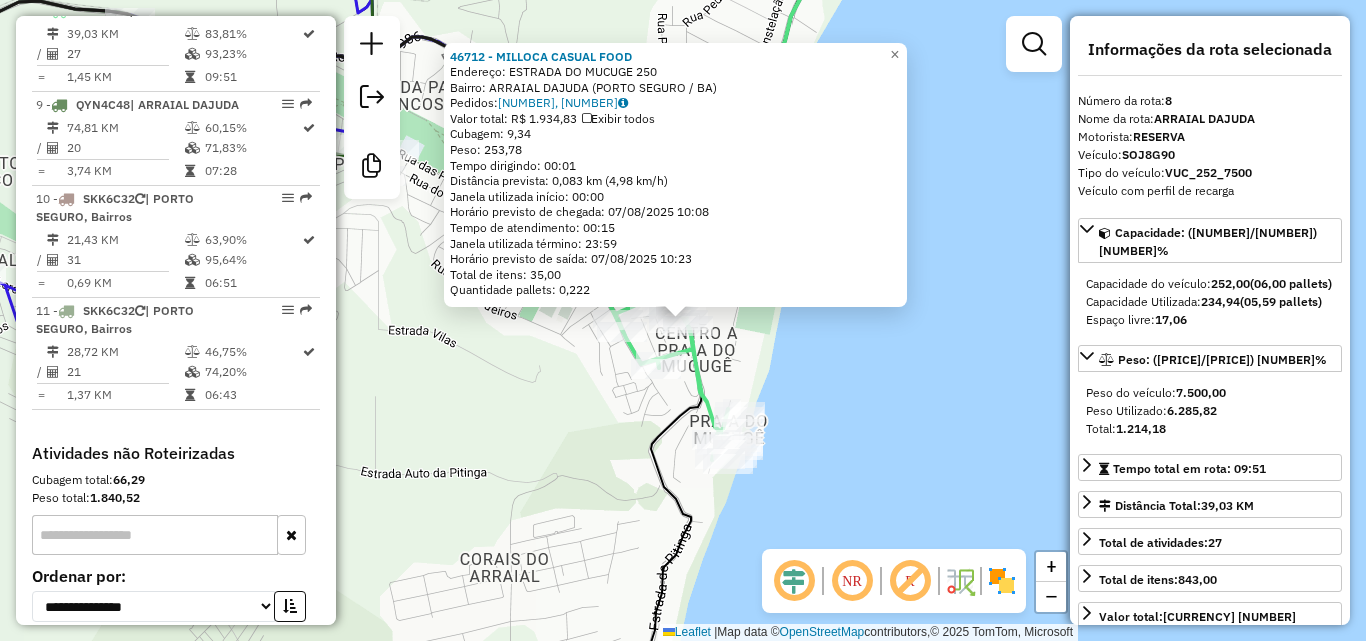 click on "[BRAND] [BRAND] Endereço: [STREET] [NUMBER] Bairro: [NEIGHBORHOOD] ([CITY] / [STATE]) Pedidos: [NUMBER], [NUMBER] Valor total: R$ [PRICE] Exibir todos Cubagem: [NUMBER] Peso: [NUMBER] Tempo dirigindo: [TIME] Distância prevista: [NUMBER] km ([NUMBER] km/h) Janela utilizada início: [TIME] Horário previsto de chegada: [DATE] [TIME] Tempo de atendimento: [TIME] Janela utilizada término: [TIME] Horário previsto de saída: [DATE] [TIME] Total de itens: [NUMBER] Quantidade pallets: [NUMBER] × Janela de atendimento Grade de atendimento Capacidade Transportadoras Veículos Cliente Pedidos Rotas Selecione os dias de semana para filtrar as janelas de atendimento Seg Ter Qua Qui Sex Sáb Dom Informe o período da janela de atendimento: De: Até: Filtrar exatamente a janela do cliente Considerar janela de atendimento padrão Selecione os dias de semana para filtrar as grades de atendimento Seg Ter Qua Qui Sex Sáb Dom Peso mínimo: Peso máximo: +" 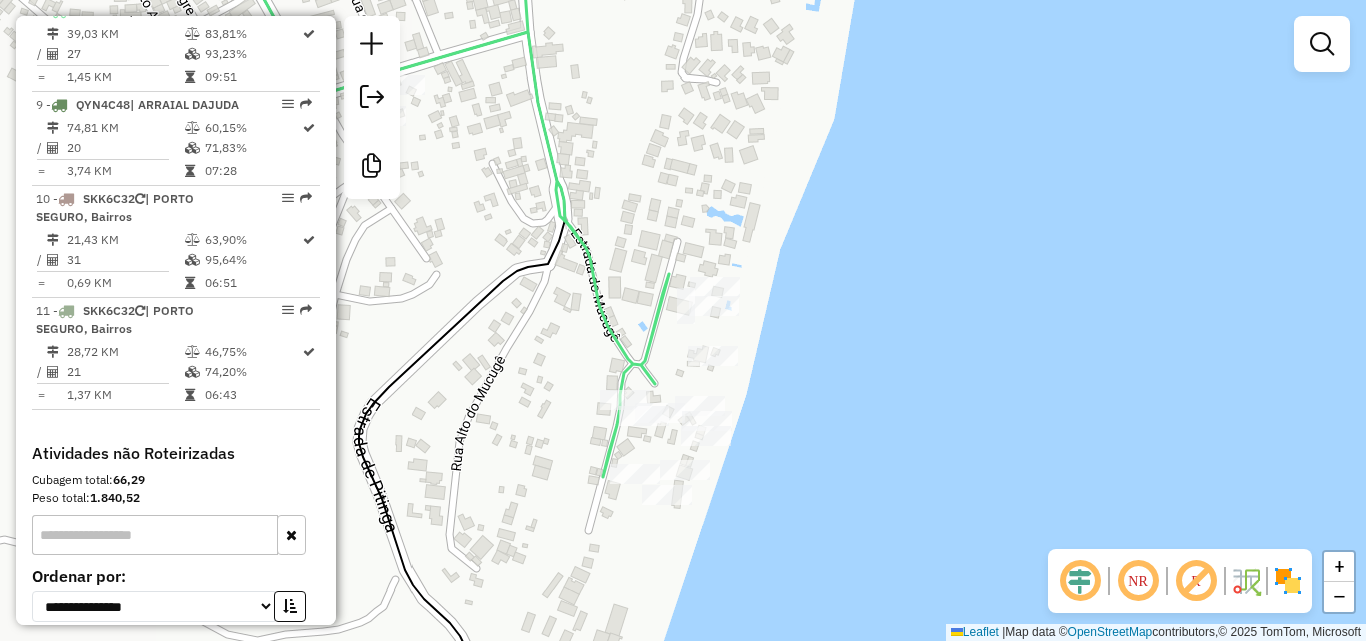 click on "Janela de atendimento Grade de atendimento Capacidade Transportadoras Veículos Cliente Pedidos  Rotas Selecione os dias de semana para filtrar as janelas de atendimento  Seg   Ter   Qua   Qui   Sex   Sáb   Dom  Informe o período da janela de atendimento: De: Até:  Filtrar exatamente a janela do cliente  Considerar janela de atendimento padrão  Selecione os dias de semana para filtrar as grades de atendimento  Seg   Ter   Qua   Qui   Sex   Sáb   Dom   Considerar clientes sem dia de atendimento cadastrado  Clientes fora do dia de atendimento selecionado Filtrar as atividades entre os valores definidos abaixo:  Peso mínimo:   Peso máximo:   Cubagem mínima:   Cubagem máxima:   De:   Até:  Filtrar as atividades entre o tempo de atendimento definido abaixo:  De:   Até:   Considerar capacidade total dos clientes não roteirizados Transportadora: Selecione um ou mais itens Tipo de veículo: Selecione um ou mais itens Veículo: Selecione um ou mais itens Motorista: Selecione um ou mais itens Nome: Rótulo:" 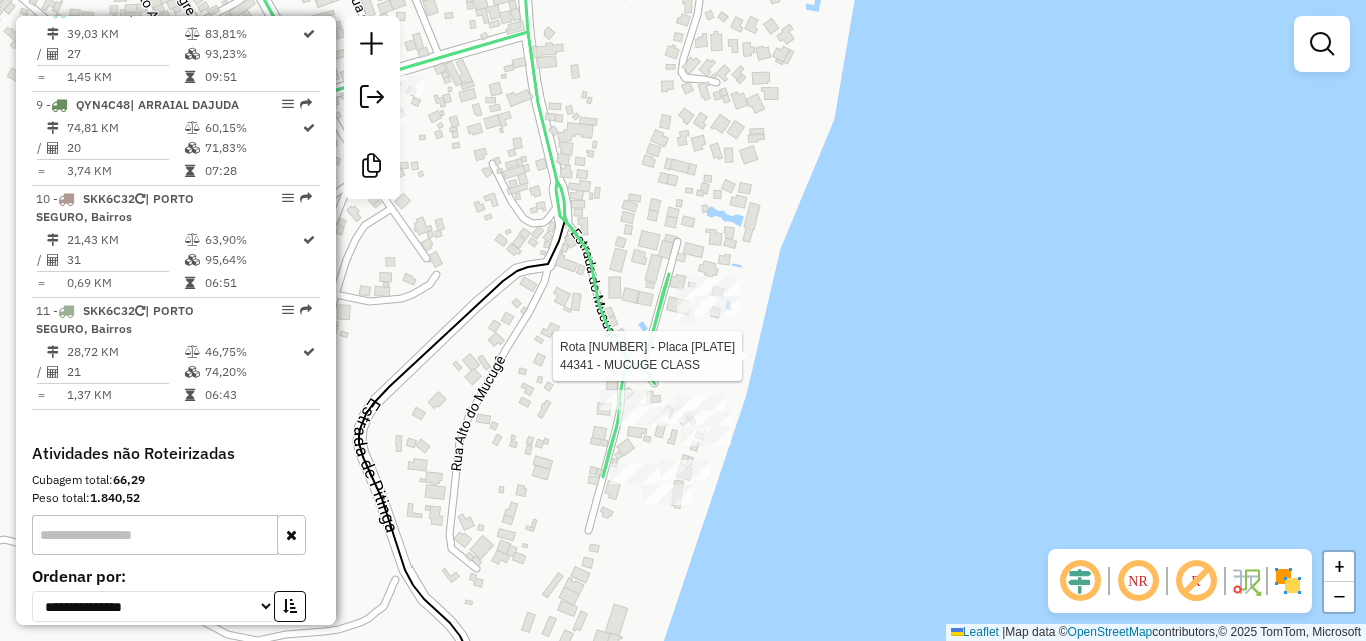 select on "**********" 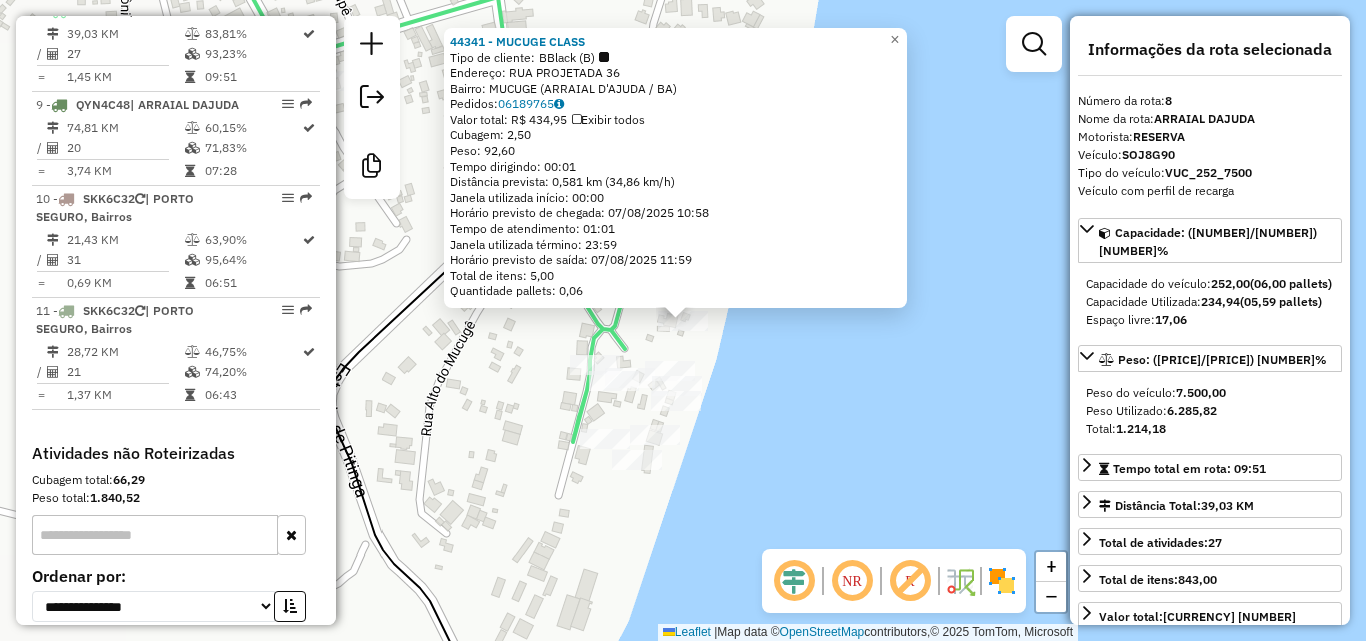 click on "[BRAND] [BRAND] Tipo de cliente: [BRAND] ([STATE]) Endereço: [STREET] [NUMBER] Bairro: [NEIGHBORHOOD] ([CITY] / [STATE]) Pedidos: [NUMBER] Valor total: R$ [PRICE] Exibir todos Cubagem: [NUMBER] Peso: [NUMBER] Tempo dirigindo: [TIME] Distância prevista: [NUMBER] km ([NUMBER] km/h) Janela utilizada início: [TIME] Horário previsto de chegada: [DATE] [TIME] Tempo de atendimento: [TIME] Janela utilizada término: [TIME] Horário previsto de saída: [DATE] [TIME] Total de itens: [NUMBER] Quantidade pallets: [NUMBER] × Janela de atendimento Grade de atendimento Capacidade Transportadoras Veículos Cliente Pedidos Rotas Selecione os dias de semana para filtrar as janelas de atendimento Seg Ter Qua Qui Sex Sáb Dom Informe o período da janela de atendimento: De: Até: Filtrar exatamente a janela do cliente Considerar janela de atendimento padrão Selecione os dias de semana para filtrar as grades de atendimento Seg Ter Qua Qui Sex Sáb Dom Peso mínimo: Peso máximo:" 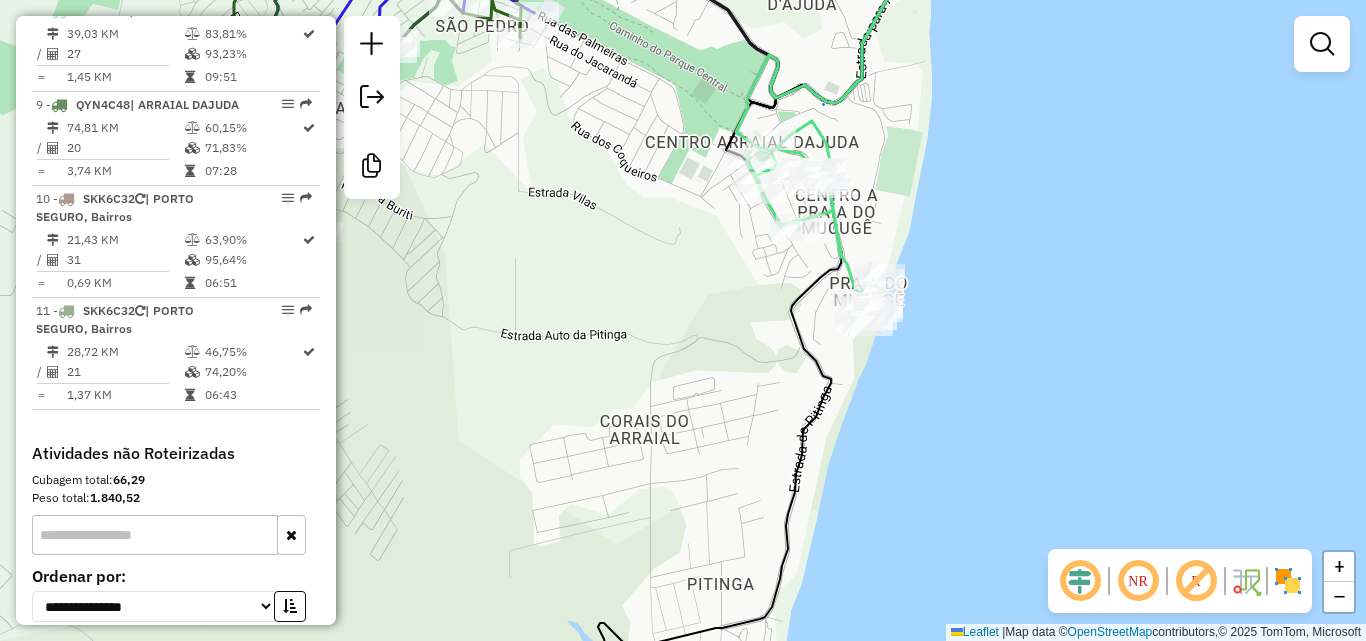 drag, startPoint x: 644, startPoint y: 254, endPoint x: 777, endPoint y: 354, distance: 166.40012 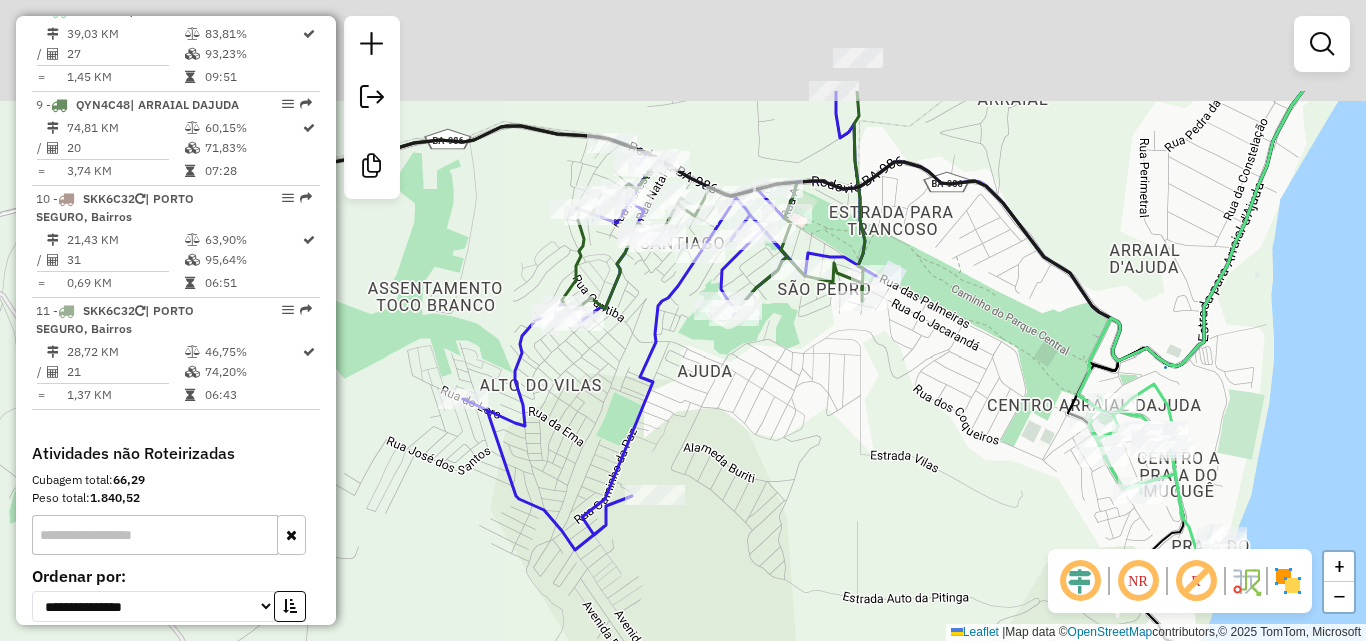 drag, startPoint x: 631, startPoint y: 261, endPoint x: 844, endPoint y: 428, distance: 270.66214 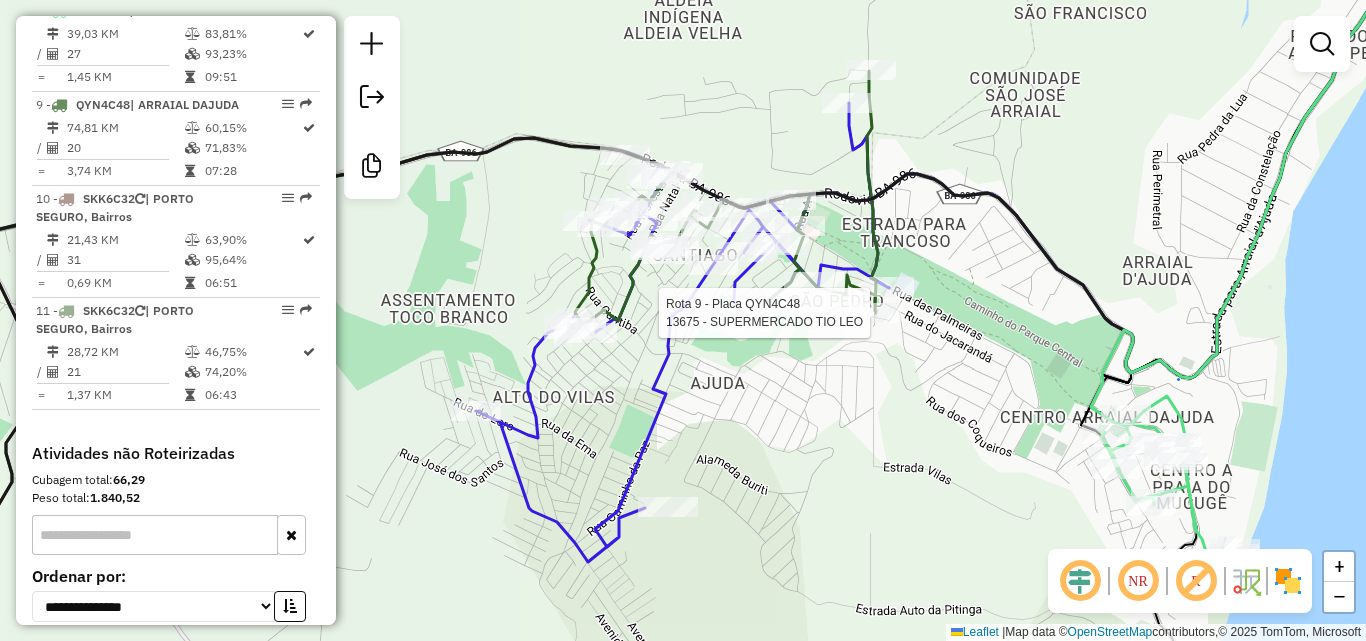 select on "**********" 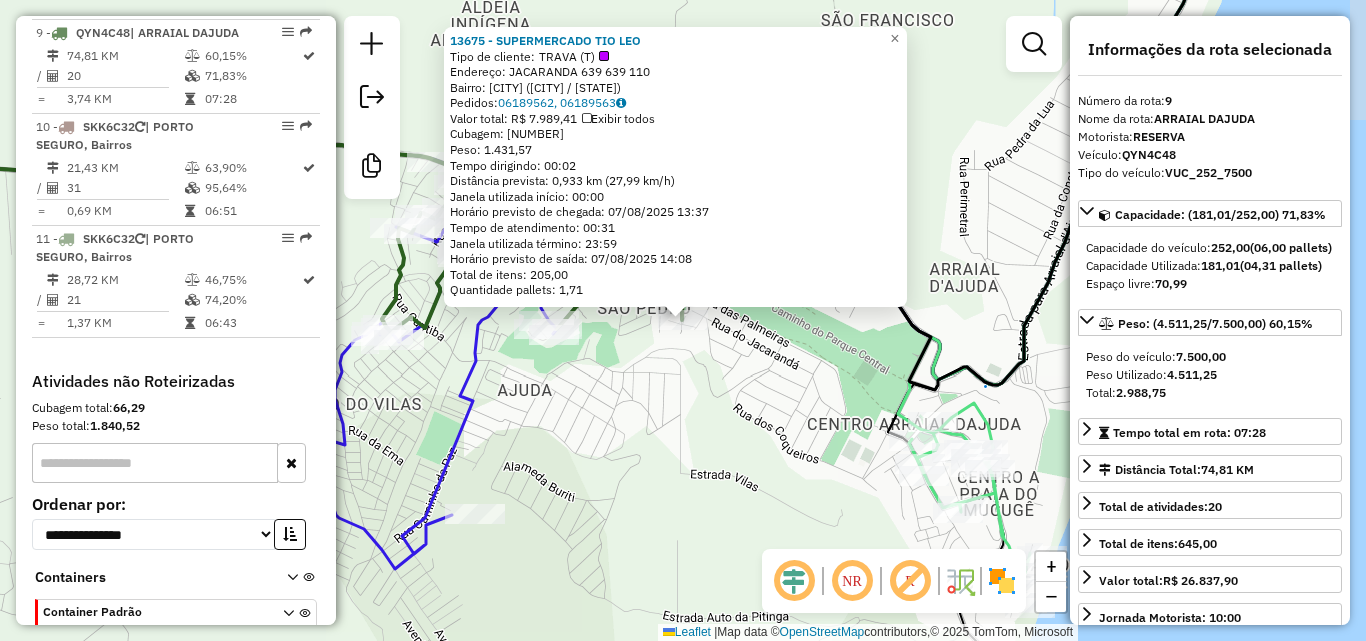 scroll, scrollTop: 1556, scrollLeft: 0, axis: vertical 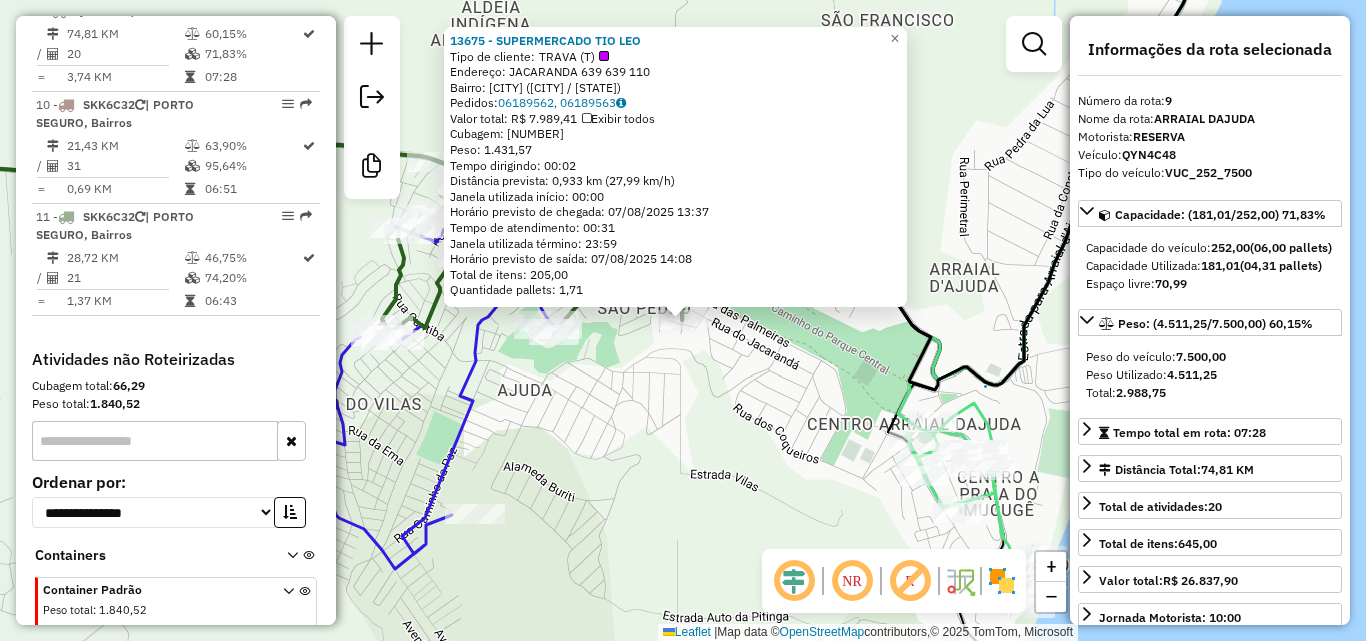click on "13675 - SUPERMERCADO TIO LEO  Tipo de cliente:   TRAVA (T)   Endereço:  JACARANDA 639 639 110   Bairro: SAO PEDRO (PORTO SEGURO / BA)   Pedidos:  06189562, 06189563   Valor total: R$ 7.989,41   Exibir todos   Cubagem: 71,83  Peso: 1.431,57  Tempo dirigindo: 00:02   Distância prevista: 0,933 km (27,99 km/h)   Janela utilizada início: 00:00   Horário previsto de chegada: 07/08/2025 13:37   Tempo de atendimento: 00:31   Janela utilizada término: 23:59   Horário previsto de saída: 07/08/2025 14:08   Total de itens: 205,00   Quantidade pallets: 1,71  × Janela de atendimento Grade de atendimento Capacidade Transportadoras Veículos Cliente Pedidos  Rotas Selecione os dias de semana para filtrar as janelas de atendimento  Seg   Ter   Qua   Qui   Sex   Sáb   Dom  Informe o período da janela de atendimento: De: Até:  Filtrar exatamente a janela do cliente  Considerar janela de atendimento padrão  Selecione os dias de semana para filtrar as grades de atendimento  Seg   Ter   Qua   Qui   Sex   Sáb   Dom  +" 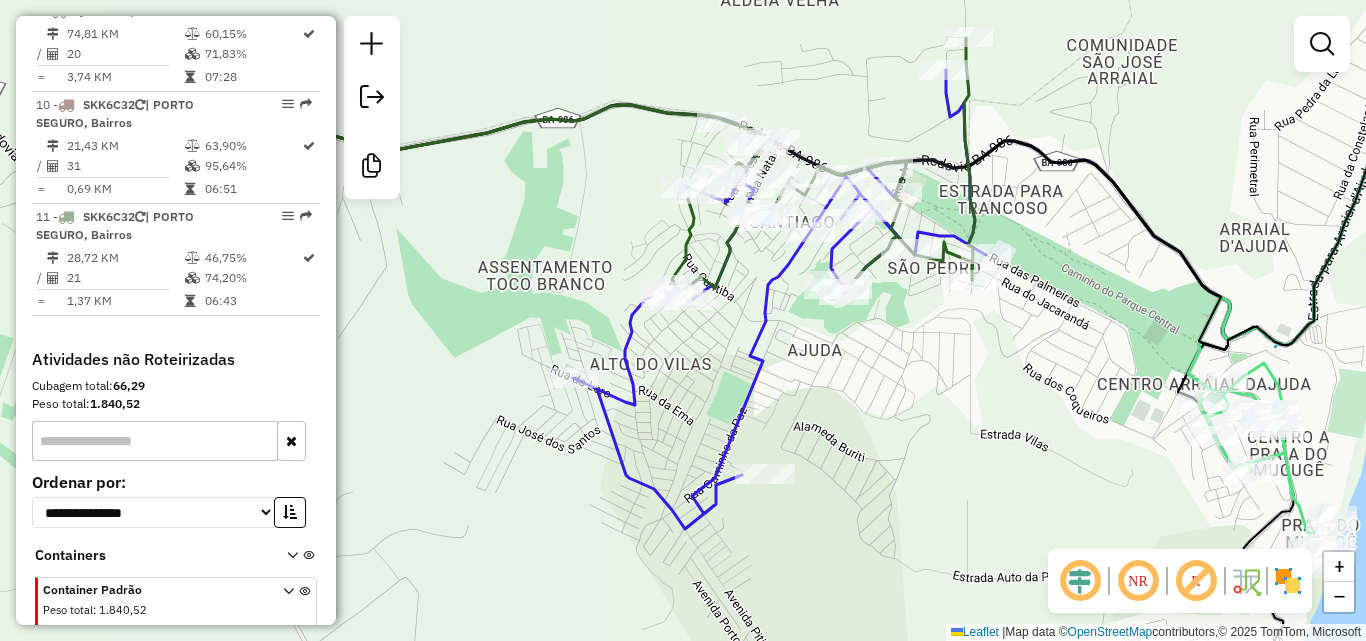 drag, startPoint x: 669, startPoint y: 385, endPoint x: 936, endPoint y: 353, distance: 268.91077 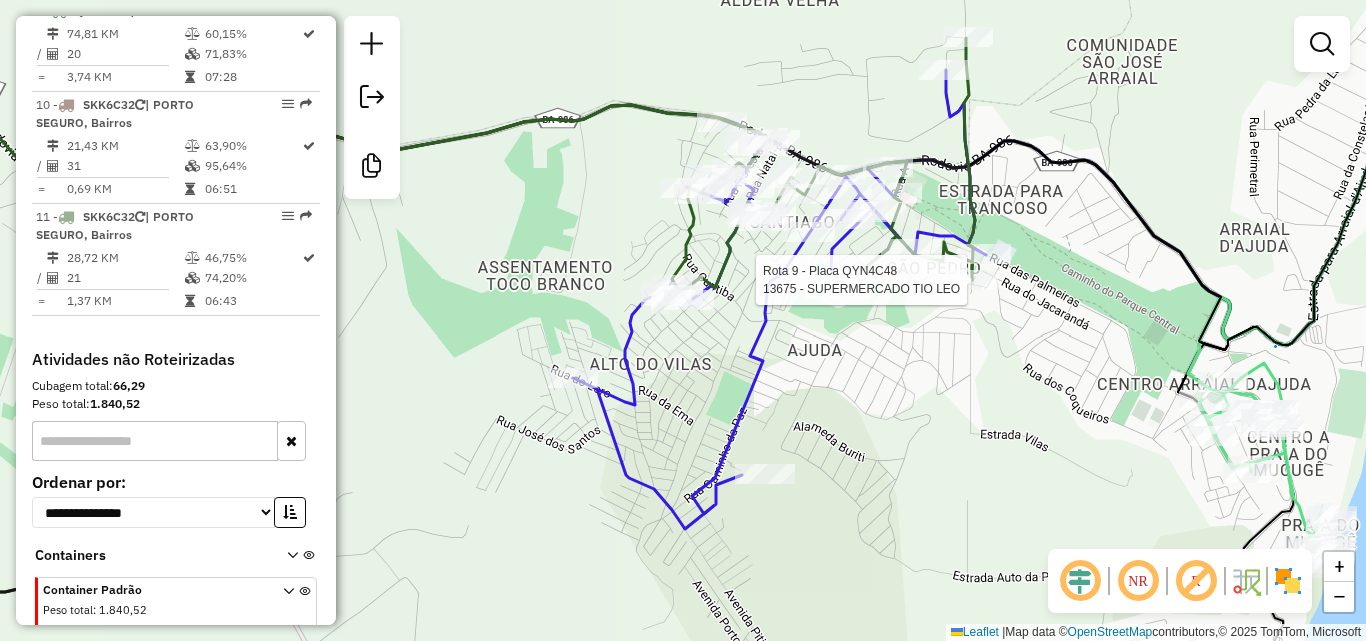select on "**********" 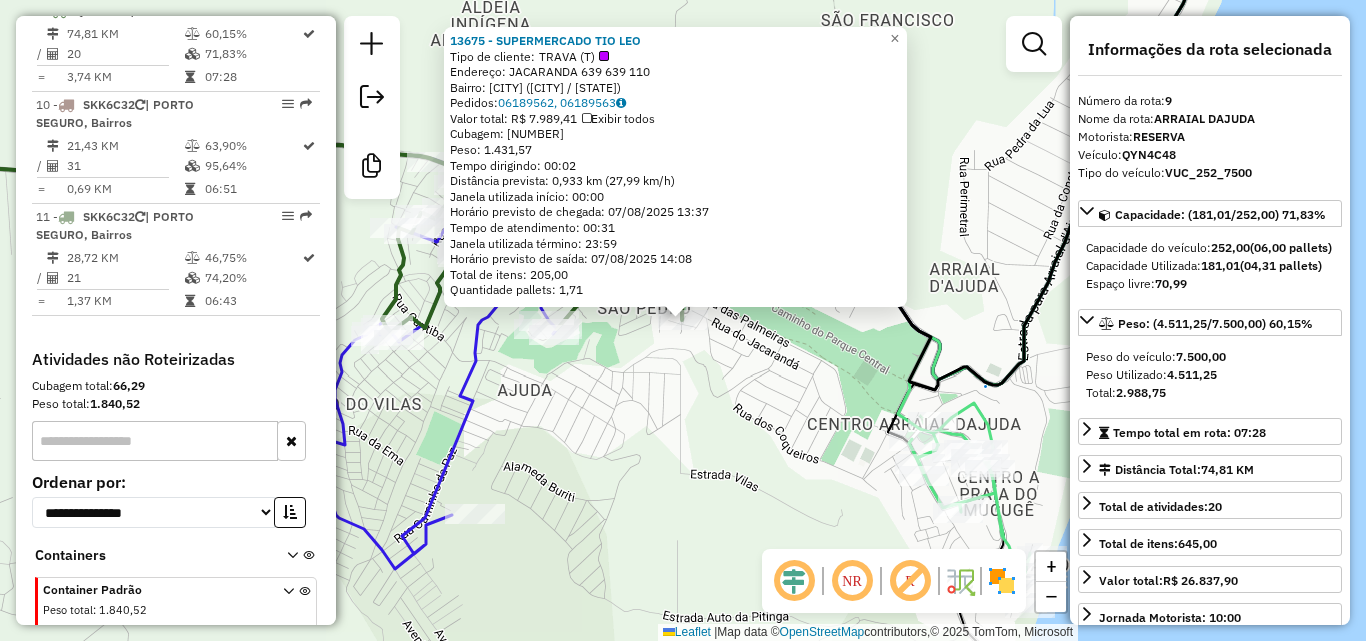 click on "13675 - SUPERMERCADO TIO LEO  Tipo de cliente:   TRAVA (T)   Endereço:  JACARANDA 639 639 110   Bairro: SAO PEDRO (PORTO SEGURO / BA)   Pedidos:  06189562, 06189563   Valor total: R$ 7.989,41   Exibir todos   Cubagem: 71,83  Peso: 1.431,57  Tempo dirigindo: 00:02   Distância prevista: 0,933 km (27,99 km/h)   Janela utilizada início: 00:00   Horário previsto de chegada: 07/08/2025 13:37   Tempo de atendimento: 00:31   Janela utilizada término: 23:59   Horário previsto de saída: 07/08/2025 14:08   Total de itens: 205,00   Quantidade pallets: 1,71  × Janela de atendimento Grade de atendimento Capacidade Transportadoras Veículos Cliente Pedidos  Rotas Selecione os dias de semana para filtrar as janelas de atendimento  Seg   Ter   Qua   Qui   Sex   Sáb   Dom  Informe o período da janela de atendimento: De: Até:  Filtrar exatamente a janela do cliente  Considerar janela de atendimento padrão  Selecione os dias de semana para filtrar as grades de atendimento  Seg   Ter   Qua   Qui   Sex   Sáb   Dom  +" 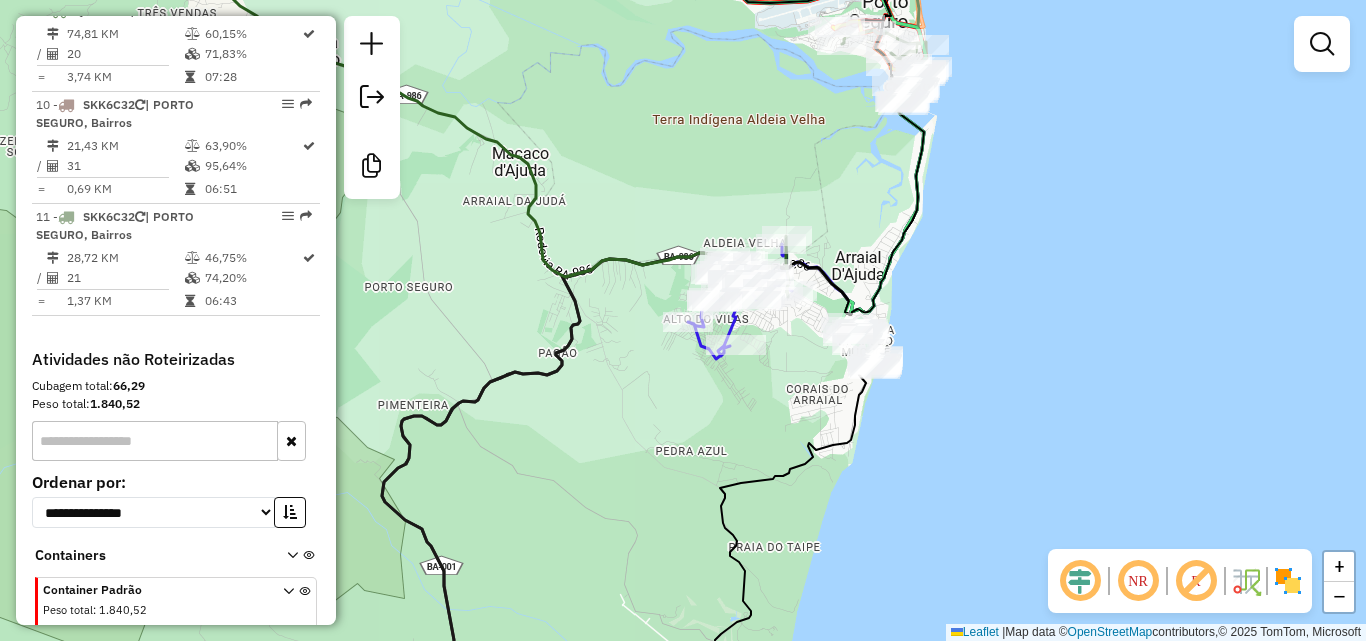 drag, startPoint x: 714, startPoint y: 478, endPoint x: 722, endPoint y: 214, distance: 264.1212 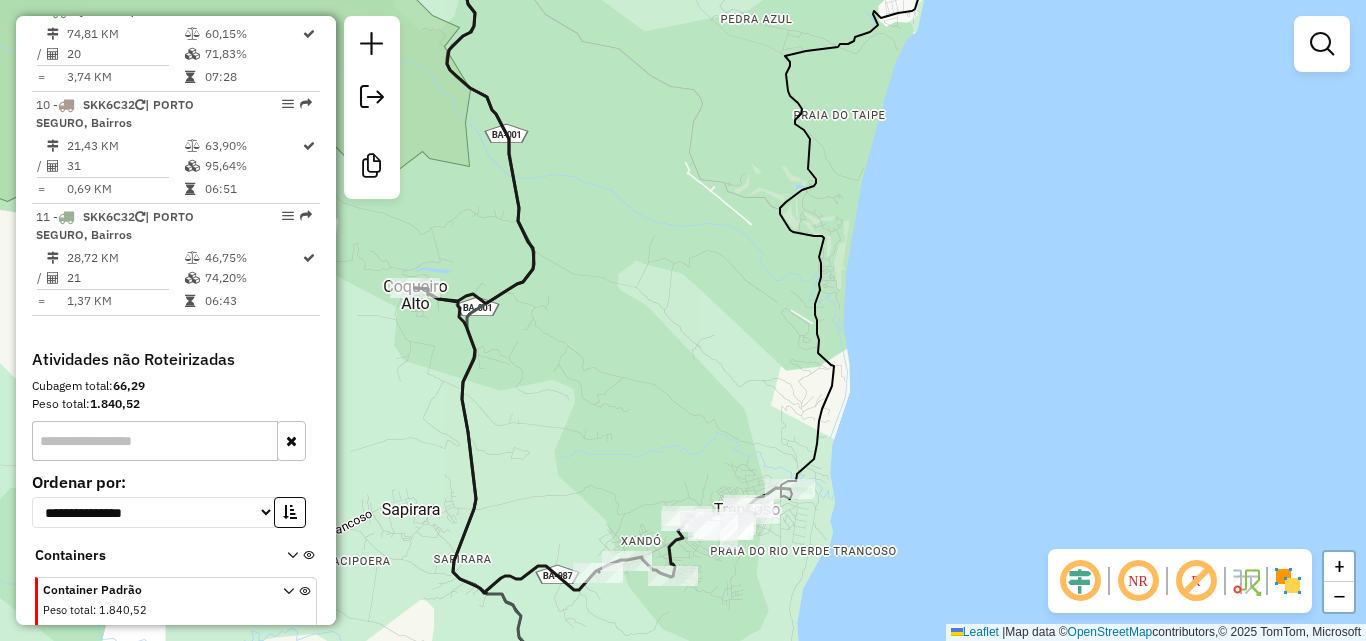 drag, startPoint x: 613, startPoint y: 424, endPoint x: 810, endPoint y: 230, distance: 276.48688 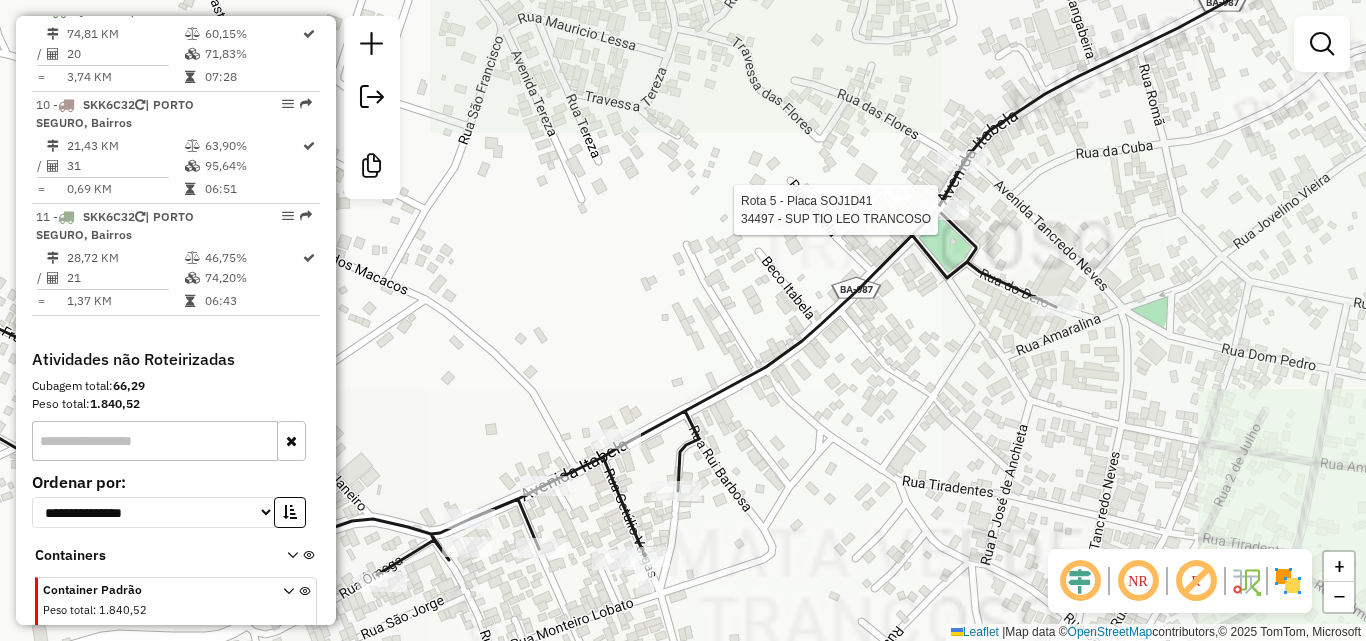 select on "**********" 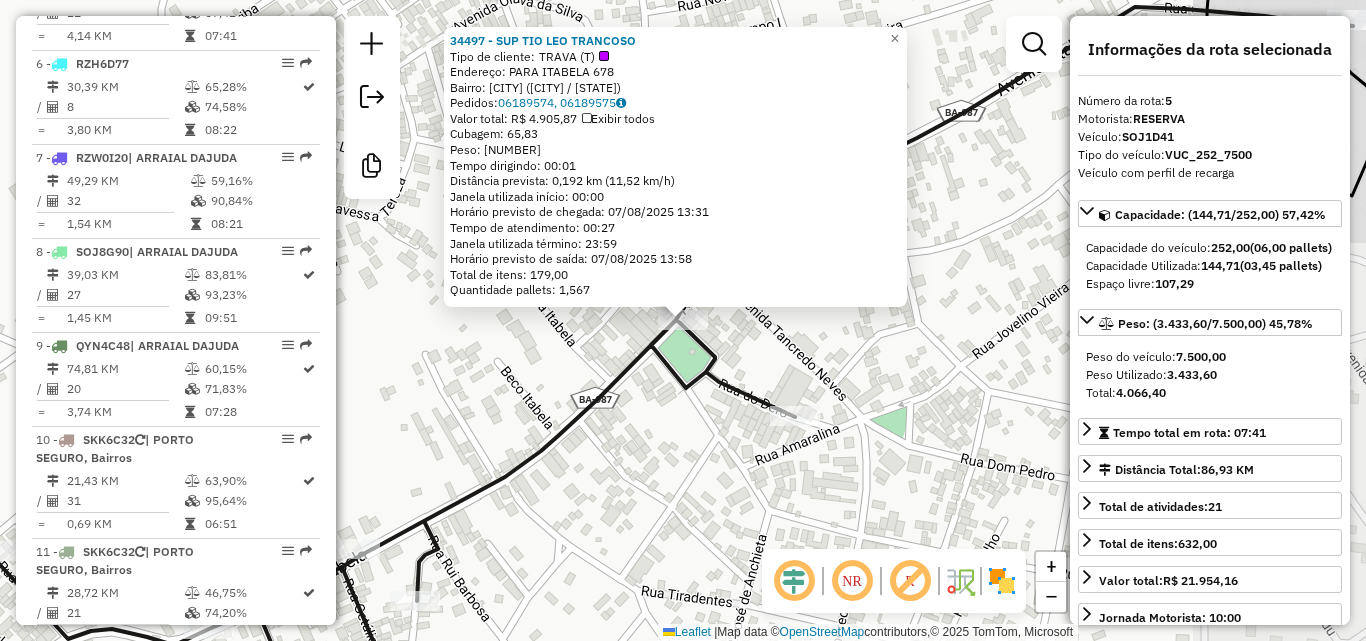 scroll, scrollTop: 1162, scrollLeft: 0, axis: vertical 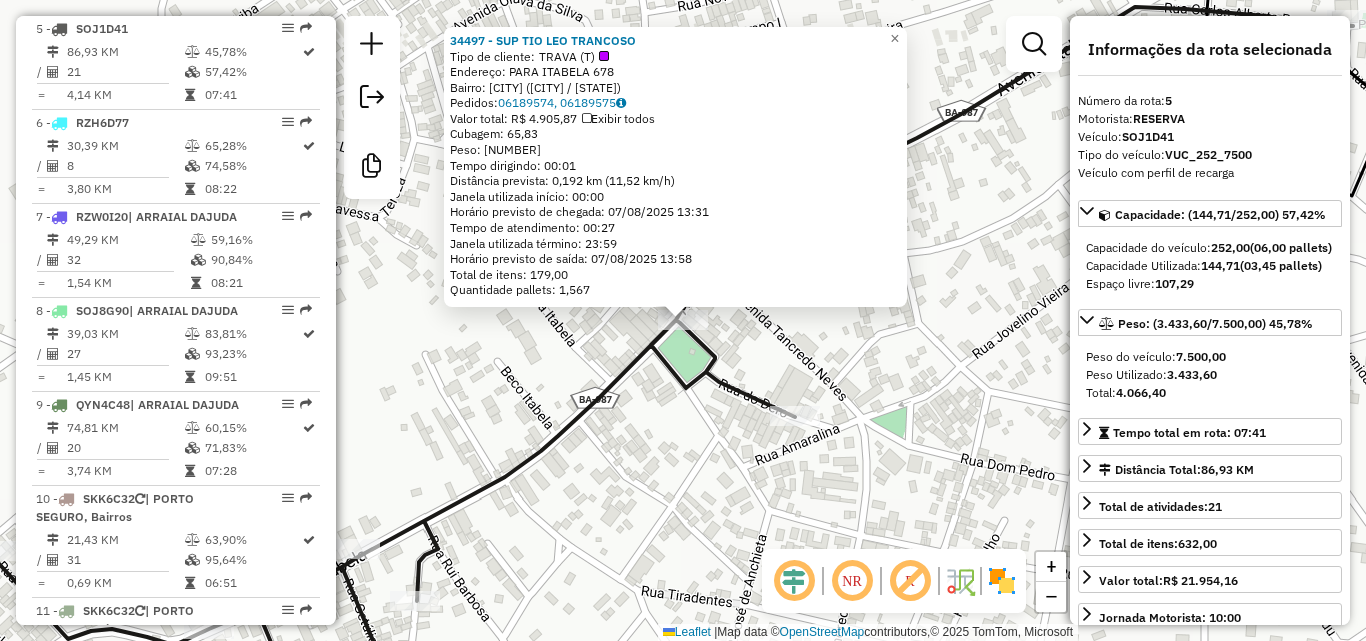 click on "[NUMBER] - [NAME]  Tipo de cliente:   TRAVA (T)   Endereço:  [ADDRESS]   Bairro: [NEIGHBORHOOD] ([CITY] / [STATE])   Pedidos:  [ORDER_ID], [ORDER_ID]   Valor total: [CURRENCY] [PRICE]   Exibir todos   Cubagem: [CUBAGE]  Peso: [WEIGHT]  Tempo dirigindo: [TIME]   Distância prevista: [DISTANCE] ([SPEED])   Janela utilizada início: [TIME]   Horário previsto de chegada: [DATE] [TIME]   Tempo de atendimento: [TIME]   Janela utilizada término: [TIME]   Horário previsto de saída: [DATE] [TIME]   Total de itens: [ITEMS]   Quantidade pallets: [PALLETS]  × Janela de atendimento Grade de atendimento Capacidade Transportadoras Veículos Cliente Pedidos  Rotas Selecione os dias de semana para filtrar as janelas de atendimento  Seg   Ter   Qua   Qui   Sex   Sáb   Dom  Informe o período da janela de atendimento: De: Até:  Filtrar exatamente a janela do cliente  Considerar janela de atendimento padrão  Selecione os dias de semana para filtrar as grades de atendimento  Seg   Ter   Qua   Qui   Sex   Sáb   Dom   De:   Até:" 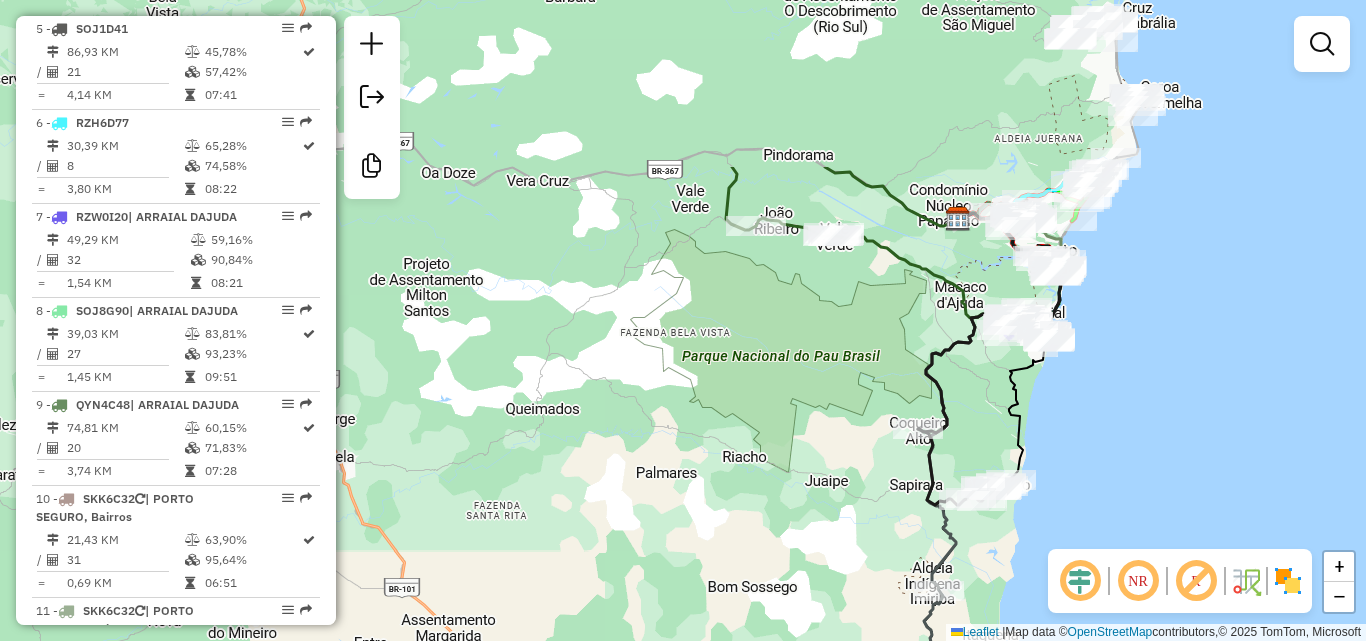 drag, startPoint x: 1034, startPoint y: 187, endPoint x: 1058, endPoint y: 418, distance: 232.24341 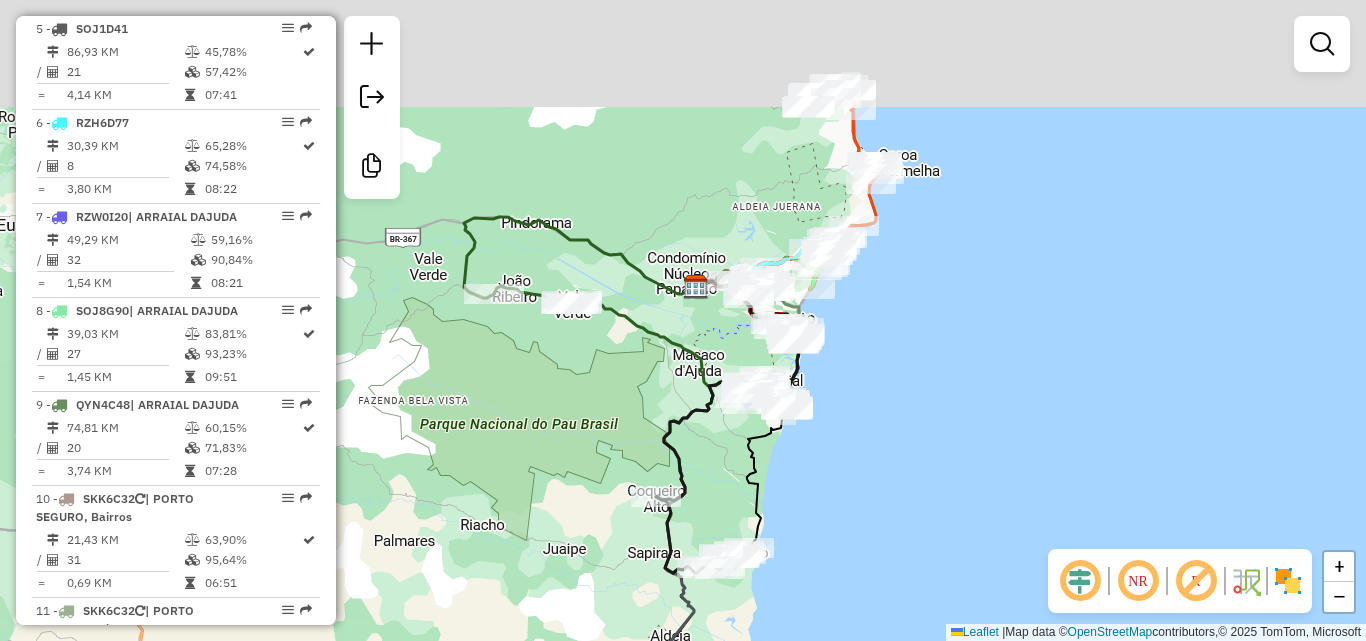 drag, startPoint x: 921, startPoint y: 179, endPoint x: 893, endPoint y: 388, distance: 210.86726 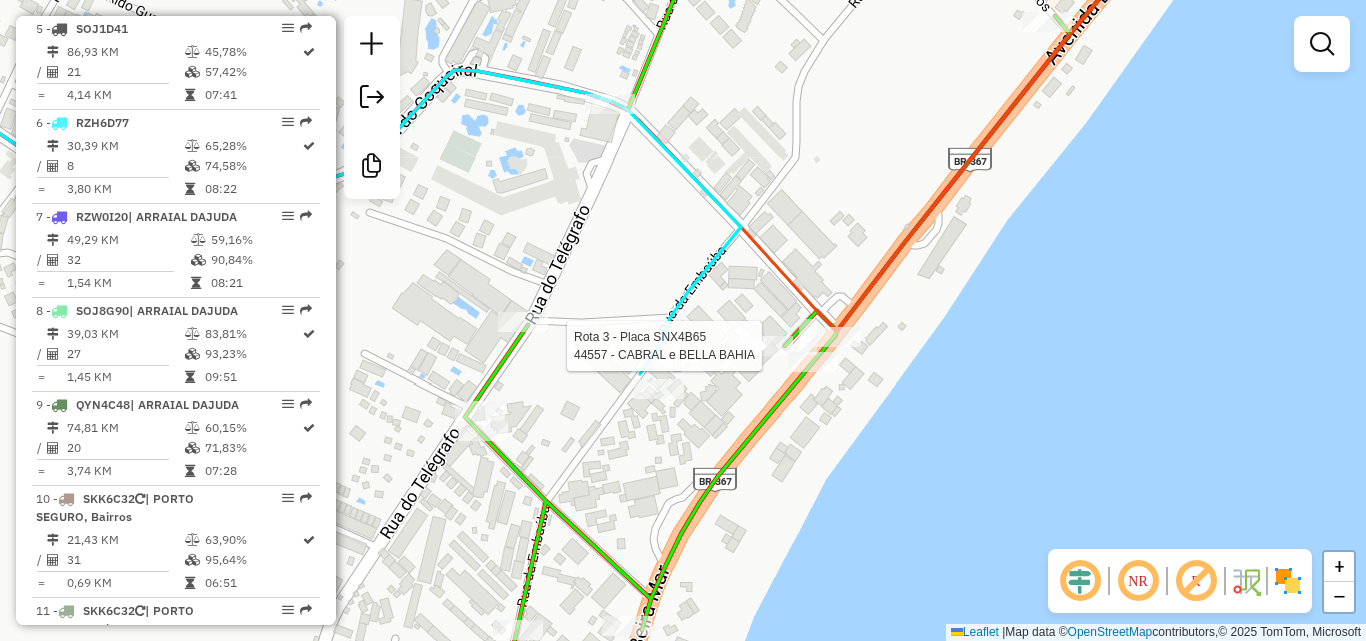 select on "**********" 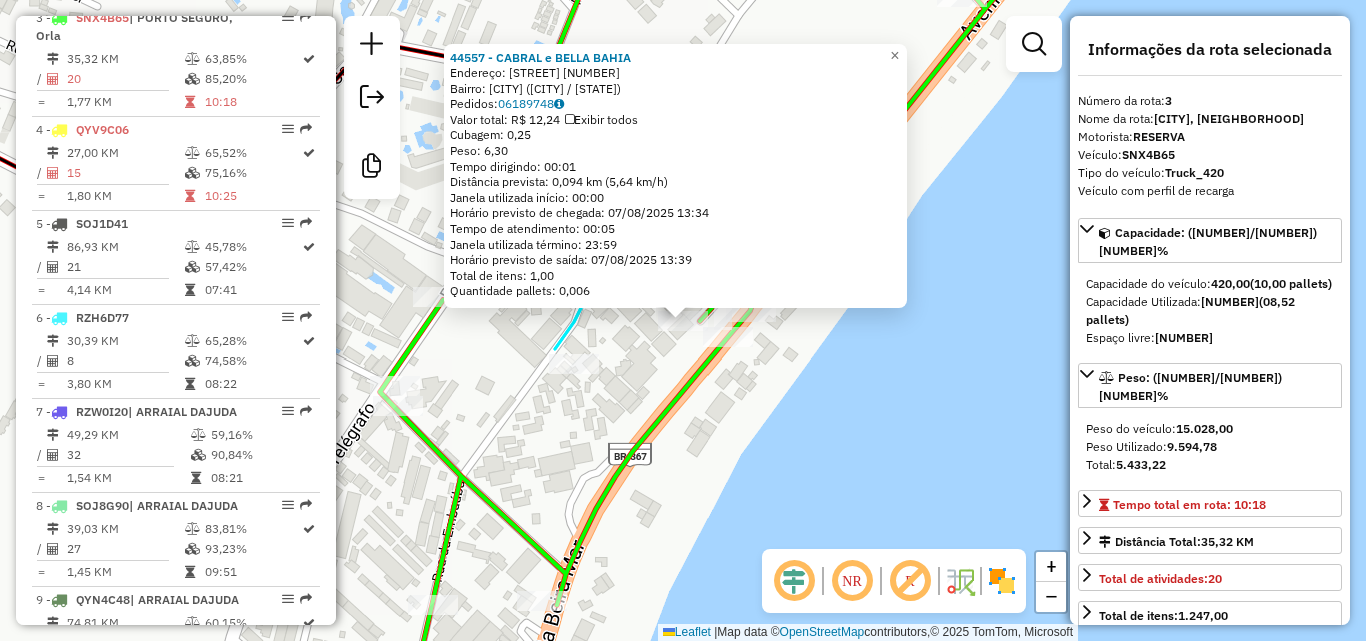 scroll, scrollTop: 956, scrollLeft: 0, axis: vertical 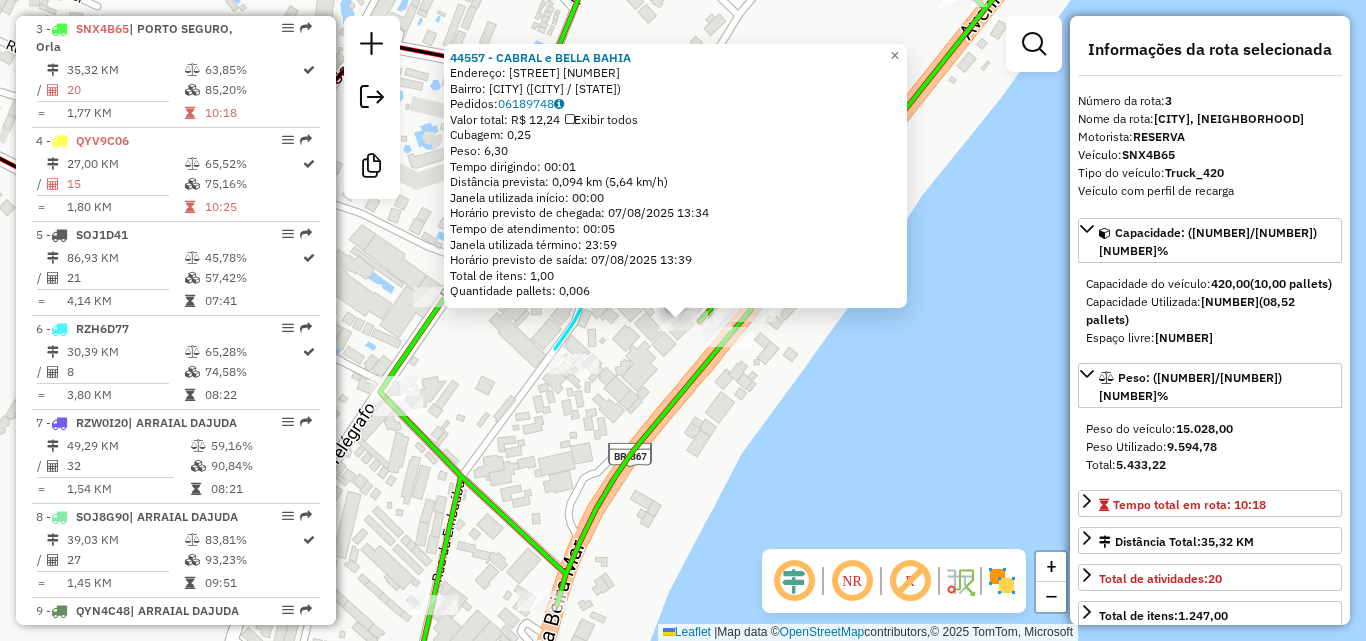 click on "44557 - CABRAL e BELLA BAHIA  Endereço:  AVENIDA BEIRA MAR 6009   Bairro: ITAPERAPUAN (PORTO SEGURO / BA)   Pedidos:  06189748   Valor total: R$ 12,24   Exibir todos   Cubagem: 0,25  Peso: 6,30  Tempo dirigindo: 00:01   Distância prevista: 0,094 km (5,64 km/h)   Janela utilizada início: 00:00   Horário previsto de chegada: 07/08/2025 13:34   Tempo de atendimento: 00:05   Janela utilizada término: 23:59   Horário previsto de saída: 07/08/2025 13:39   Total de itens: 1,00   Quantidade pallets: 0,006  × Janela de atendimento Grade de atendimento Capacidade Transportadoras Veículos Cliente Pedidos  Rotas Selecione os dias de semana para filtrar as janelas de atendimento  Seg   Ter   Qua   Qui   Sex   Sáb   Dom  Informe o período da janela de atendimento: De: Até:  Filtrar exatamente a janela do cliente  Considerar janela de atendimento padrão  Selecione os dias de semana para filtrar as grades de atendimento  Seg   Ter   Qua   Qui   Sex   Sáb   Dom   Clientes fora do dia de atendimento selecionado +" 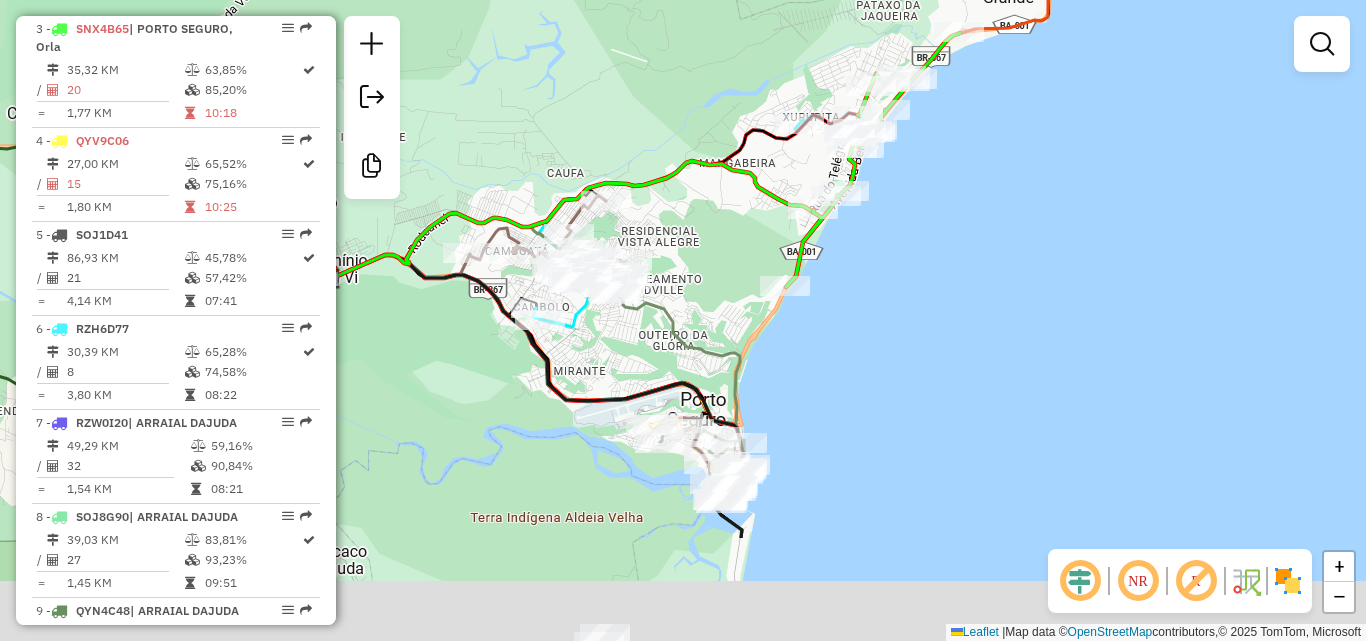 drag, startPoint x: 722, startPoint y: 522, endPoint x: 880, endPoint y: 174, distance: 382.18845 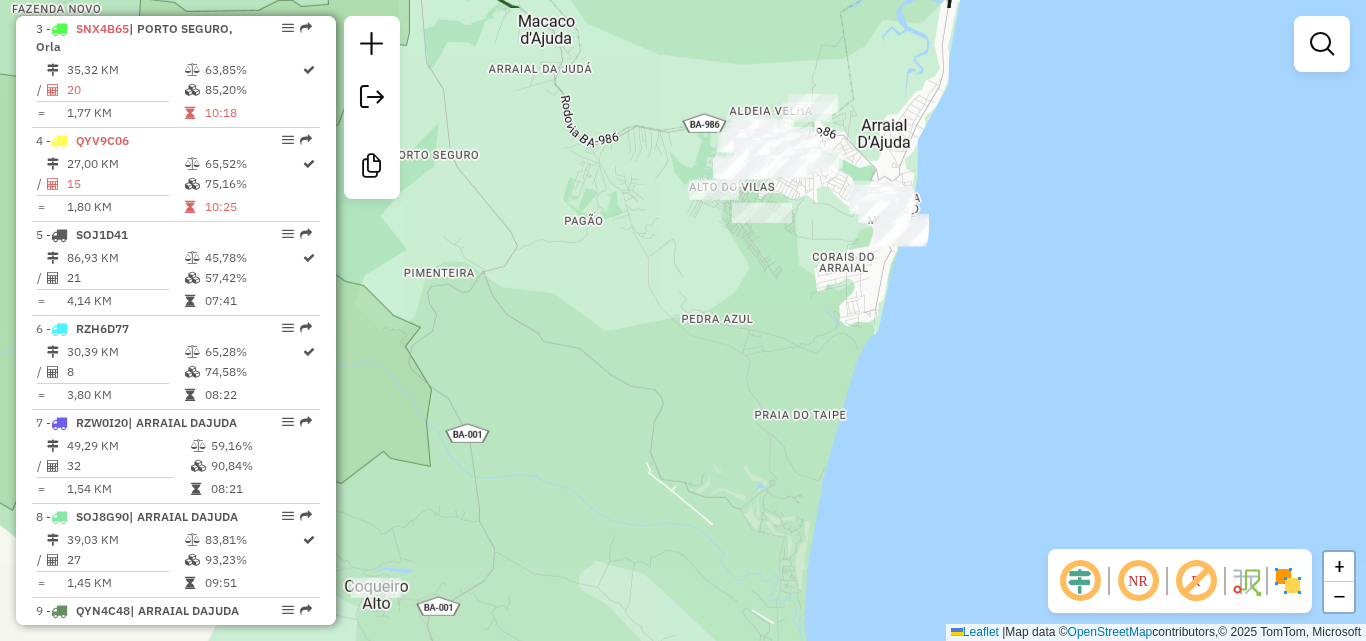 drag, startPoint x: 789, startPoint y: 451, endPoint x: 845, endPoint y: 276, distance: 183.74167 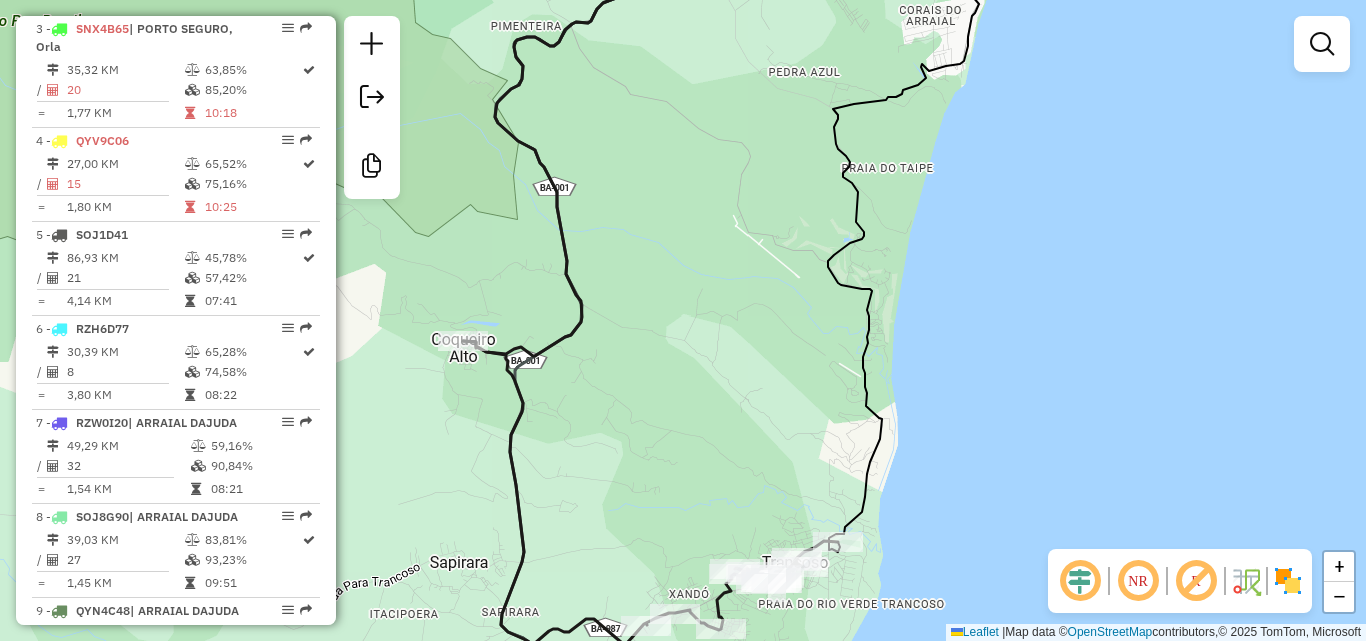 drag, startPoint x: 773, startPoint y: 444, endPoint x: 882, endPoint y: 182, distance: 283.7693 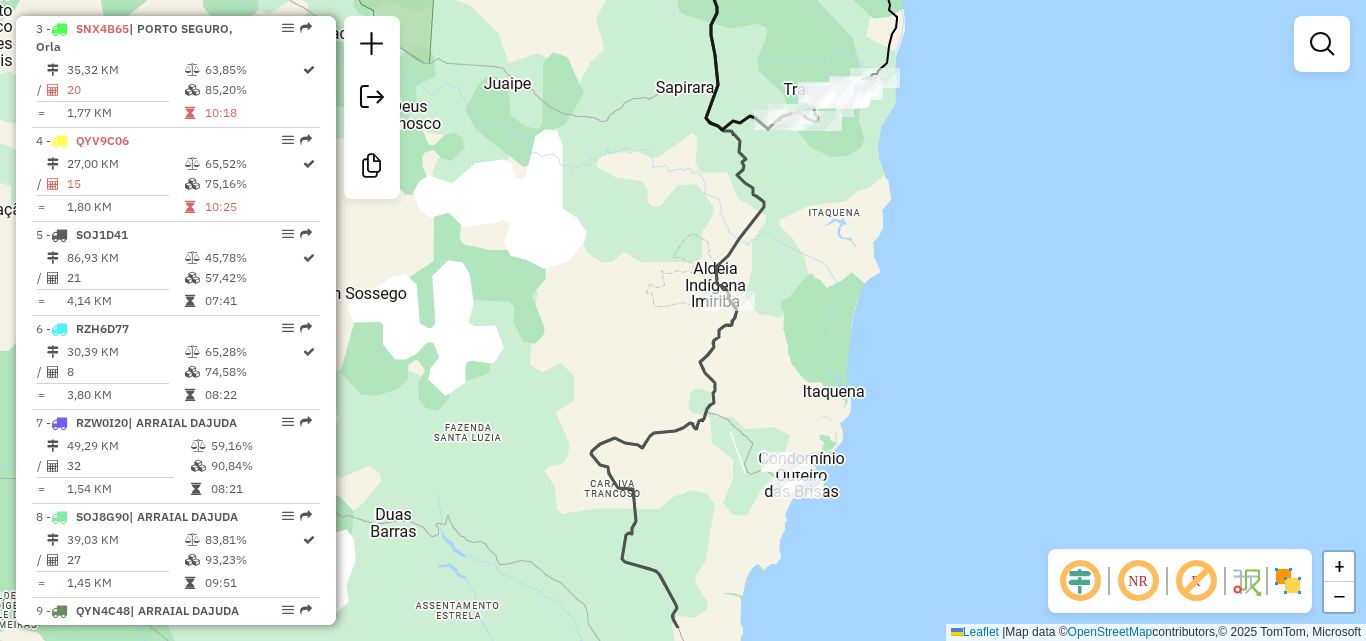 drag, startPoint x: 806, startPoint y: 346, endPoint x: 800, endPoint y: 224, distance: 122.14745 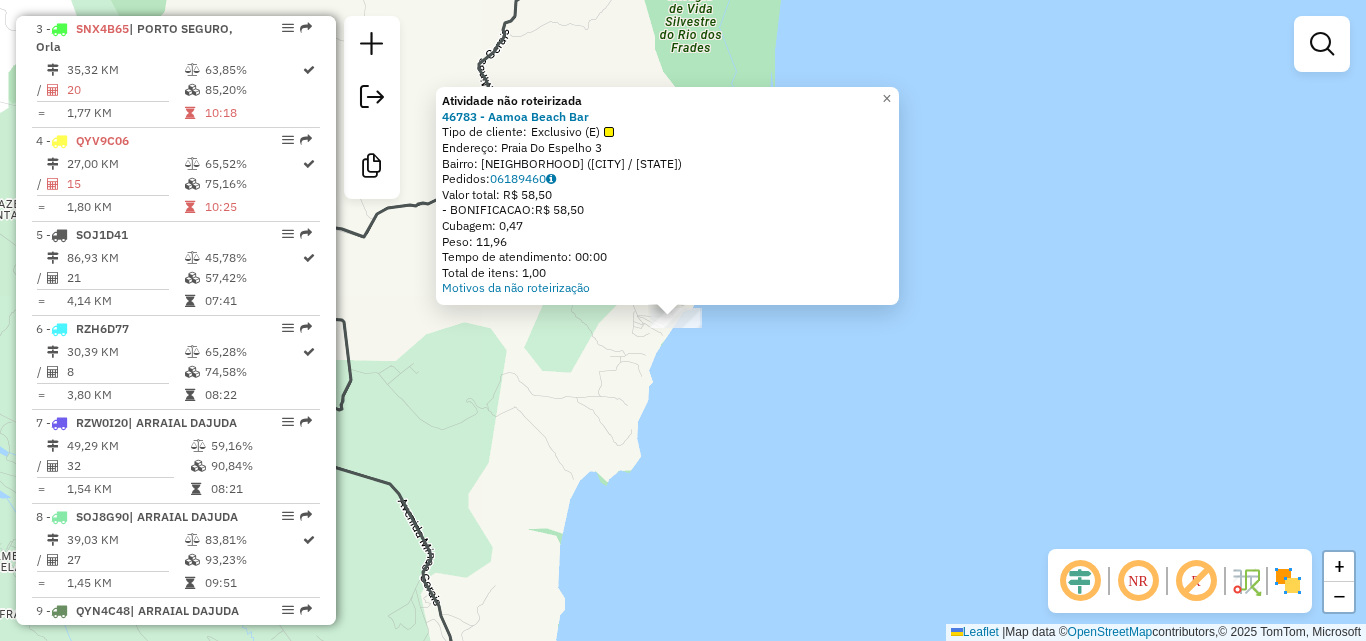 click on "Atividade não roteirizada 46783 - Aamoa Beach Bar  Tipo de cliente:   Exclusivo (E)   Endereço:  Praia Do Espelho 3   Bairro: PRAIA DO ESPELHO (PORTO SEGURO / BA)   Pedidos:  06189460   Valor total: R$ 58,50   - BONIFICACAO:  R$ 58,50   Cubagem: 0,47   Peso: 11,96   Tempo de atendimento: 00:00   Total de itens: 1,00  Motivos da não roteirização × Janela de atendimento Grade de atendimento Capacidade Transportadoras Veículos Cliente Pedidos  Rotas Selecione os dias de semana para filtrar as janelas de atendimento  Seg   Ter   Qua   Qui   Sex   Sáb   Dom  Informe o período da janela de atendimento: De: Até:  Filtrar exatamente a janela do cliente  Considerar janela de atendimento padrão  Selecione os dias de semana para filtrar as grades de atendimento  Seg   Ter   Qua   Qui   Sex   Sáb   Dom   Clientes fora do dia de atendimento selecionado Filtrar as atividades entre os valores definidos abaixo:  Peso mínimo:   Peso máximo:   De:   Até:  +" 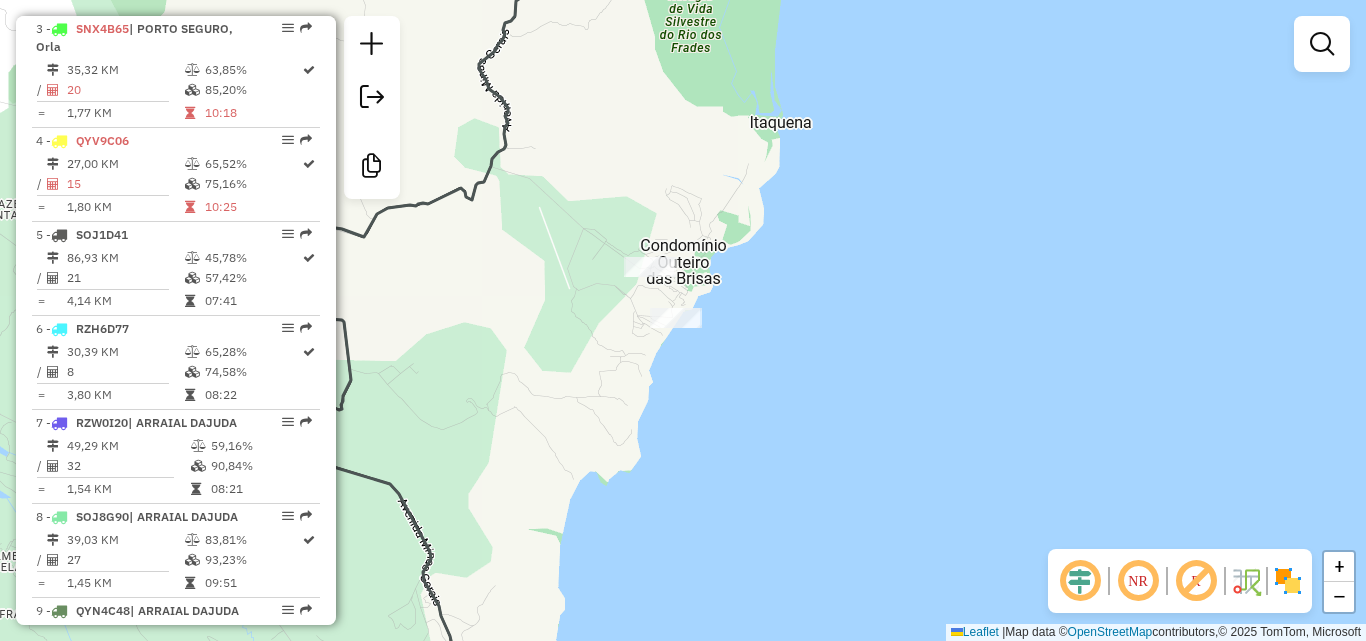 drag, startPoint x: 573, startPoint y: 356, endPoint x: 700, endPoint y: 302, distance: 138.00362 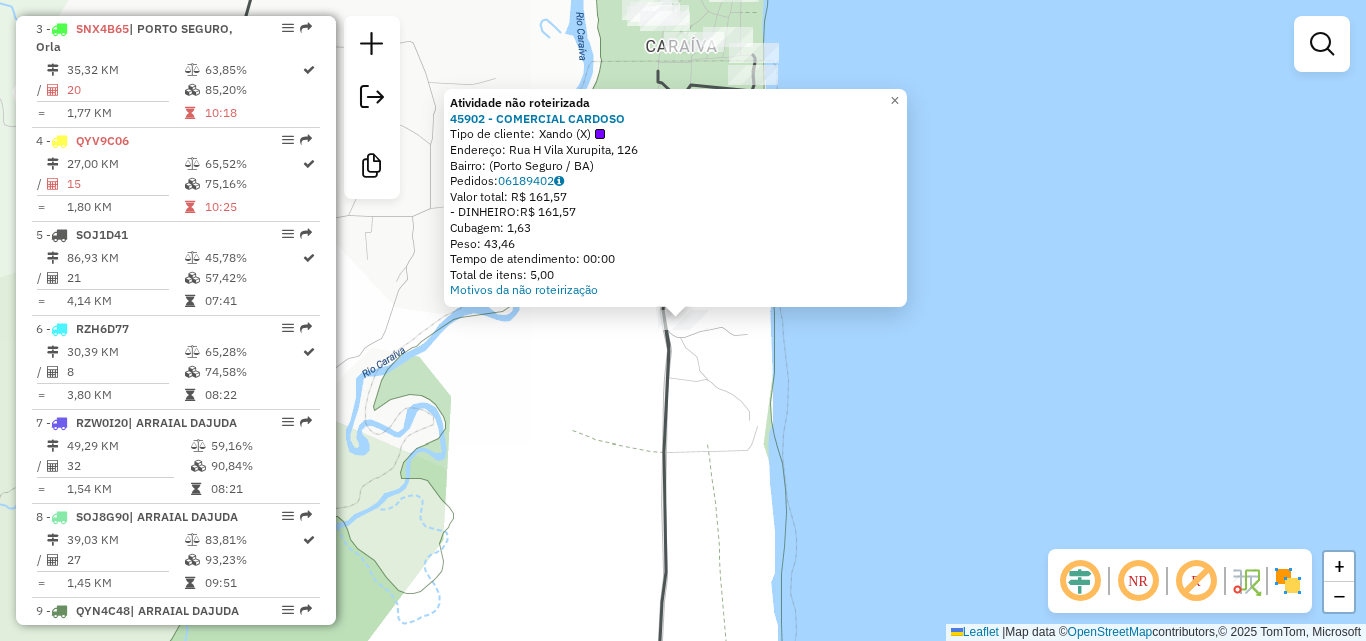 click on "Atividade não roteirizada [NUMBER] - [BRAND] Tipo de cliente: [BRAND] ([STATE]) Endereço: [STREET] [STREET], [NUMBER] Bairro: ([CITY] / [STATE]) Pedidos: [NUMBER] Valor total: R$ [PRICE] - DINHEIRO: R$ [PRICE] Cubagem: [NUMBER] Peso: [NUMBER] Tempo de atendimento: [TIME] Total de itens: [NUMBER] Motivos da não roteirização × Janela de atendimento Grade de atendimento Capacidade Transportadoras Veículos Cliente Pedidos Rotas Selecione os dias de semana para filtrar as janelas de atendimento Seg Ter Qua Qui Sex Sáb Dom Informe o período da janela de atendimento: De: Até: Filtrar exatamente a janela do cliente Considerar janela de atendimento padrão Selecione os dias de semana para filtrar as grades de atendimento Seg Ter Qua Qui Sex Sáb Dom Considerar clientes sem dia de atendimento cadastrado Clientes fora do dia de atendimento selecionado Filtrar as atividades entre os valores definidos abaixo: Peso mínimo: Peso máximo: Cubagem mínima: De:" 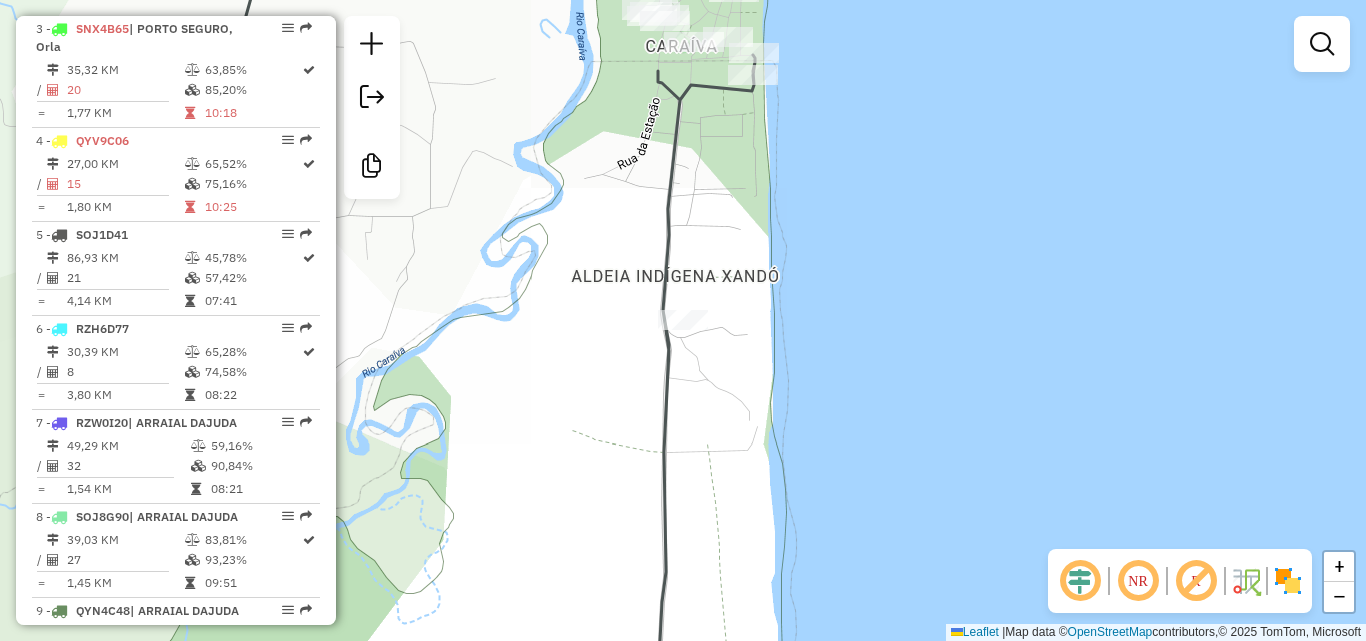 drag, startPoint x: 905, startPoint y: 187, endPoint x: 834, endPoint y: 405, distance: 229.27058 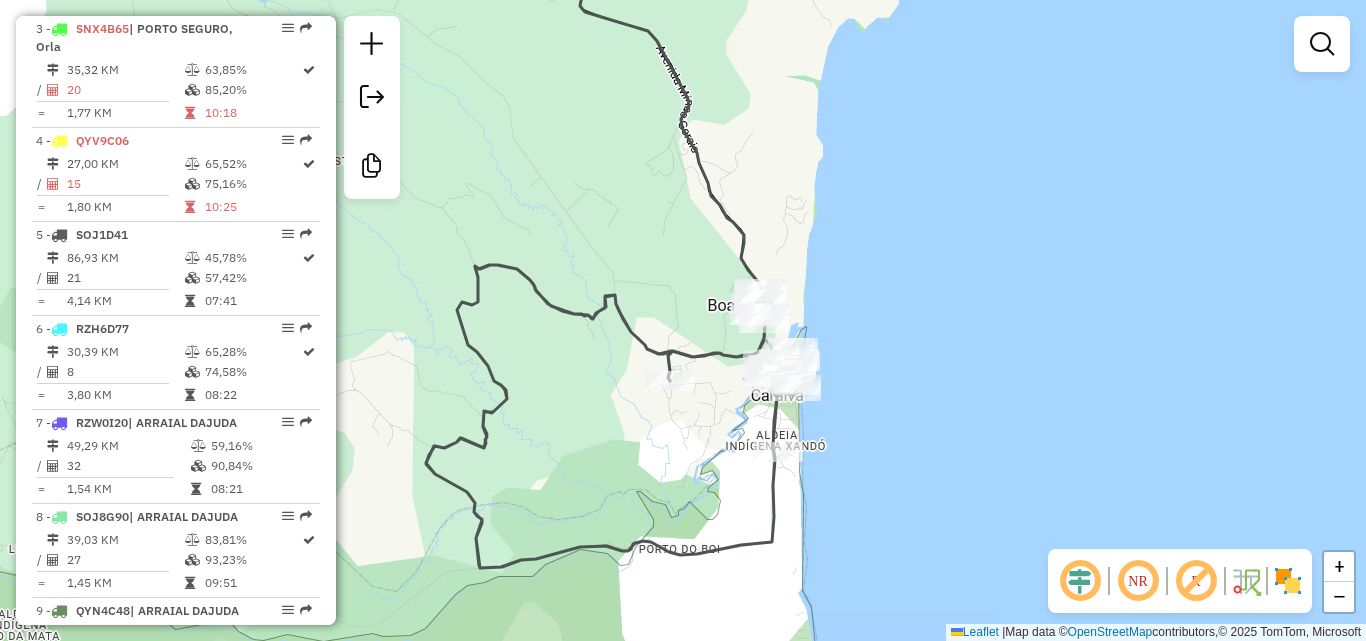 drag, startPoint x: 905, startPoint y: 199, endPoint x: 884, endPoint y: 517, distance: 318.69263 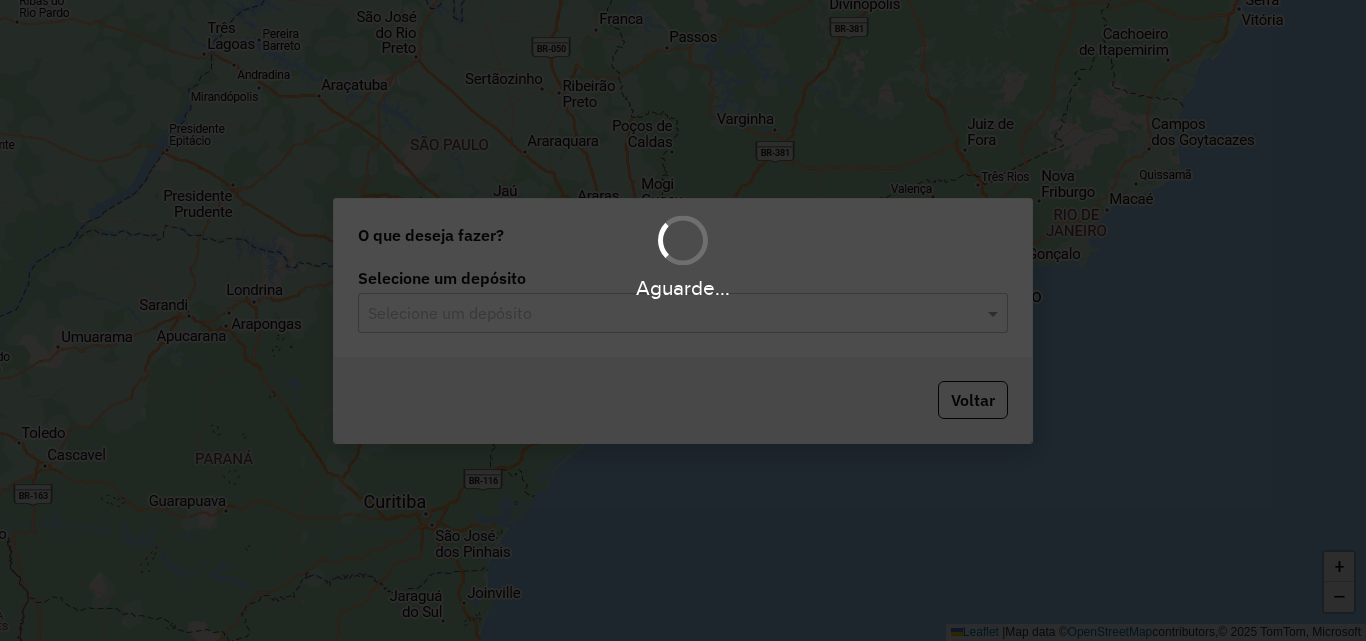 scroll, scrollTop: 0, scrollLeft: 0, axis: both 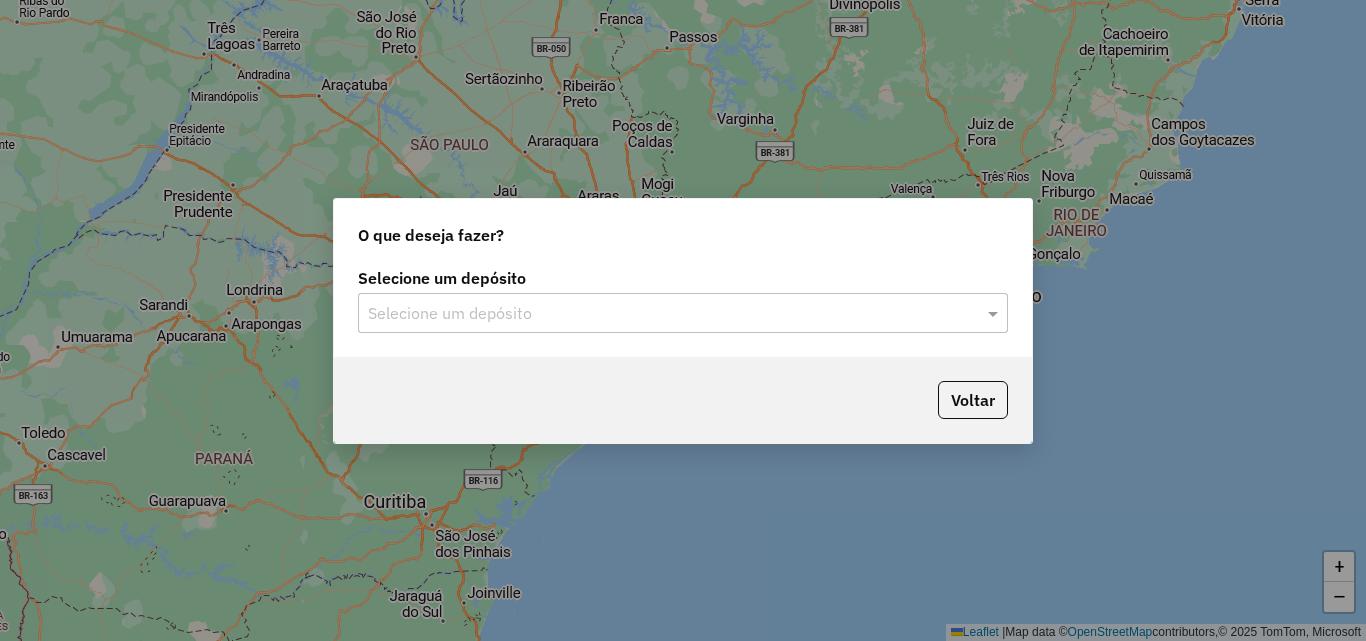 click 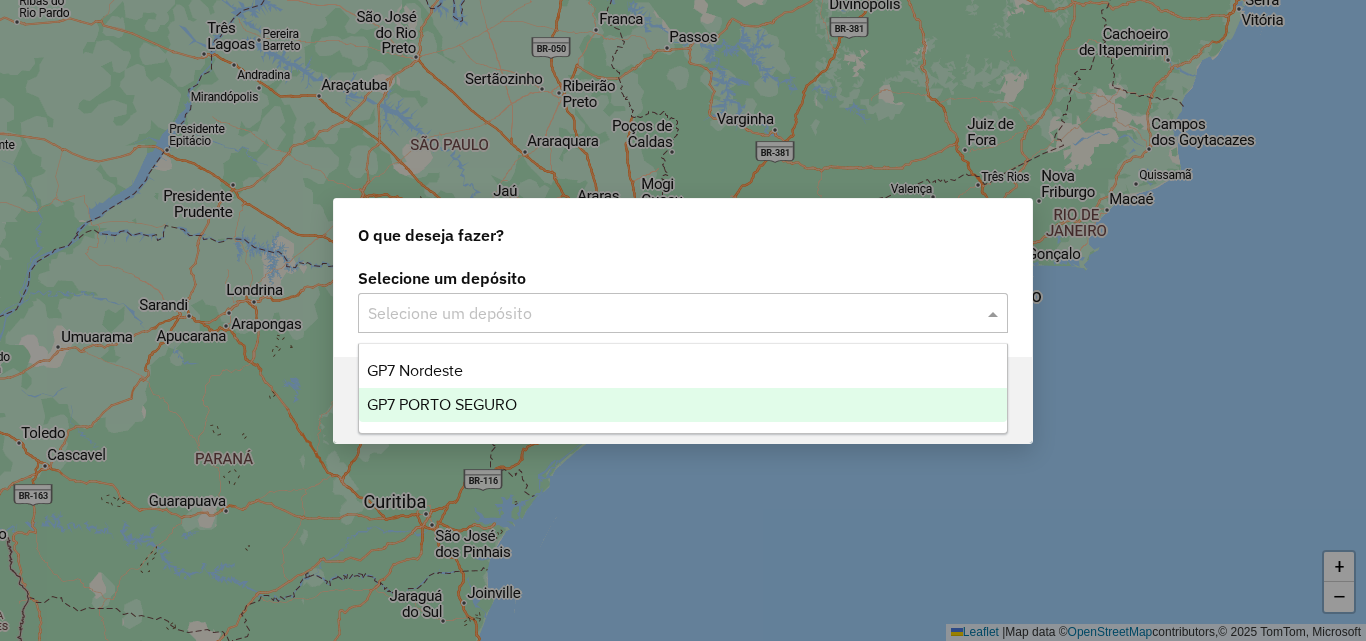 click on "GP7 PORTO SEGURO" at bounding box center (683, 405) 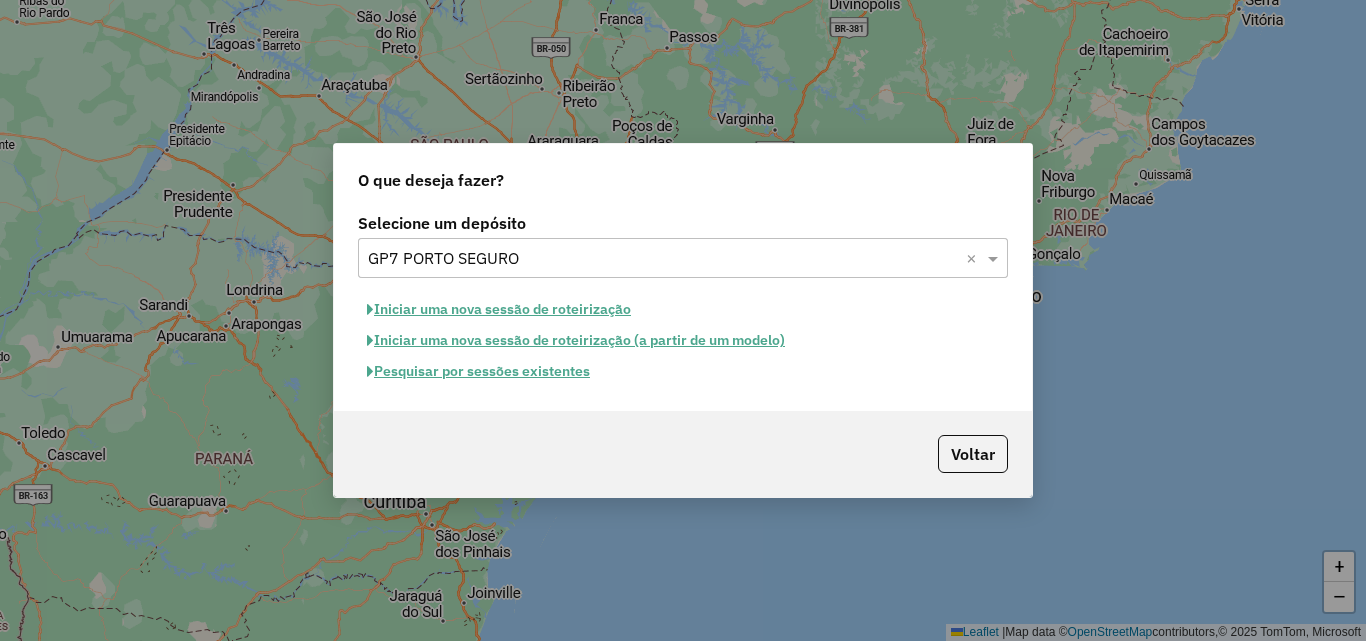 click on "Pesquisar por sessões existentes" 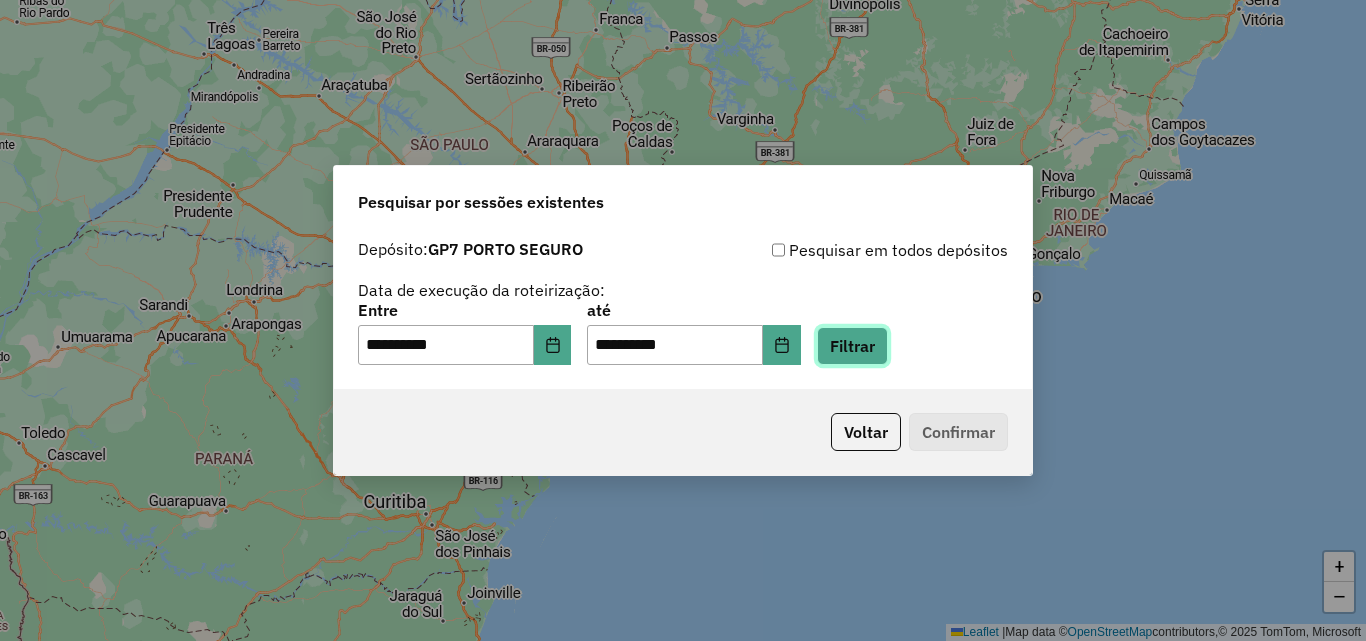 click on "Filtrar" 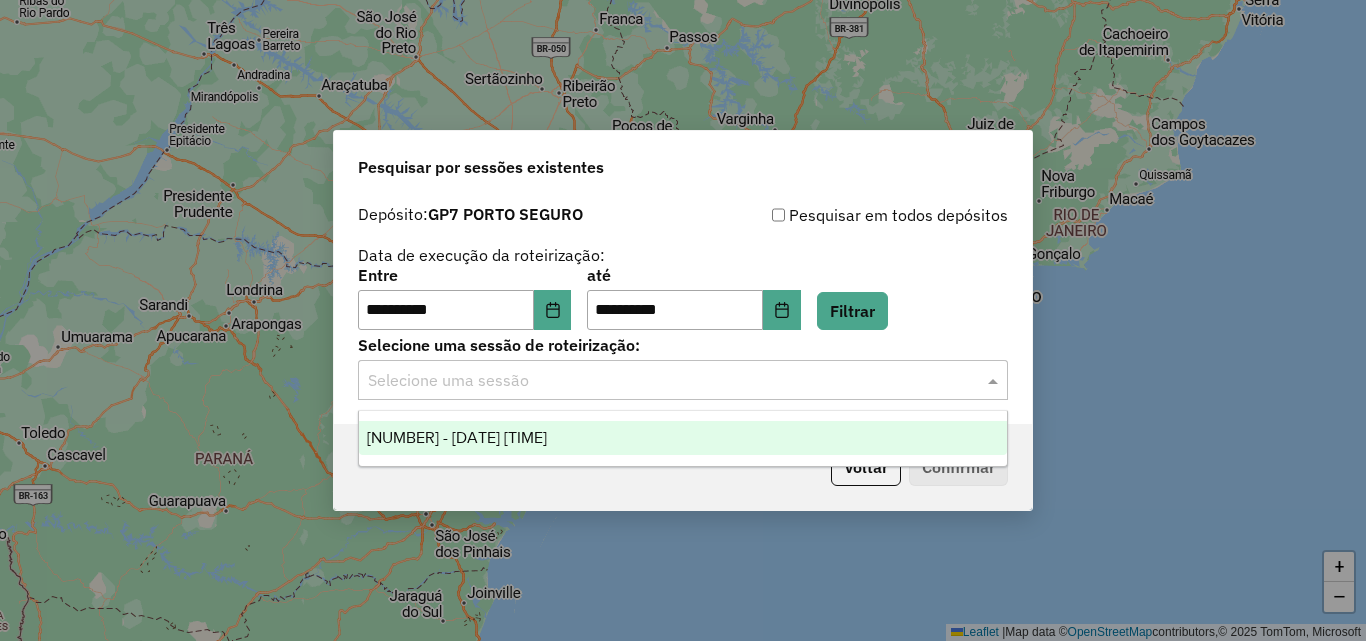 click 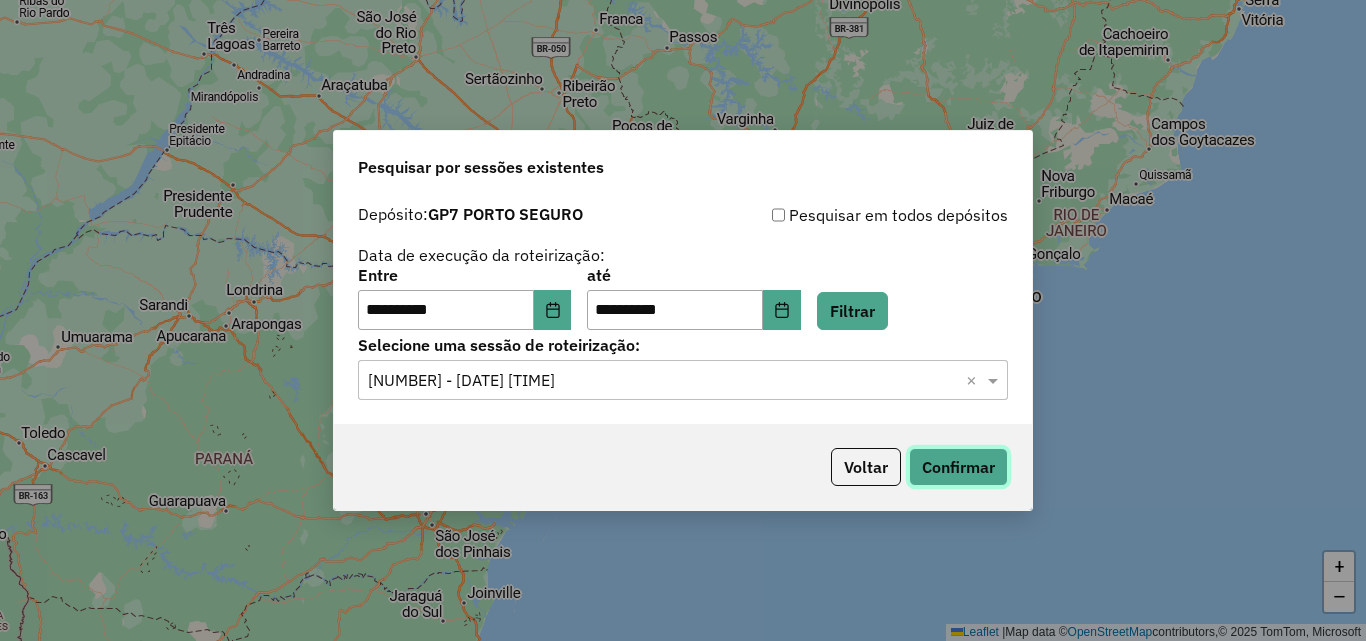 click on "Confirmar" 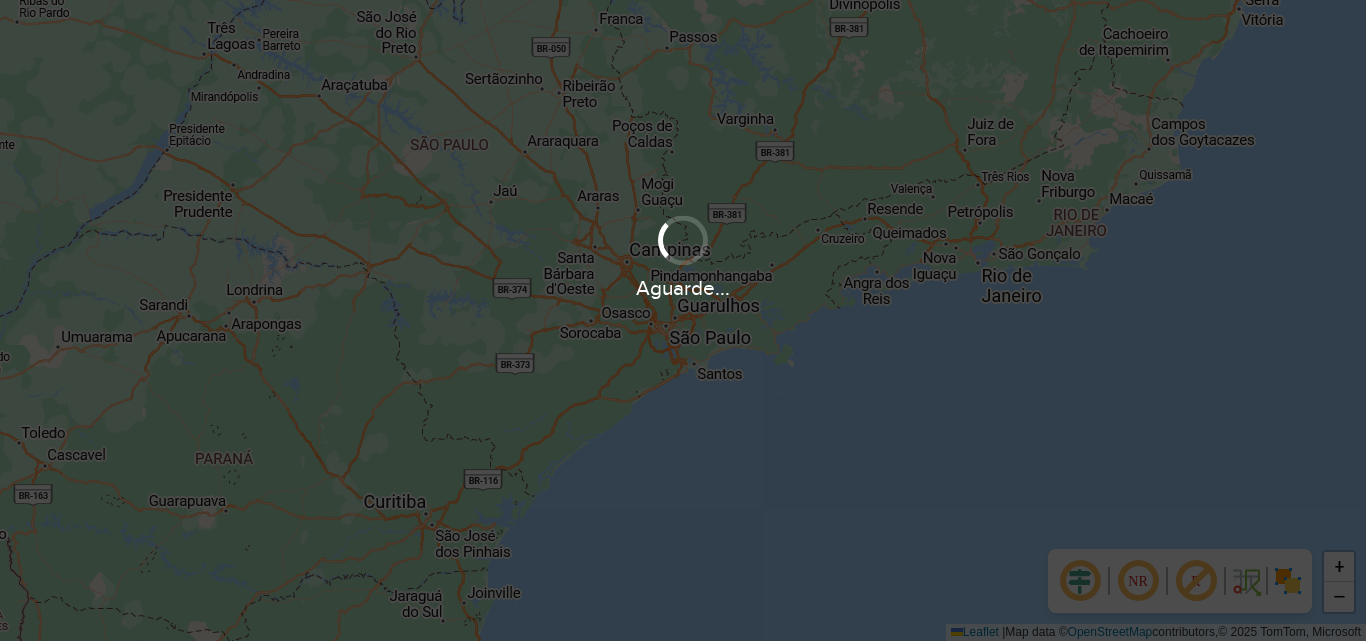 scroll, scrollTop: 0, scrollLeft: 0, axis: both 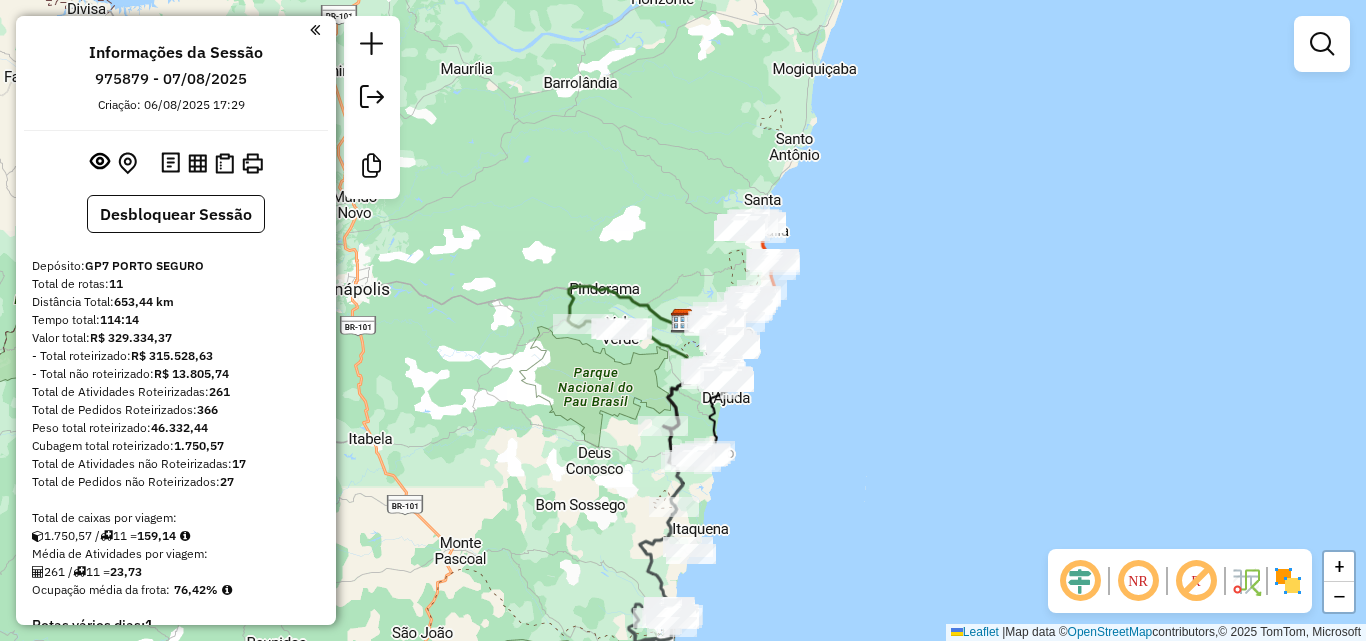 drag, startPoint x: 770, startPoint y: 537, endPoint x: 910, endPoint y: 365, distance: 221.77466 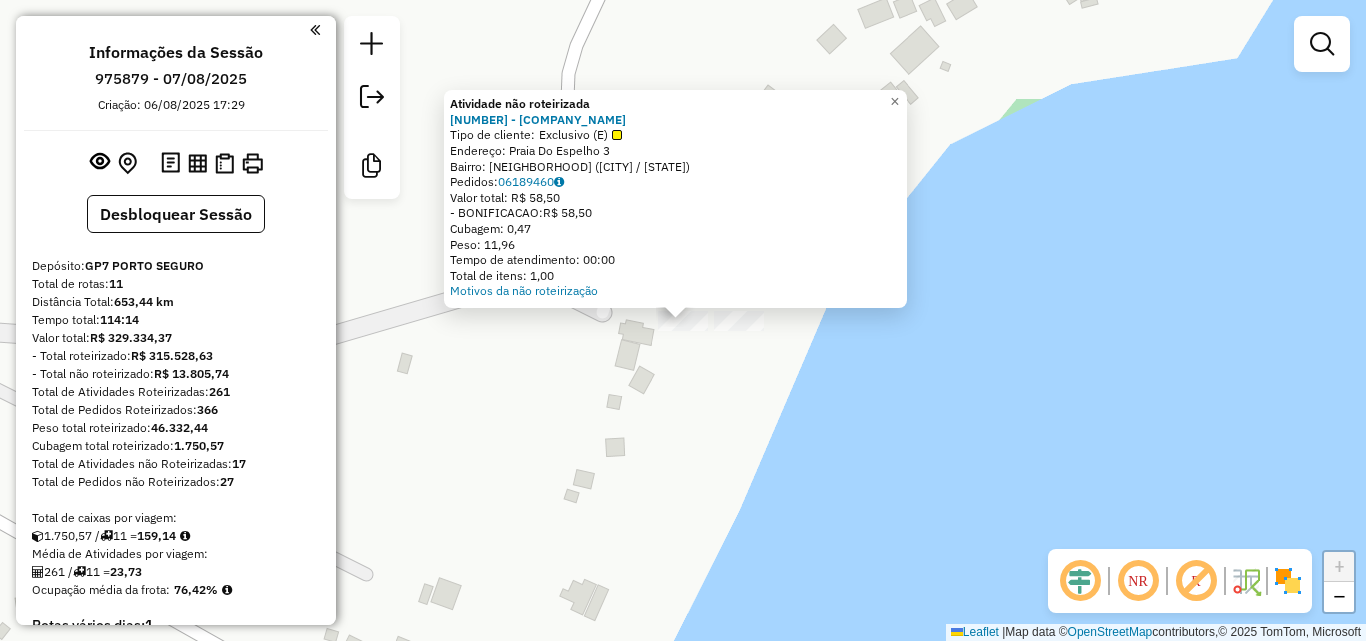 click 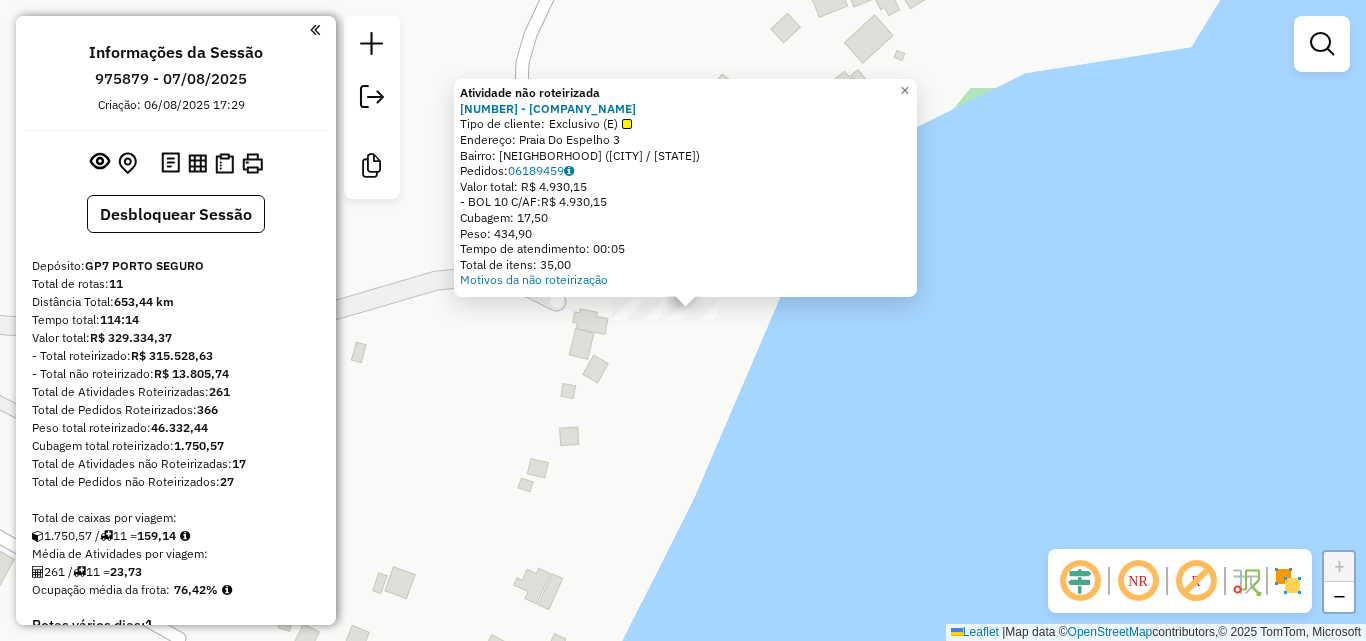 drag, startPoint x: 778, startPoint y: 357, endPoint x: 786, endPoint y: 346, distance: 13.601471 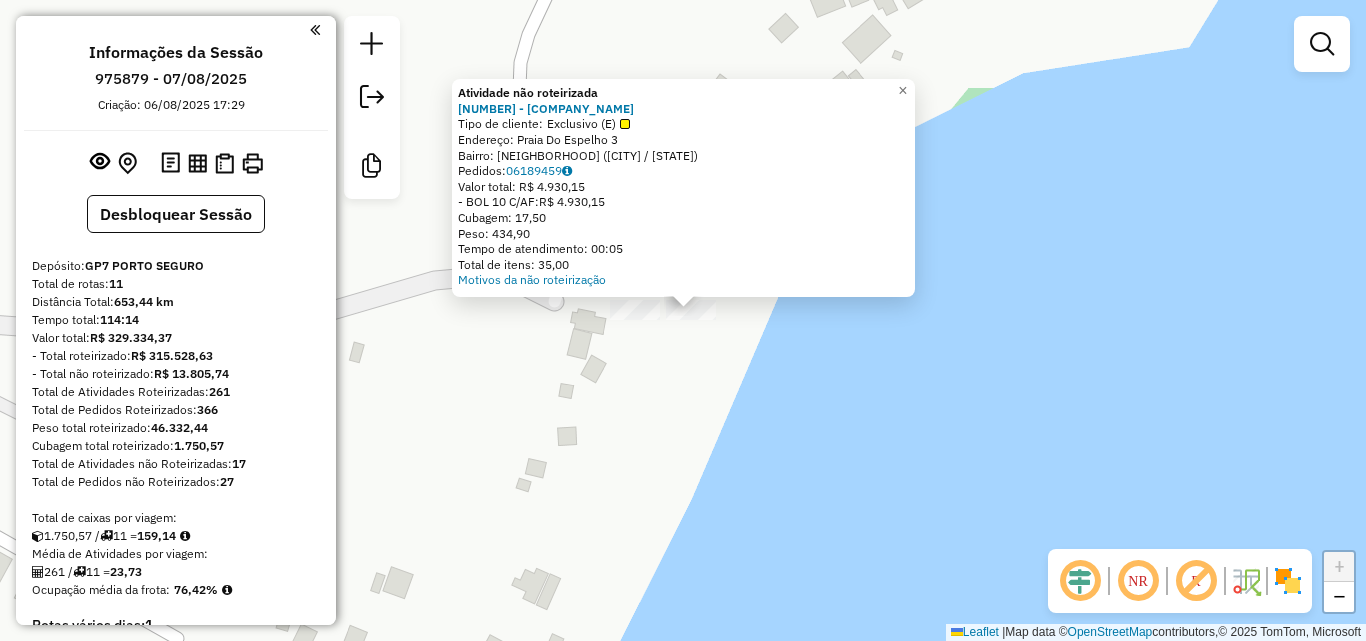 click on "Atividade não roteirizada [NUMBER] - [BRAND] Tipo de cliente: [BRAND] ([STATE]) Endereço: [STREET] [NUMBER] Bairro: [NEIGHBORHOOD] ([CITY] / [STATE]) Pedidos: [NUMBER] Valor total: R$ [PRICE] - [PAYMENT_METHOD] [PRICE] Cubagem: [NUMBER] Peso: [NUMBER] Tempo de atendimento: [TIME] Total de itens: [NUMBER] Motivos da não roteirização × Janela de atendimento Grade de atendimento Capacidade Transportadoras Veículos Cliente Pedidos Rotas Selecione os dias de semana para filtrar as janelas de atendimento Seg Ter Qua Qui Sex Sáb Dom Informe o período da janela de atendimento: De: Até: Filtrar exatamente a janela do cliente Considerar janela de atendimento padrão Selecione os dias de semana para filtrar as grades de atendimento Seg Ter Qua Qui Sex Sáb Dom Considerar clientes sem dia de atendimento cadastrado Clientes fora do dia de atendimento selecionado Filtrar as atividades entre os valores definidos abaixo: Peso mínimo: Peso máximo: De: +" 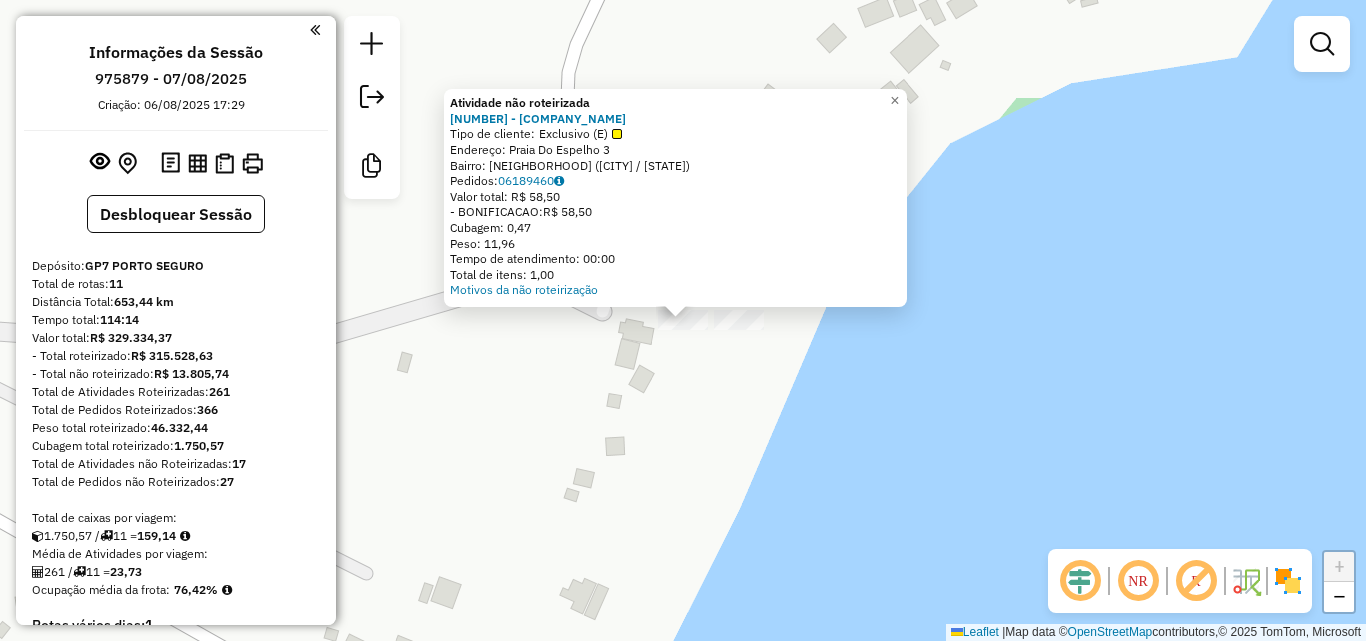 click on "Atividade não roteirizada 46783 - Aamoa Beach Bar  Tipo de cliente:   Exclusivo (E)   Endereço:  Praia Do Espelho 3   Bairro: PRAIA DO ESPELHO (PORTO SEGURO / BA)   Pedidos:  06189460   Valor total: R$ 58,50   - BONIFICACAO:  R$ 58,50   Cubagem: 0,47   Peso: 11,96   Tempo de atendimento: 00:00   Total de itens: 1,00  Motivos da não roteirização × Janela de atendimento Grade de atendimento Capacidade Transportadoras Veículos Cliente Pedidos  Rotas Selecione os dias de semana para filtrar as janelas de atendimento  Seg   Ter   Qua   Qui   Sex   Sáb   Dom  Informe o período da janela de atendimento: De: Até:  Filtrar exatamente a janela do cliente  Considerar janela de atendimento padrão  Selecione os dias de semana para filtrar as grades de atendimento  Seg   Ter   Qua   Qui   Sex   Sáb   Dom   Clientes fora do dia de atendimento selecionado Filtrar as atividades entre os valores definidos abaixo:  Peso mínimo:   Peso máximo:   De:   Até:  +" 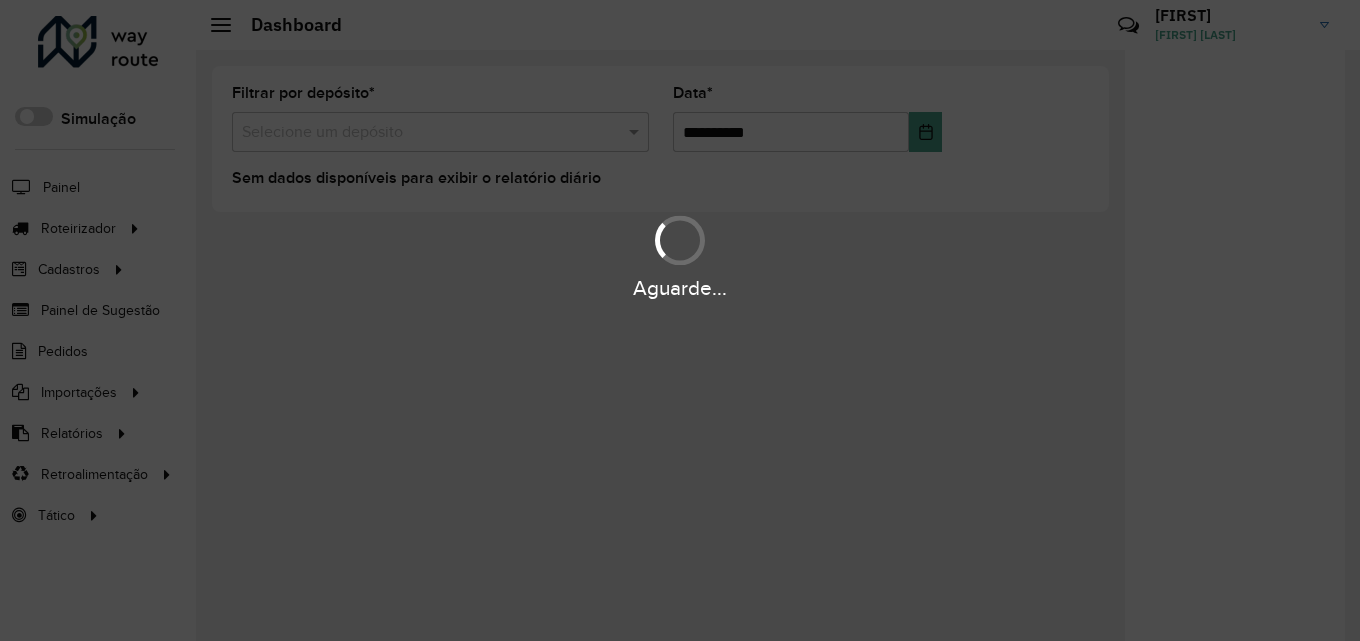 scroll, scrollTop: 0, scrollLeft: 0, axis: both 